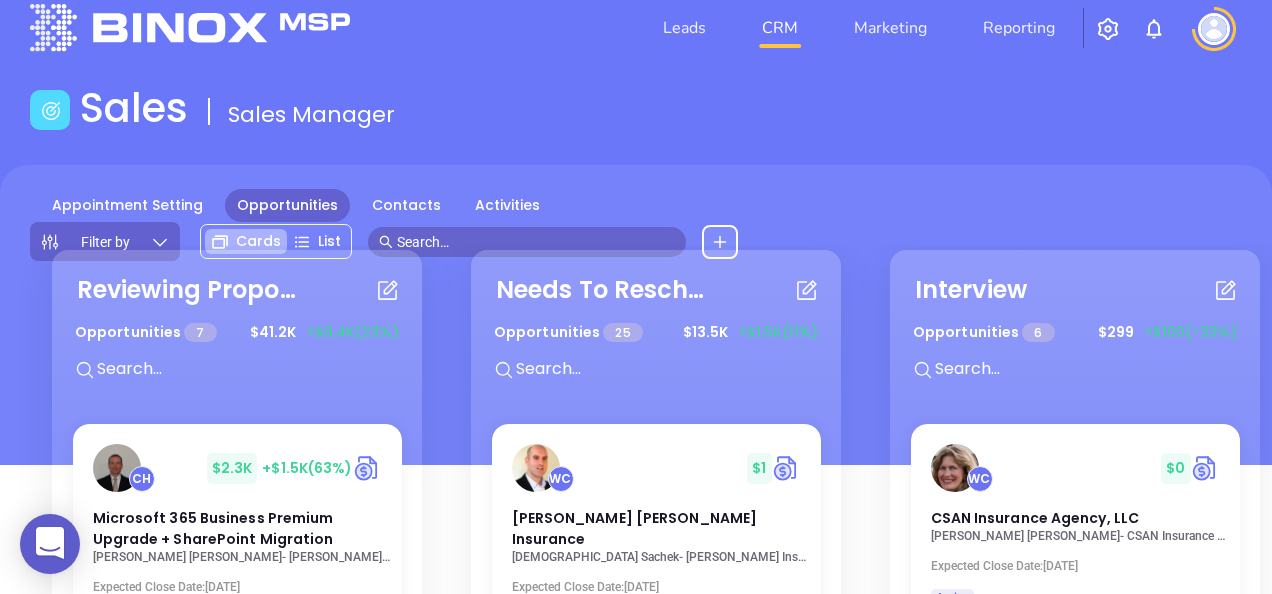 scroll, scrollTop: 0, scrollLeft: 0, axis: both 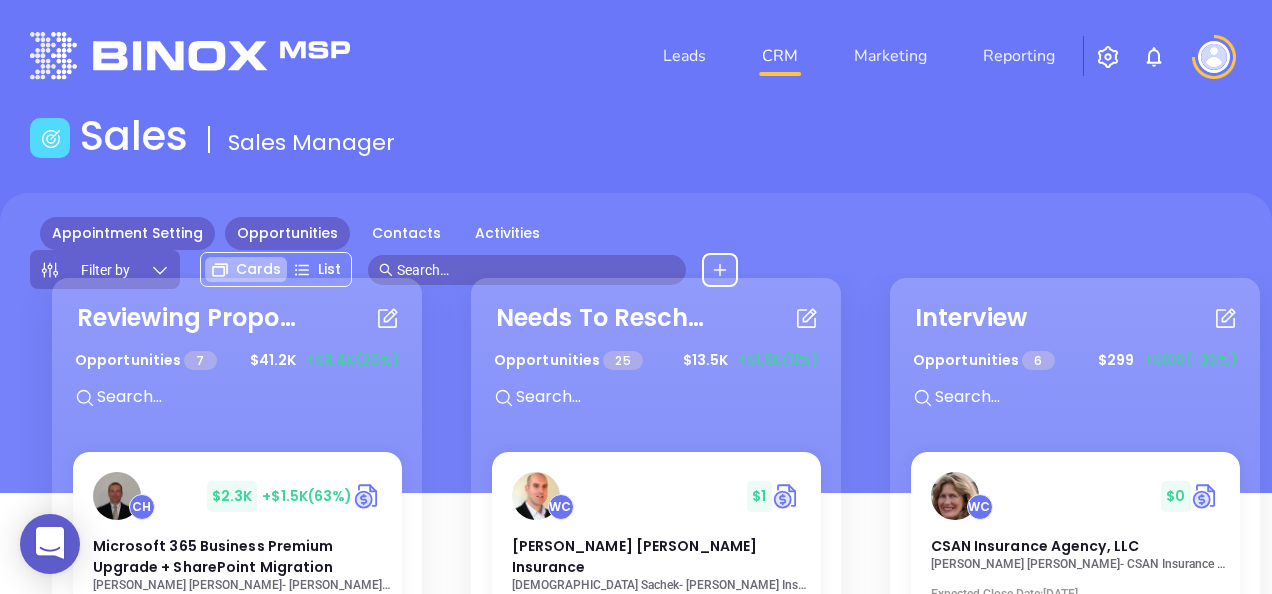 click on "Appointment Setting" at bounding box center (127, 233) 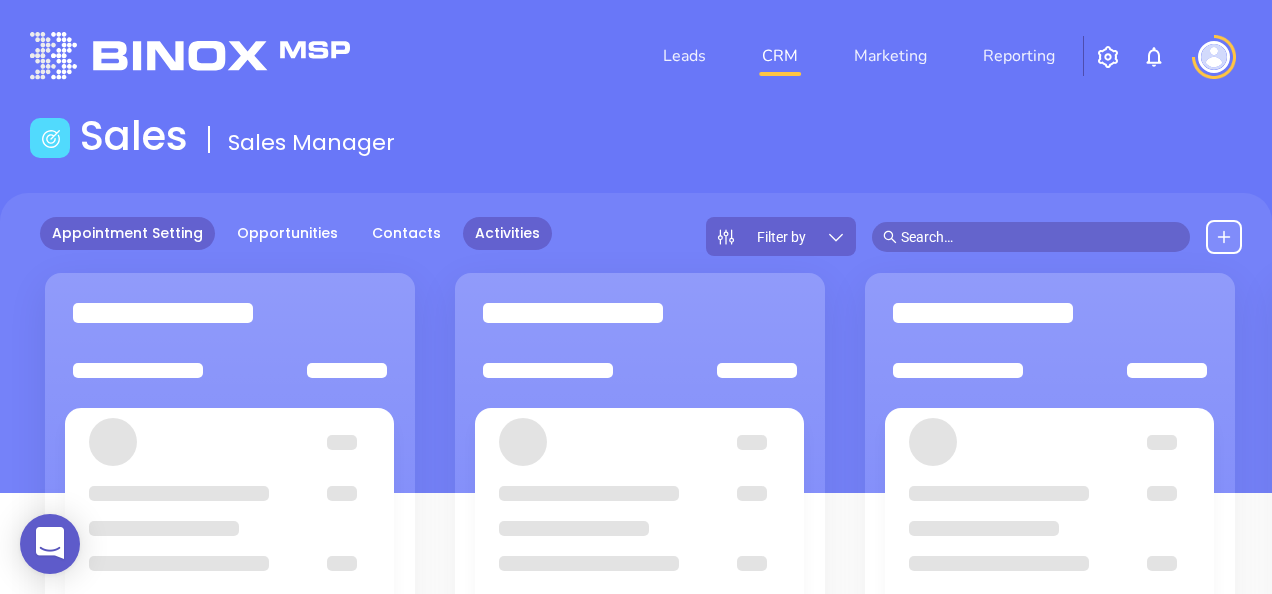 click on "Activities" at bounding box center (507, 233) 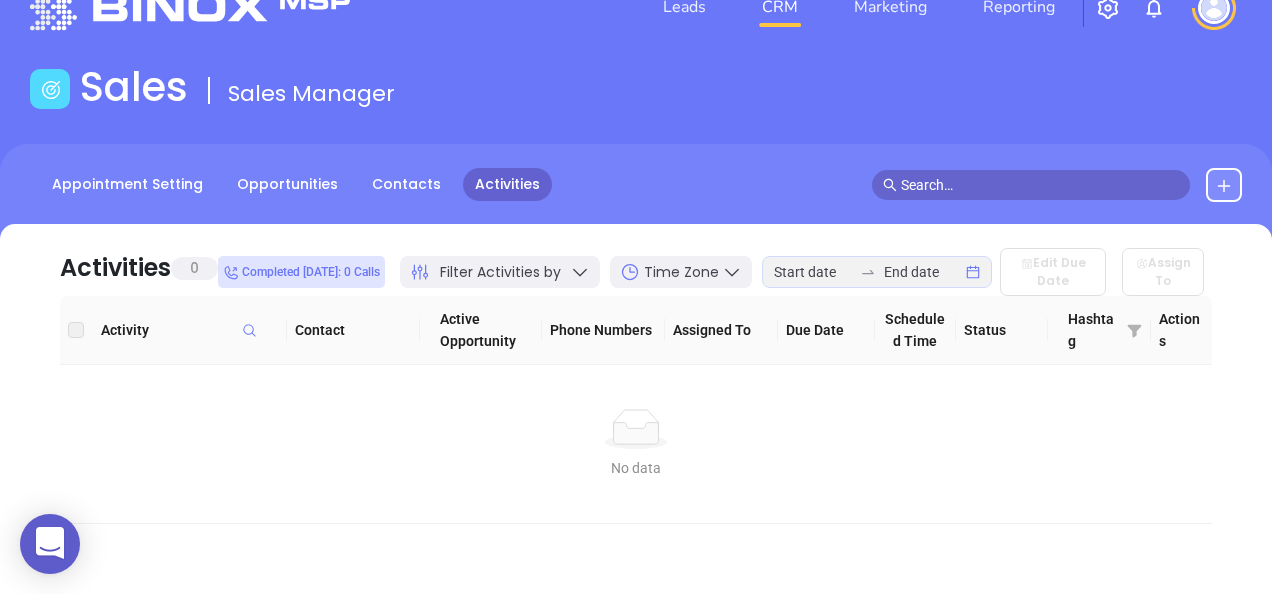scroll, scrollTop: 0, scrollLeft: 0, axis: both 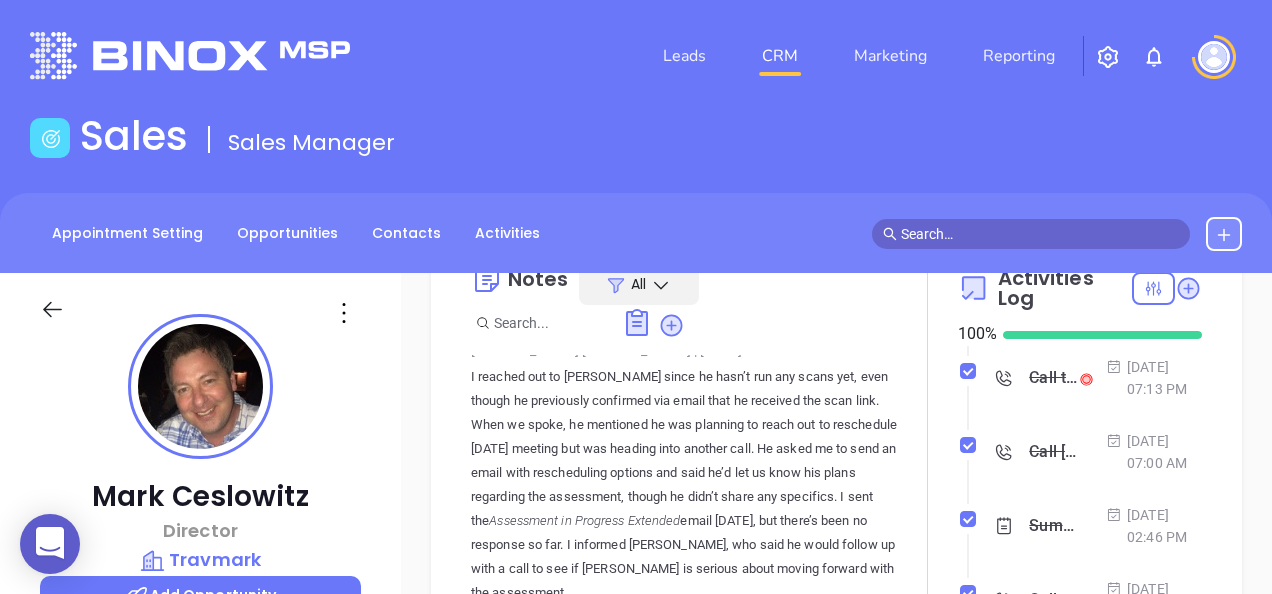 click on "Call to Mark Ceslowitz" at bounding box center (1053, -214) 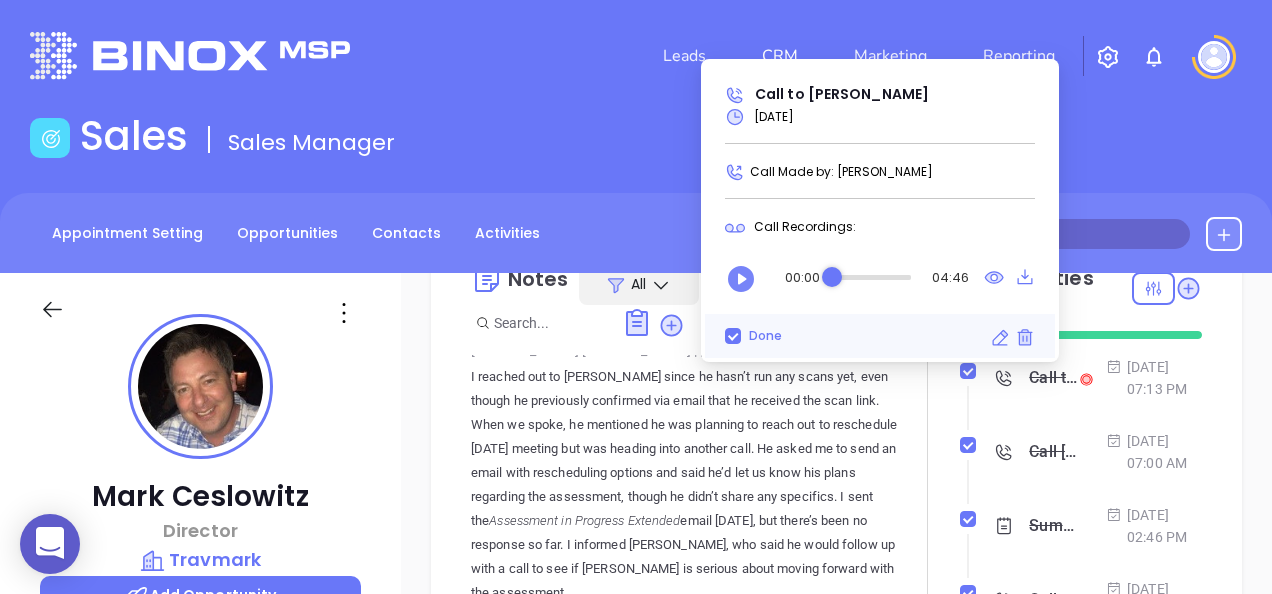 click 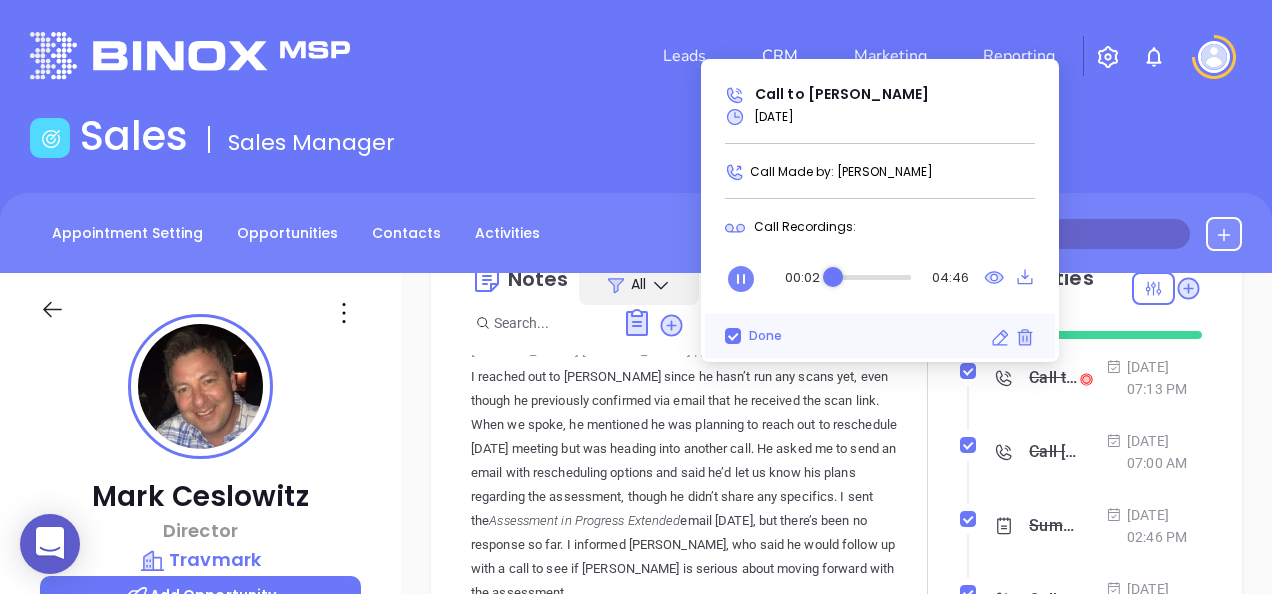 click at bounding box center [871, 277] 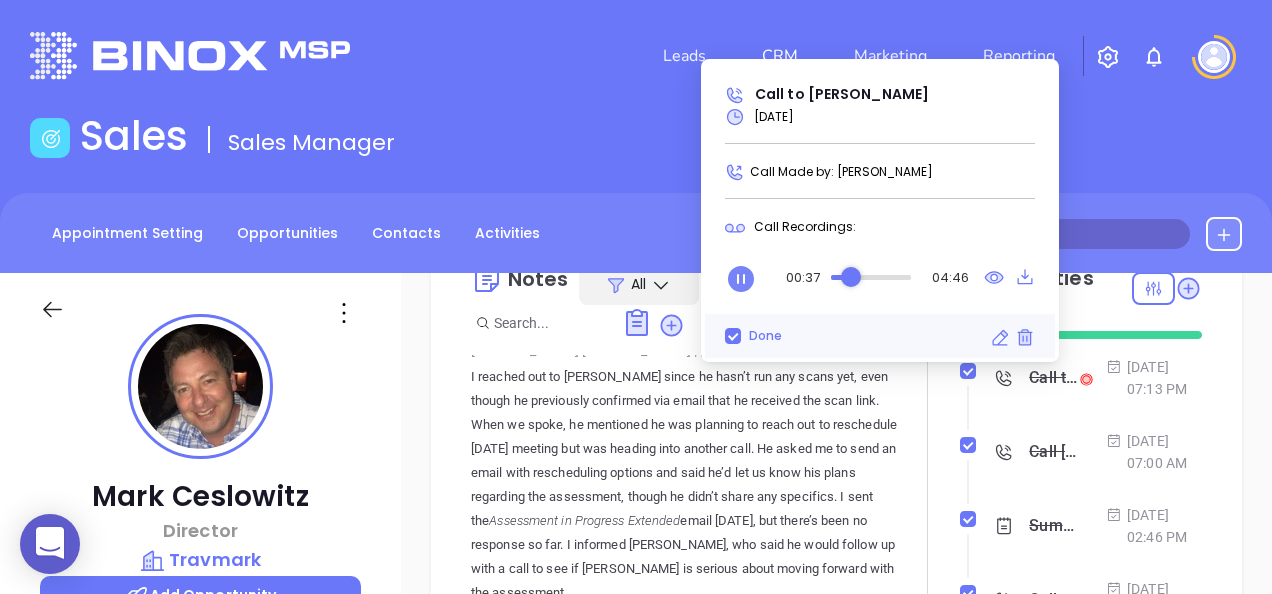 click at bounding box center (870, 277) 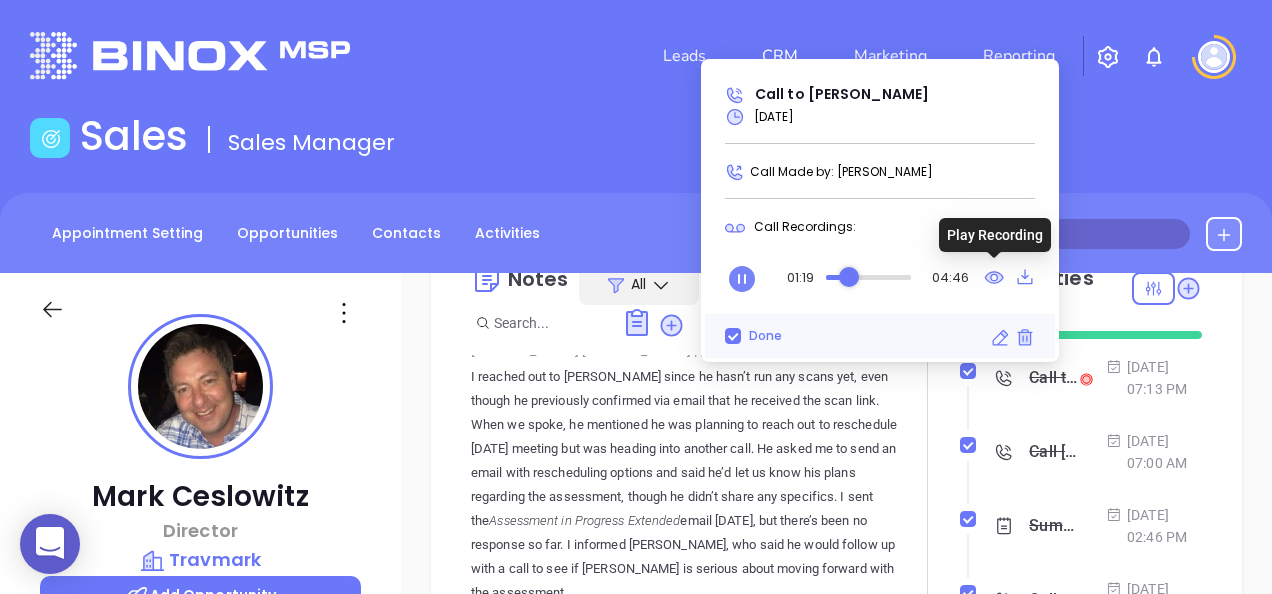 click 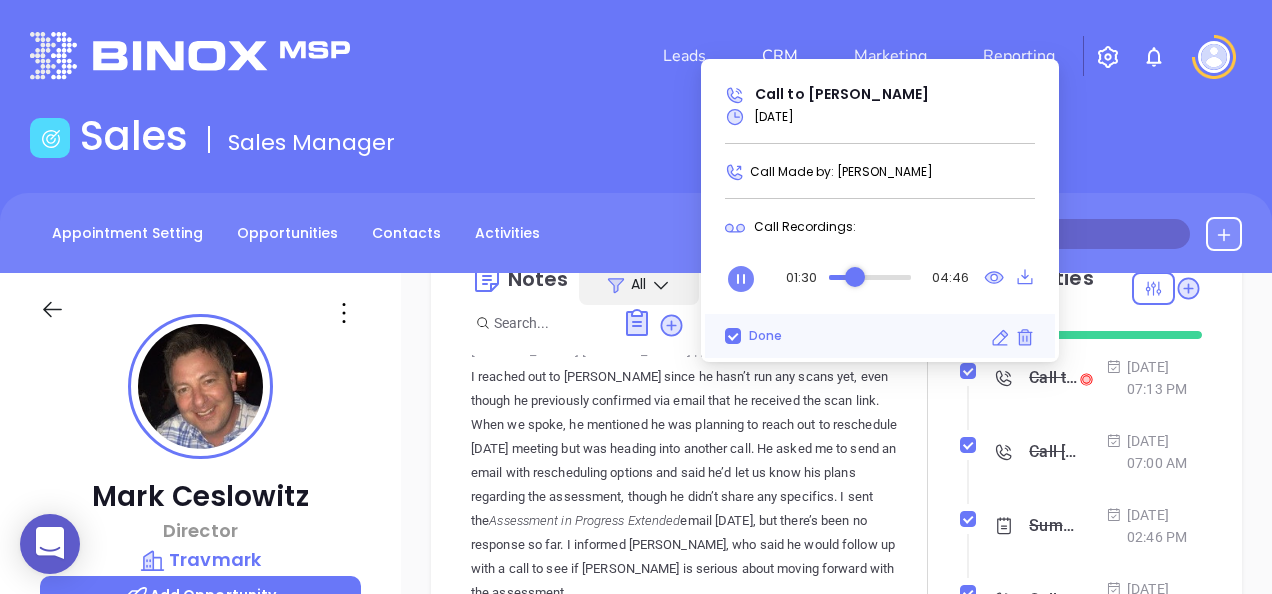 click 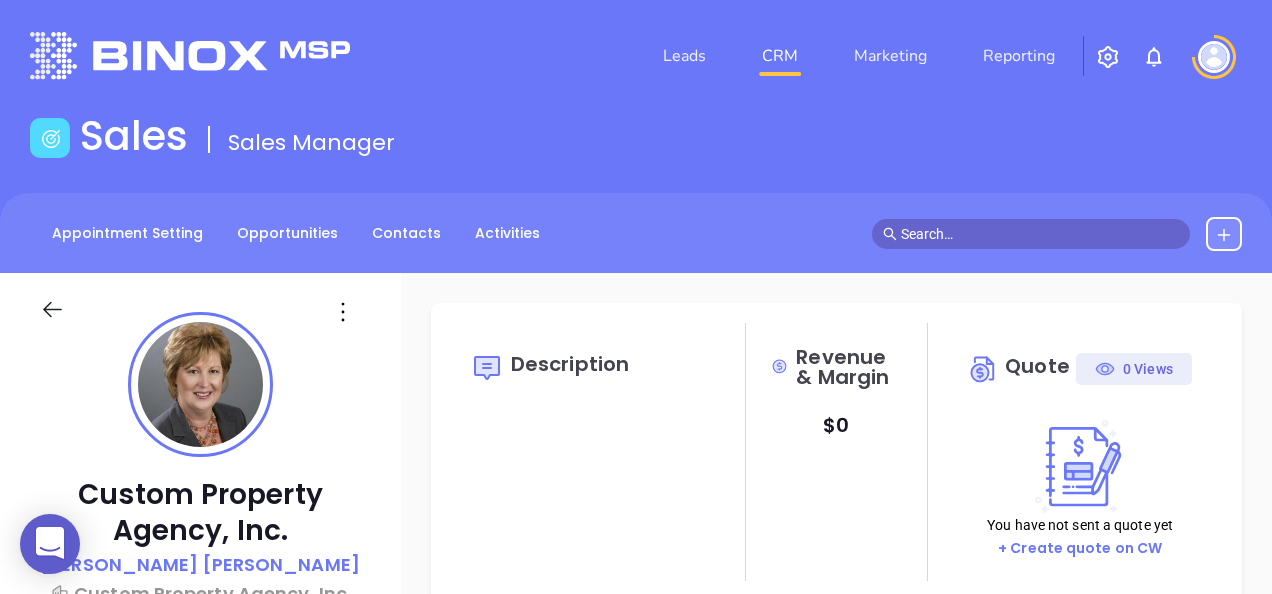 scroll, scrollTop: 579, scrollLeft: 0, axis: vertical 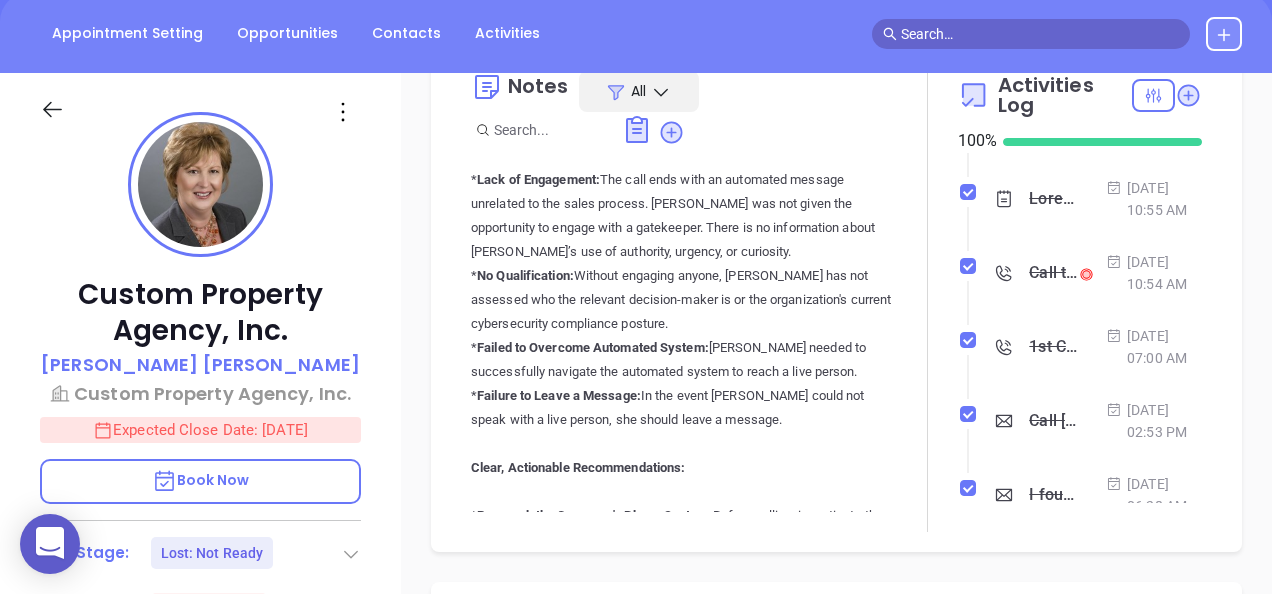click 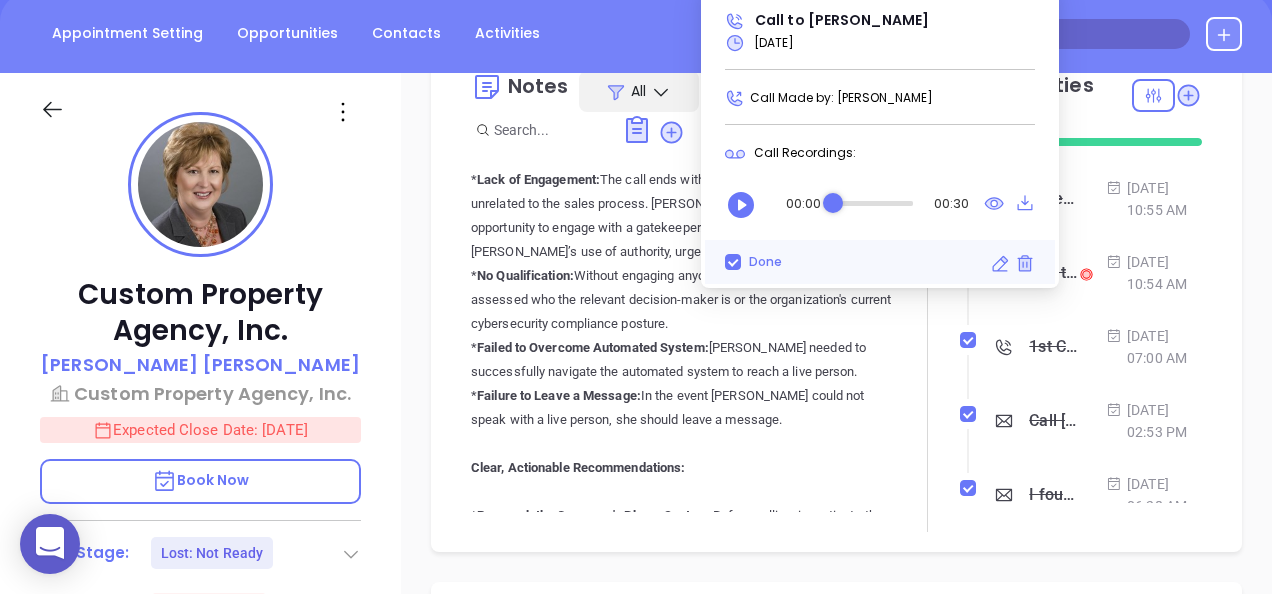 click on "Call to Karen Catalano May 29, 2025 | 01:05 PM" at bounding box center [1082, -522] 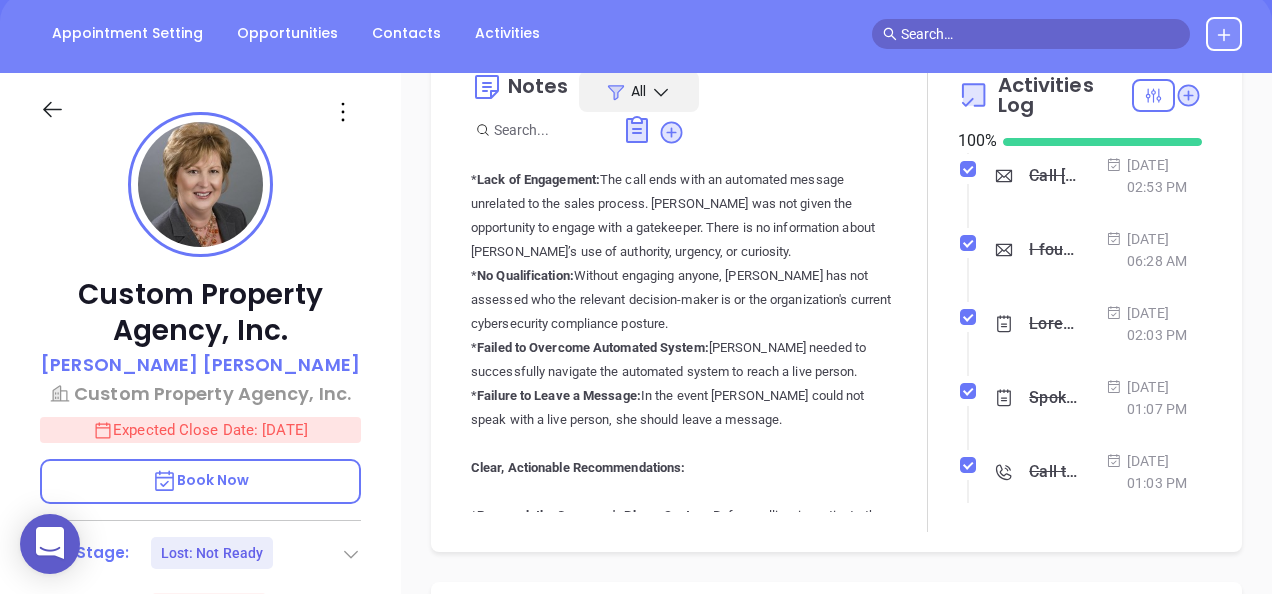 scroll, scrollTop: 3900, scrollLeft: 0, axis: vertical 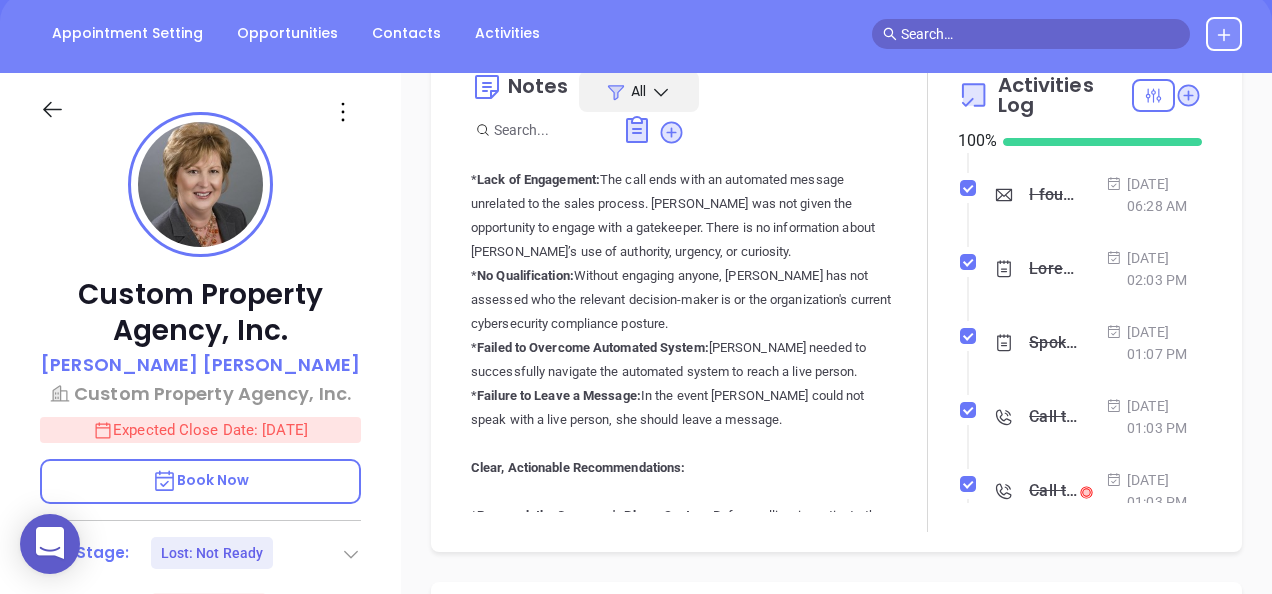 click on "Call to [PERSON_NAME]" at bounding box center (1053, -619) 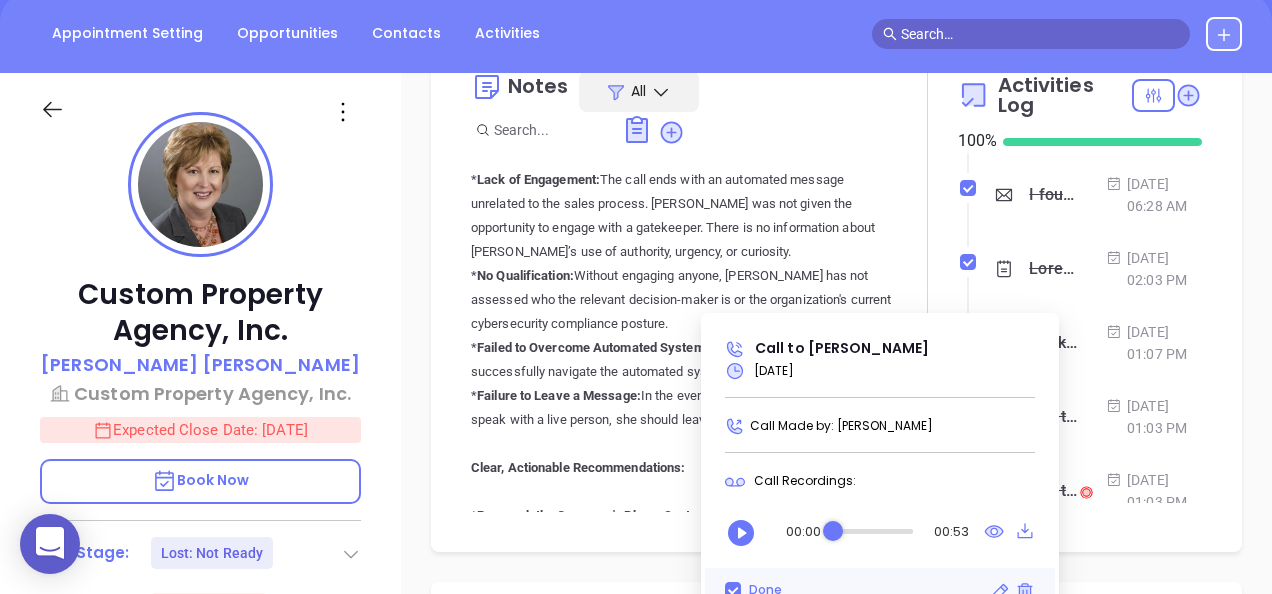 click on "Call to Karen Catalano" at bounding box center (1053, -619) 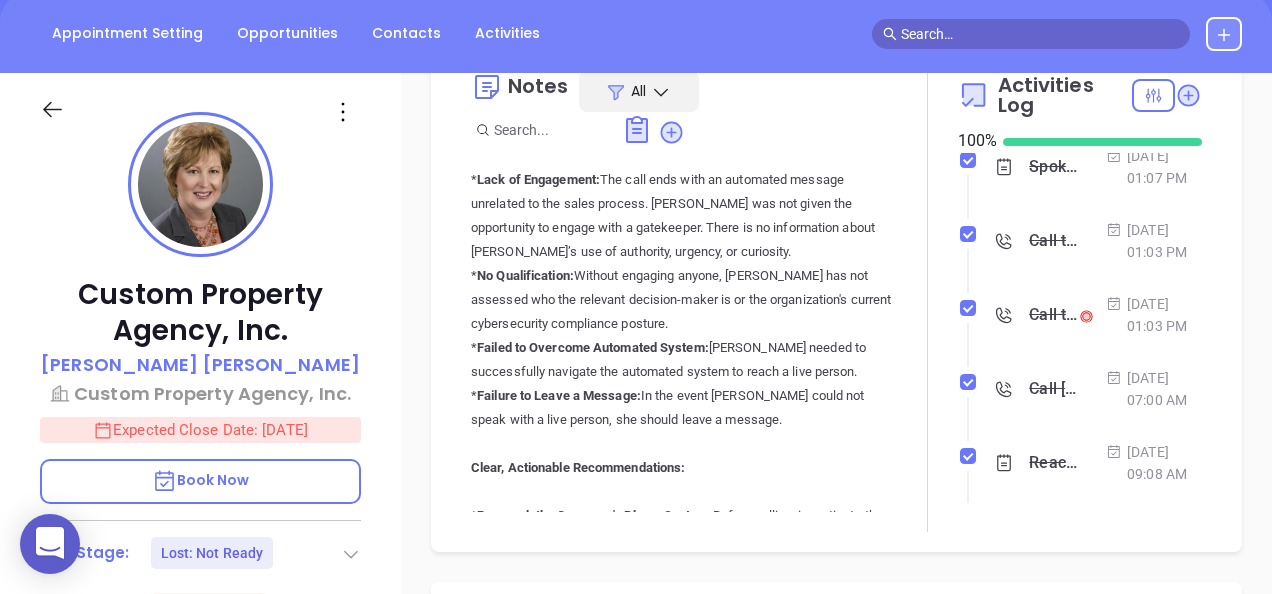 scroll, scrollTop: 4100, scrollLeft: 0, axis: vertical 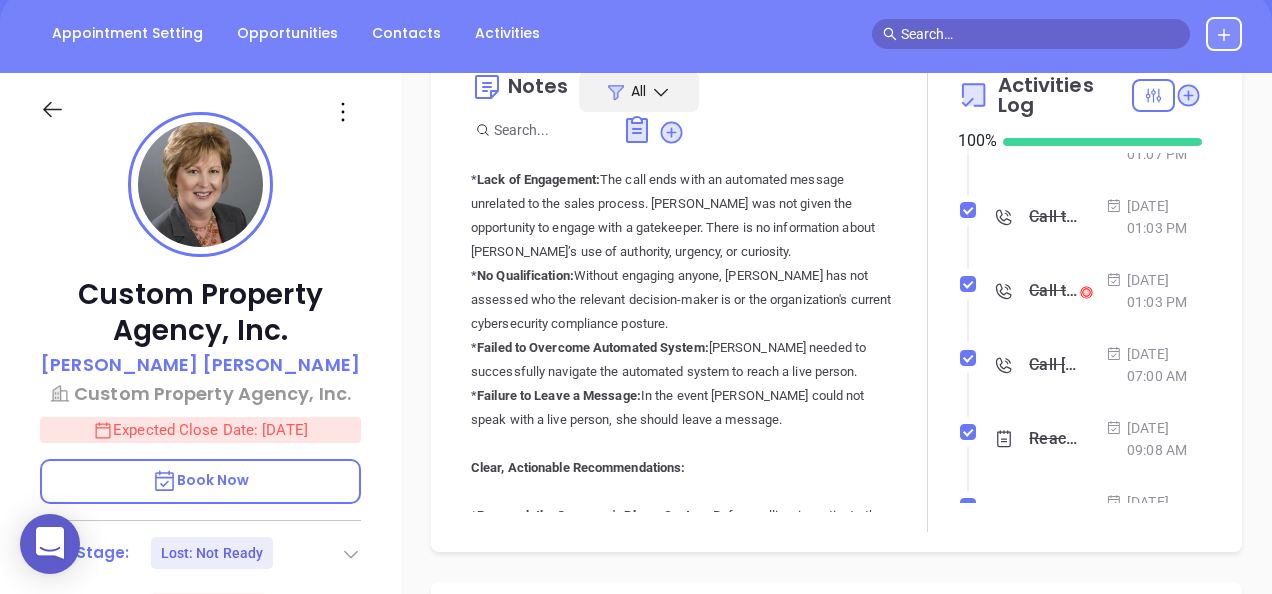 click on "Call to Karen Catalano" at bounding box center [1053, -671] 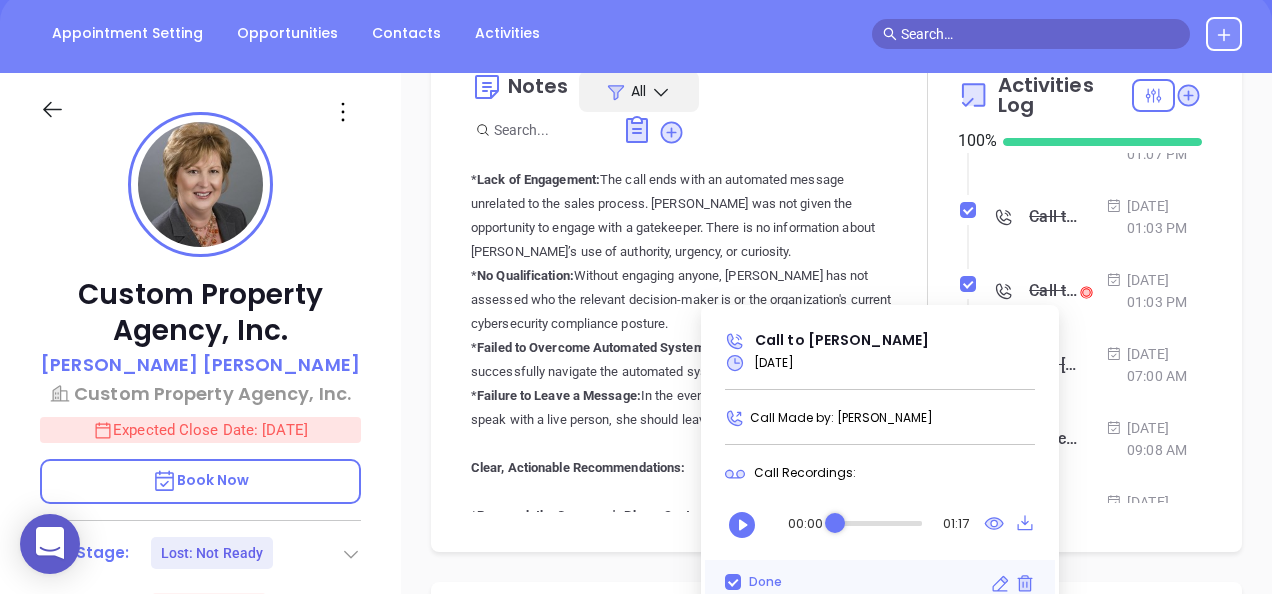 click on "Call to Karen Catalano" at bounding box center (1053, -671) 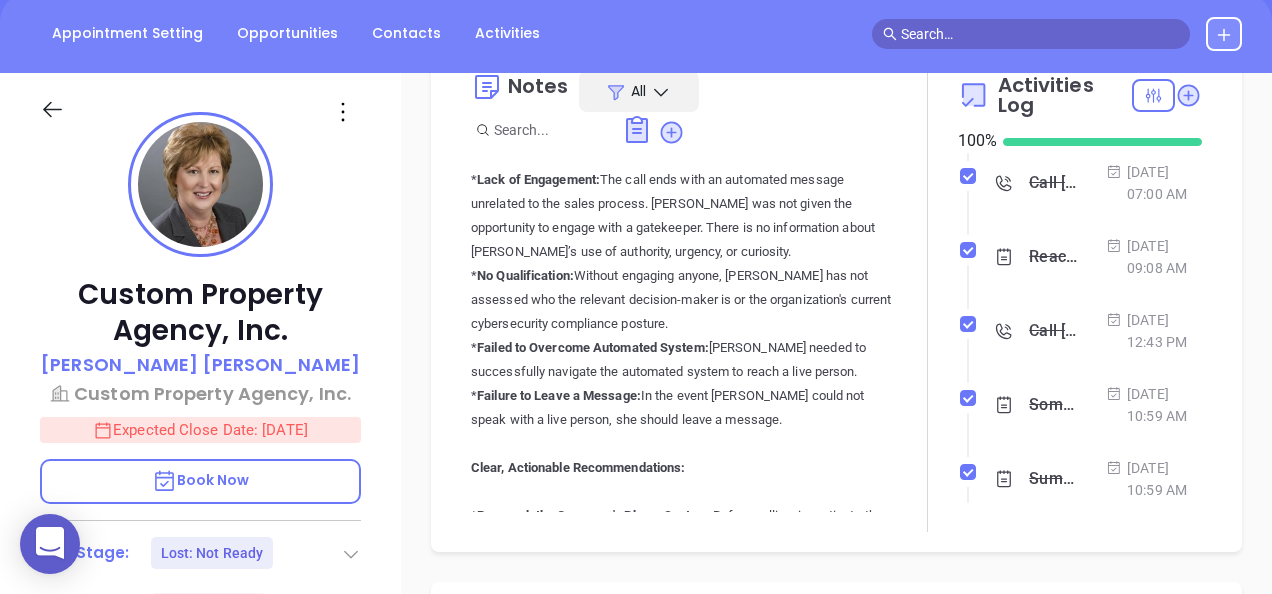 scroll, scrollTop: 4300, scrollLeft: 0, axis: vertical 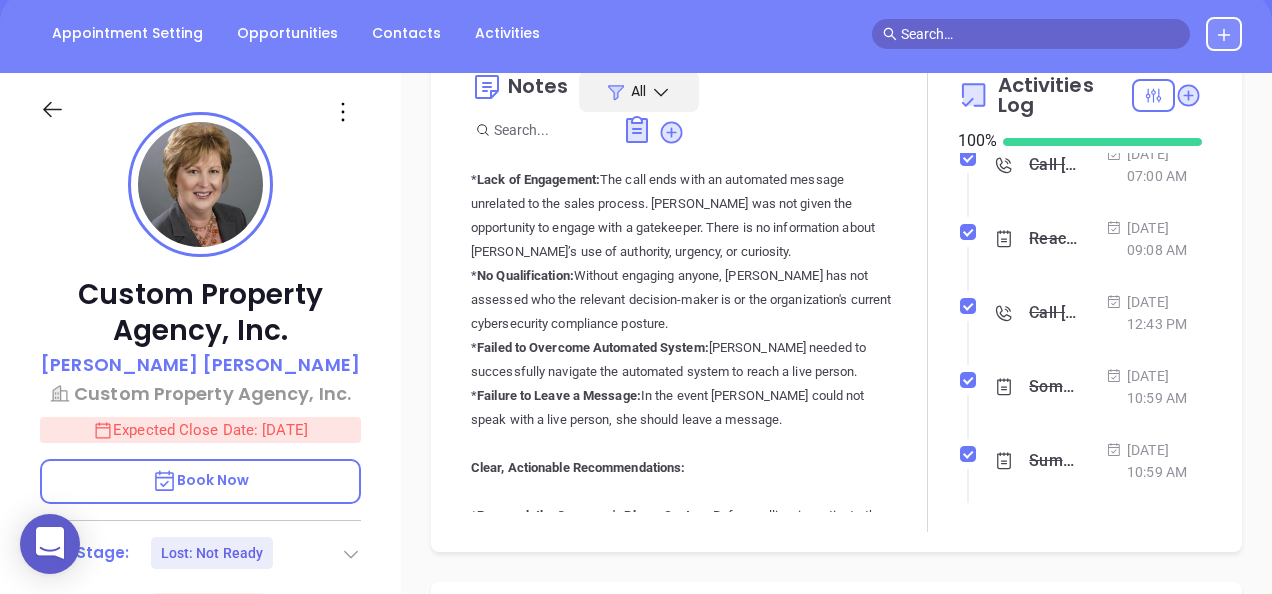 click on "Call to Karen Catalano" at bounding box center (1053, -723) 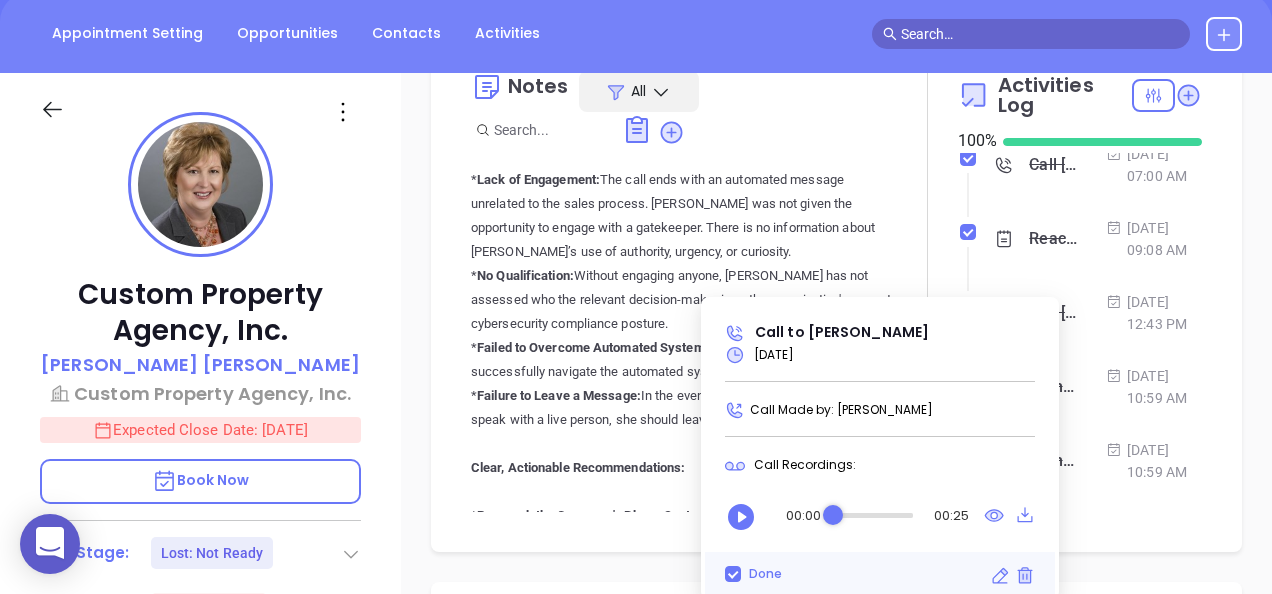click on "Call to Karen Catalano" at bounding box center (1053, -723) 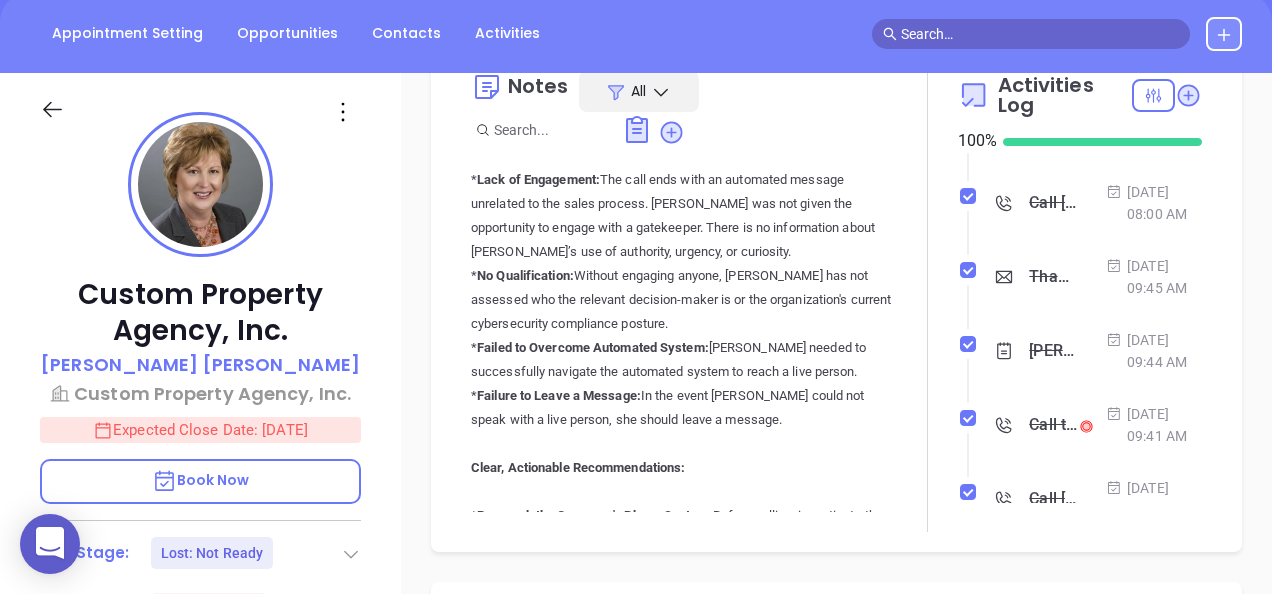 scroll, scrollTop: 4800, scrollLeft: 0, axis: vertical 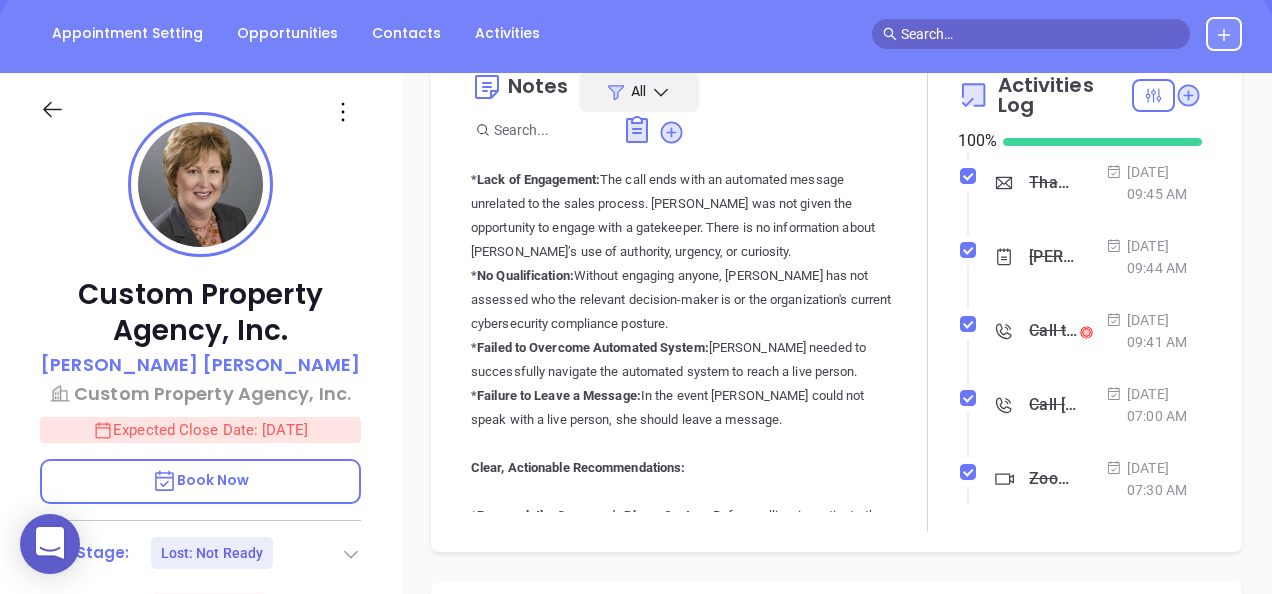 click on "Call to Karen Catalano" at bounding box center (1053, -927) 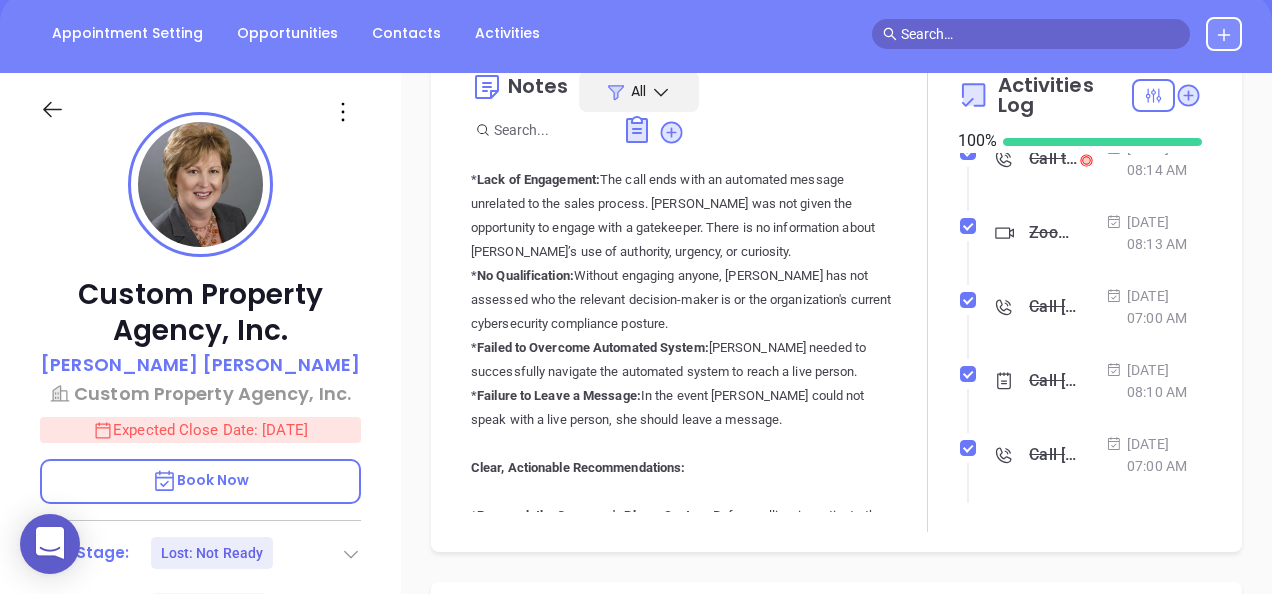 scroll, scrollTop: 5300, scrollLeft: 0, axis: vertical 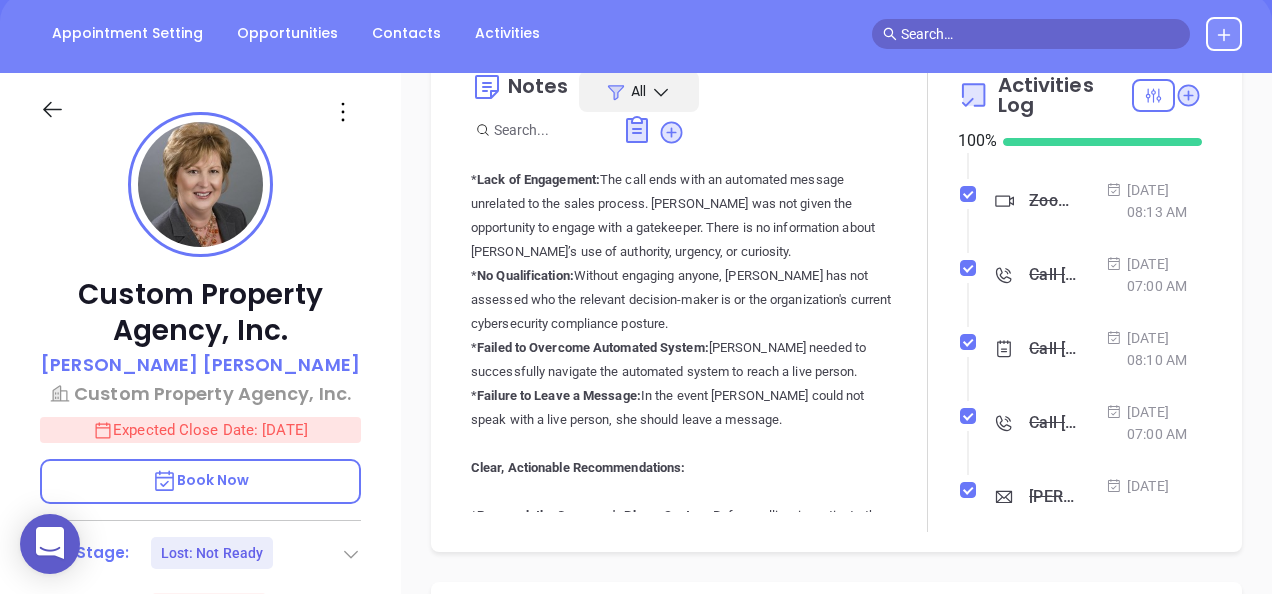 click on "Call to Karen Catalano" at bounding box center [1053, -909] 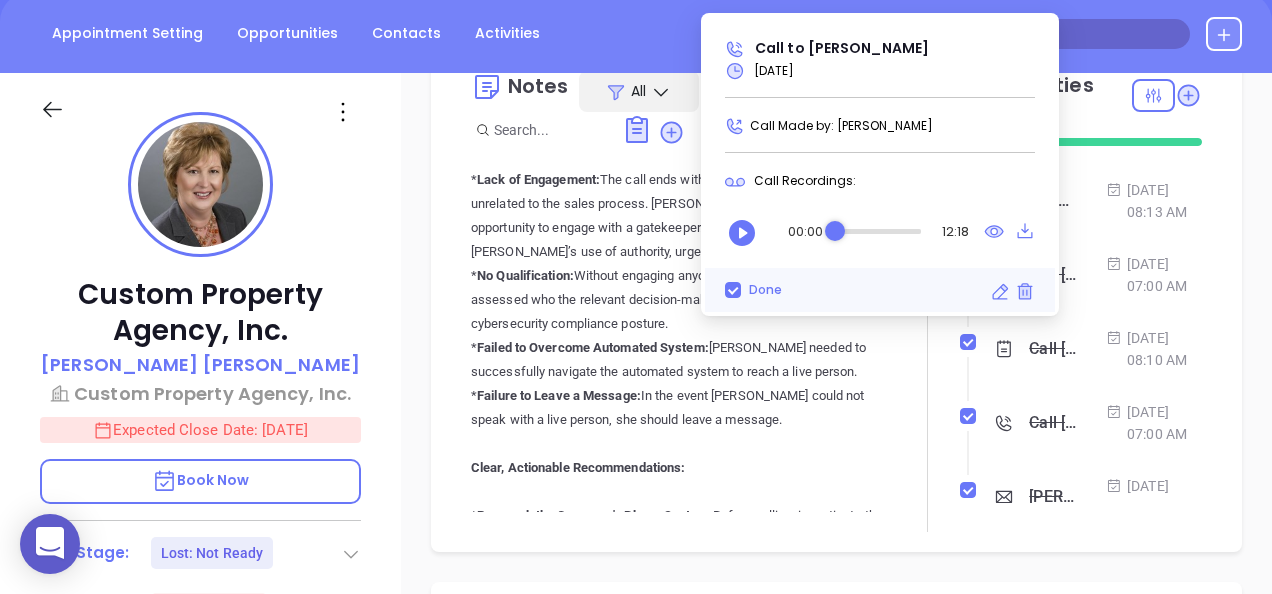 click at bounding box center (878, 231) 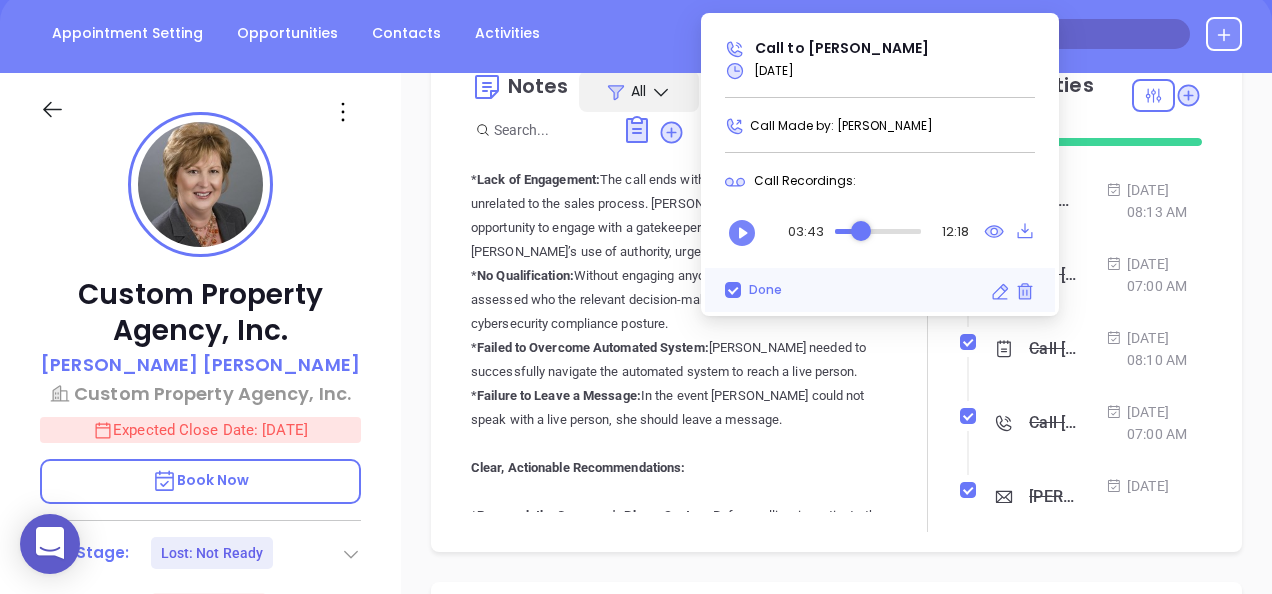 click 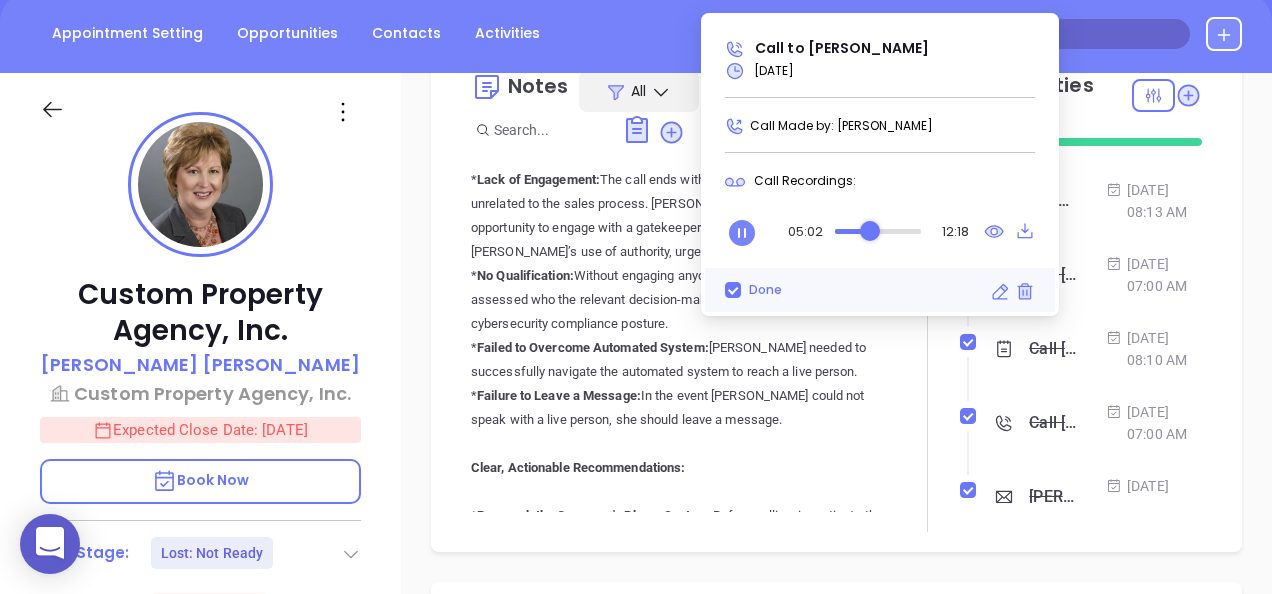 click on "Call  Karen to follow up - Karen Catalano May 20, 2025 | 07:00 AM" at bounding box center (1082, -816) 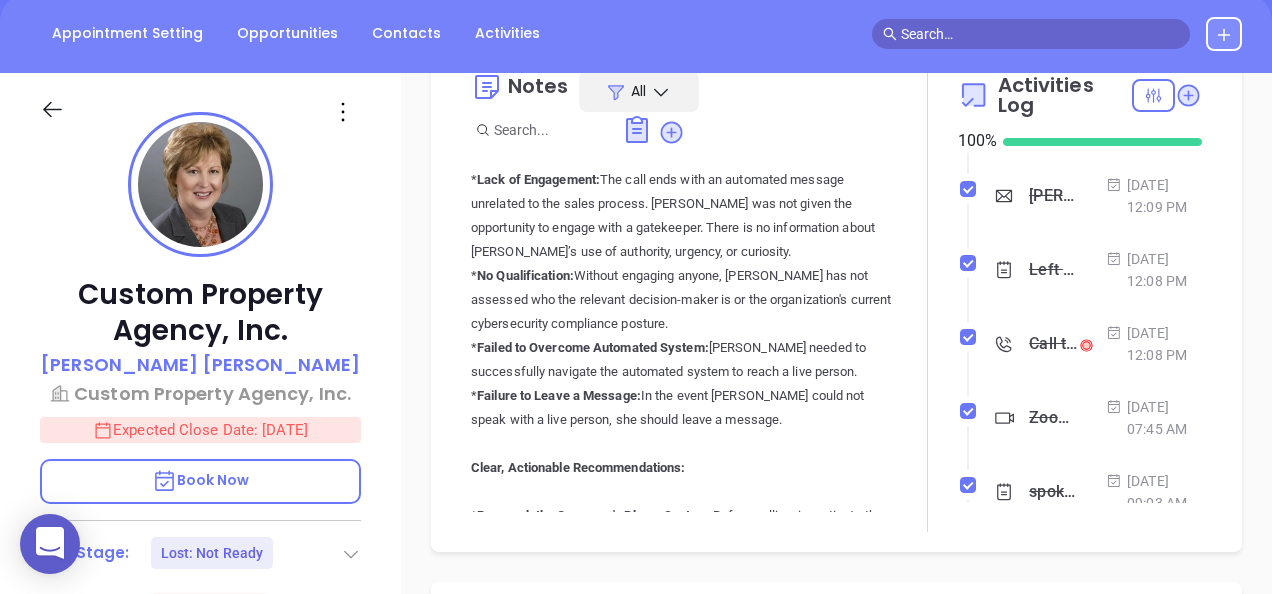 scroll, scrollTop: 5800, scrollLeft: 0, axis: vertical 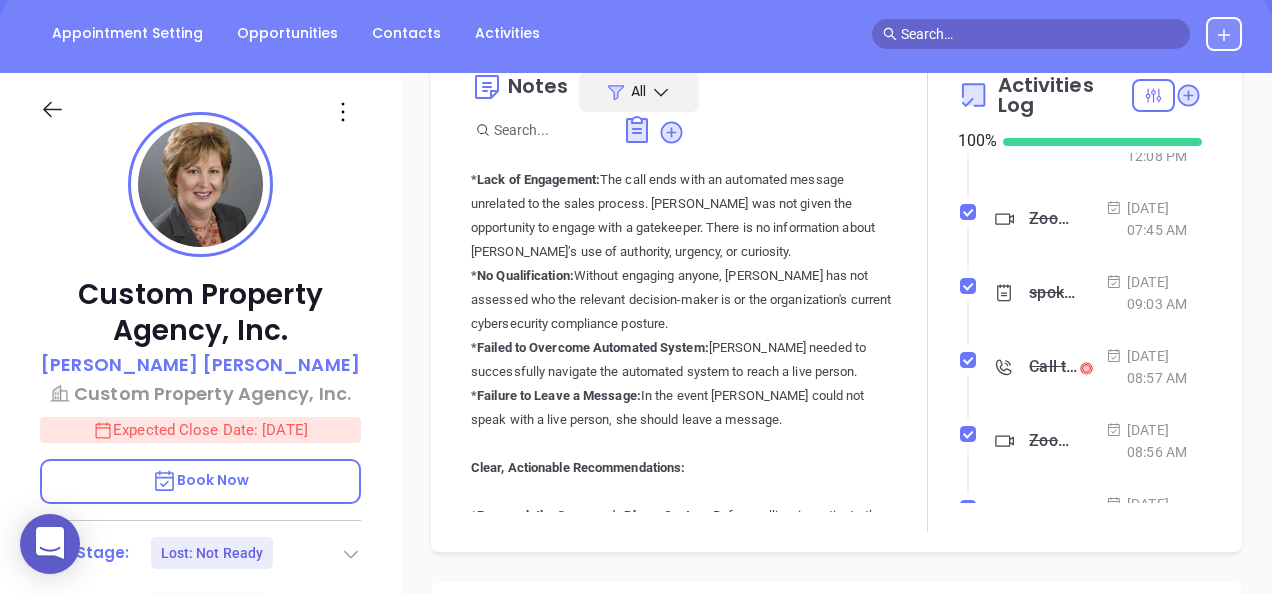 click 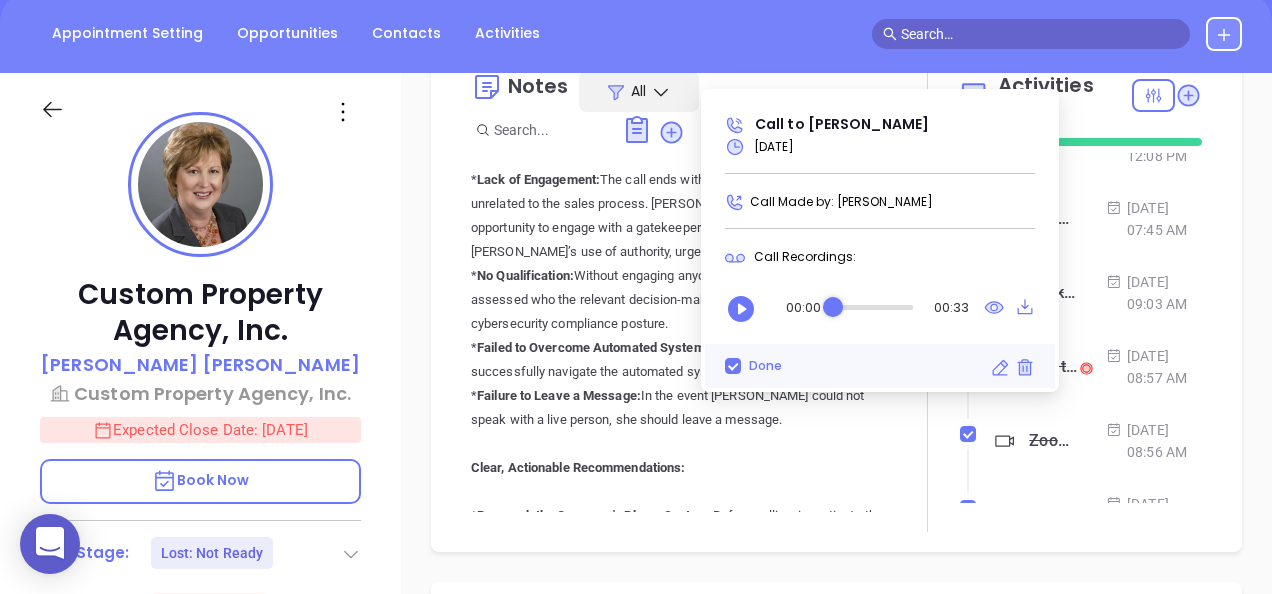 click on "Call to Karen Catalano" at bounding box center [1053, -965] 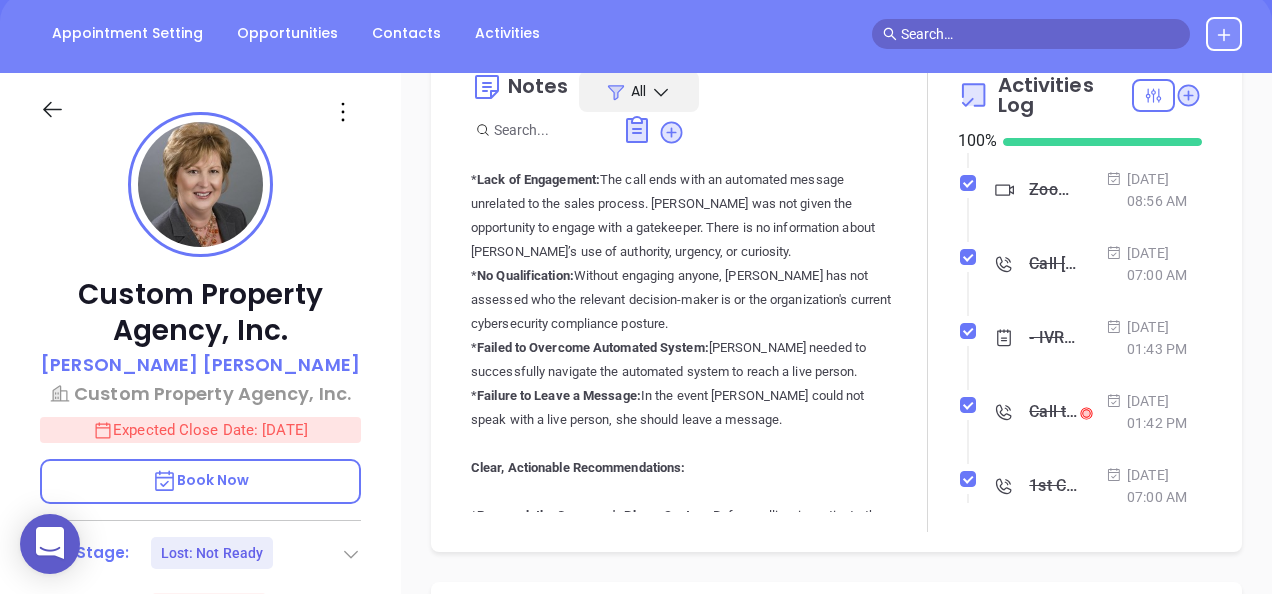 scroll, scrollTop: 6200, scrollLeft: 0, axis: vertical 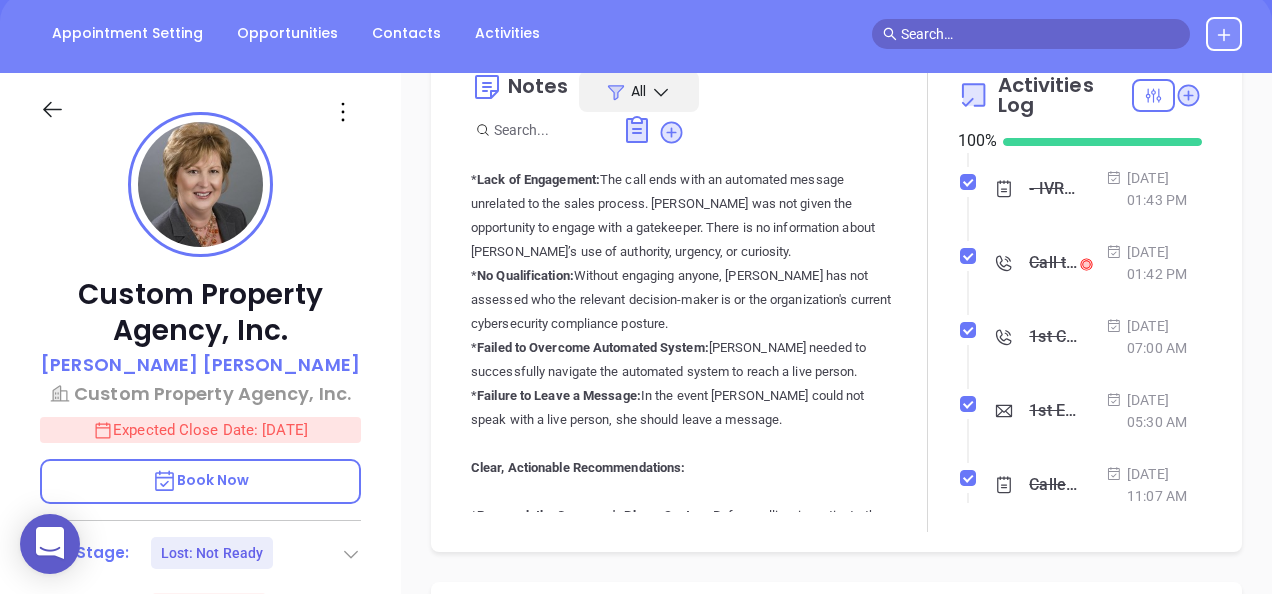 click on "Call to Karen Catalano" at bounding box center [1053, -1069] 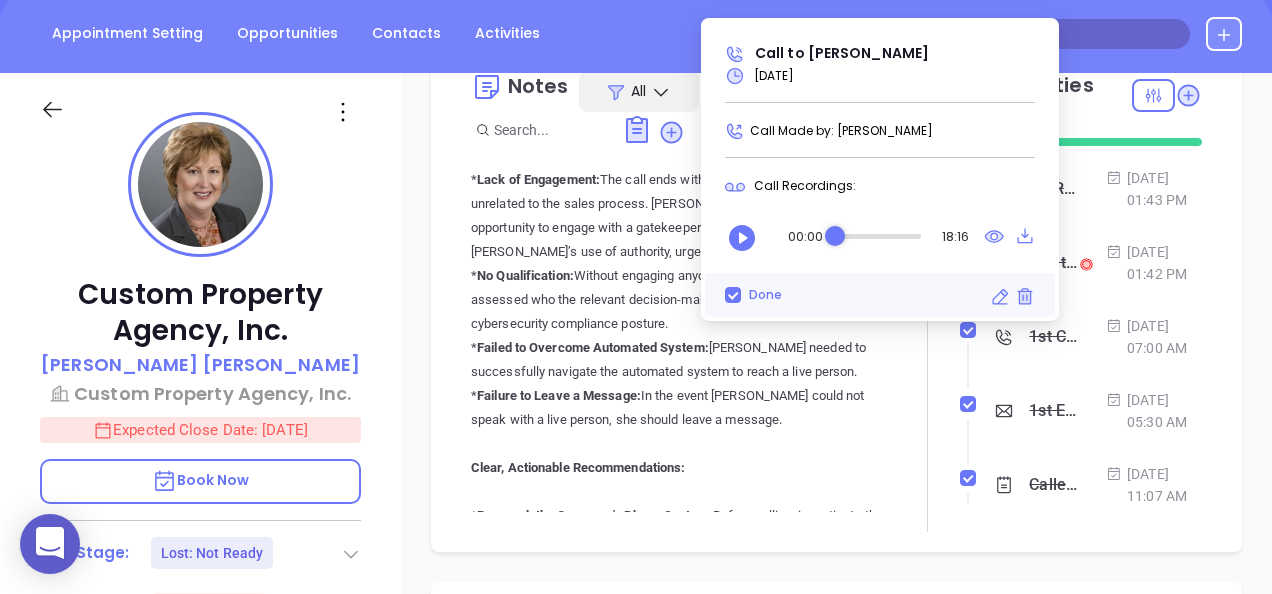 click 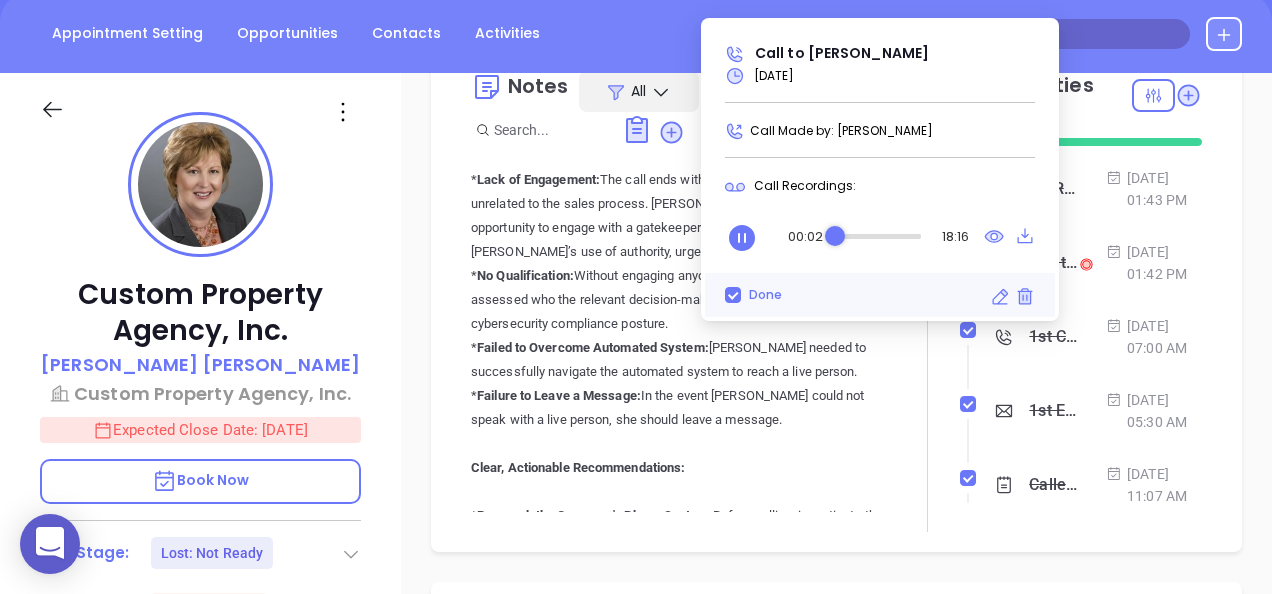 click at bounding box center (878, 237) 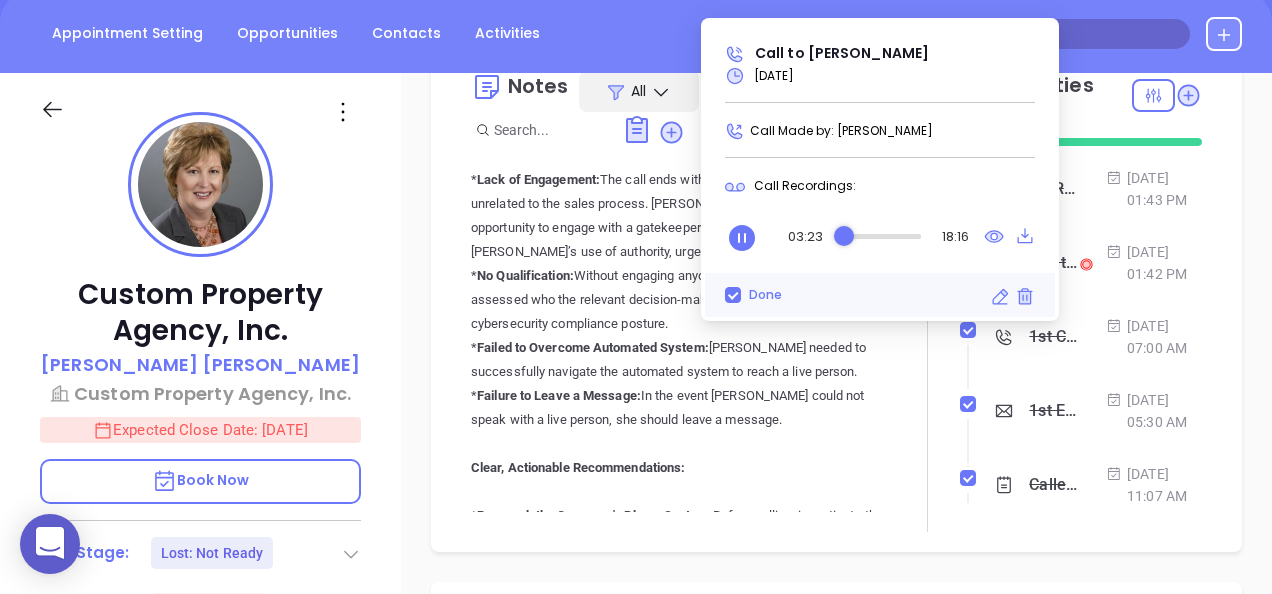 click at bounding box center (844, 236) 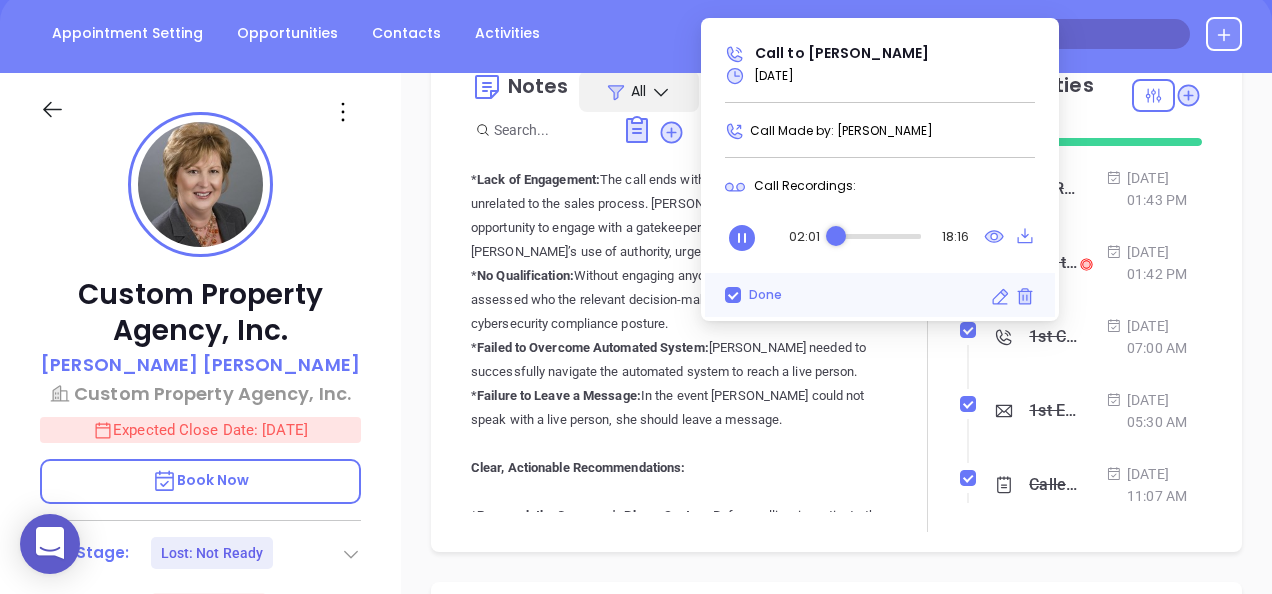 click at bounding box center (836, 236) 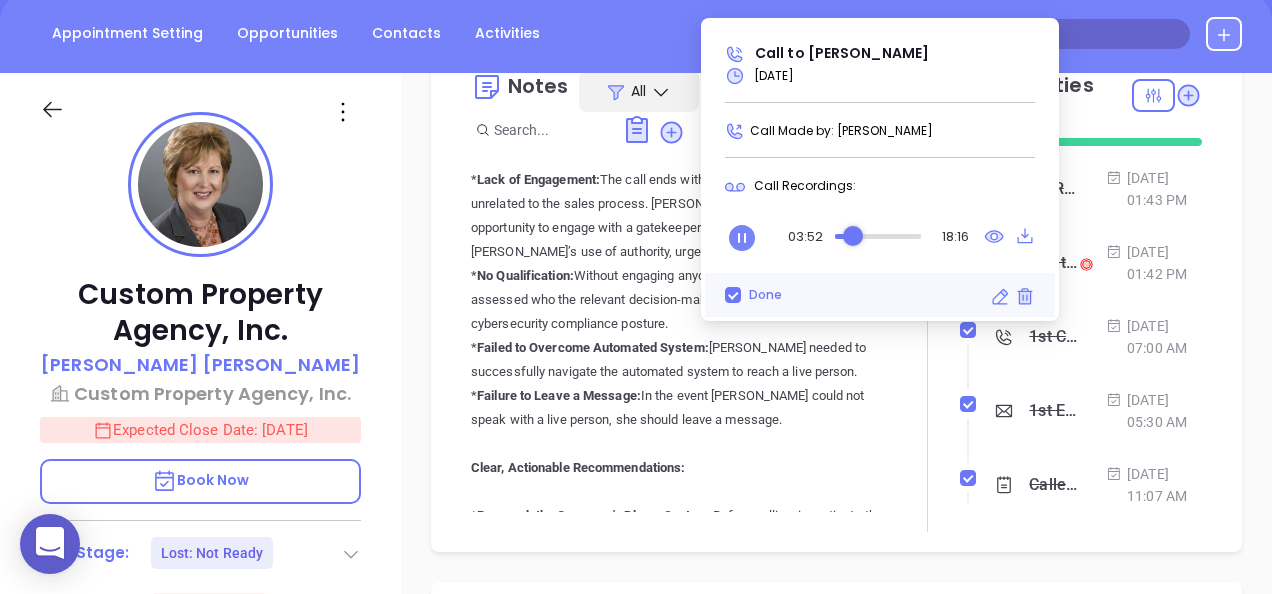 click 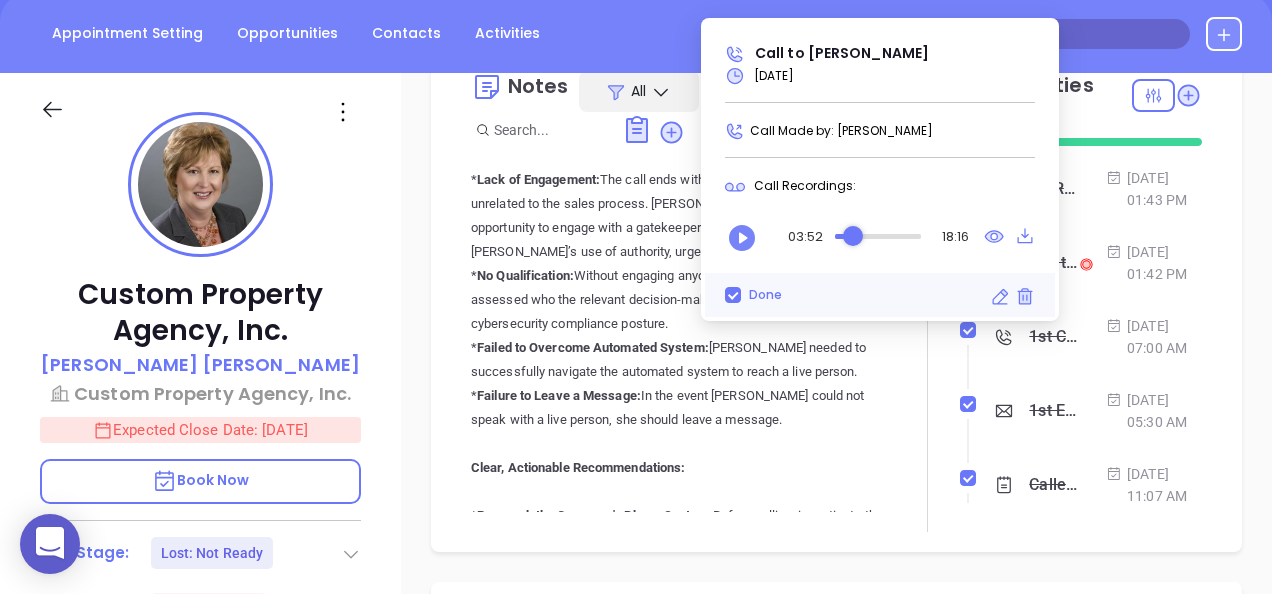 click 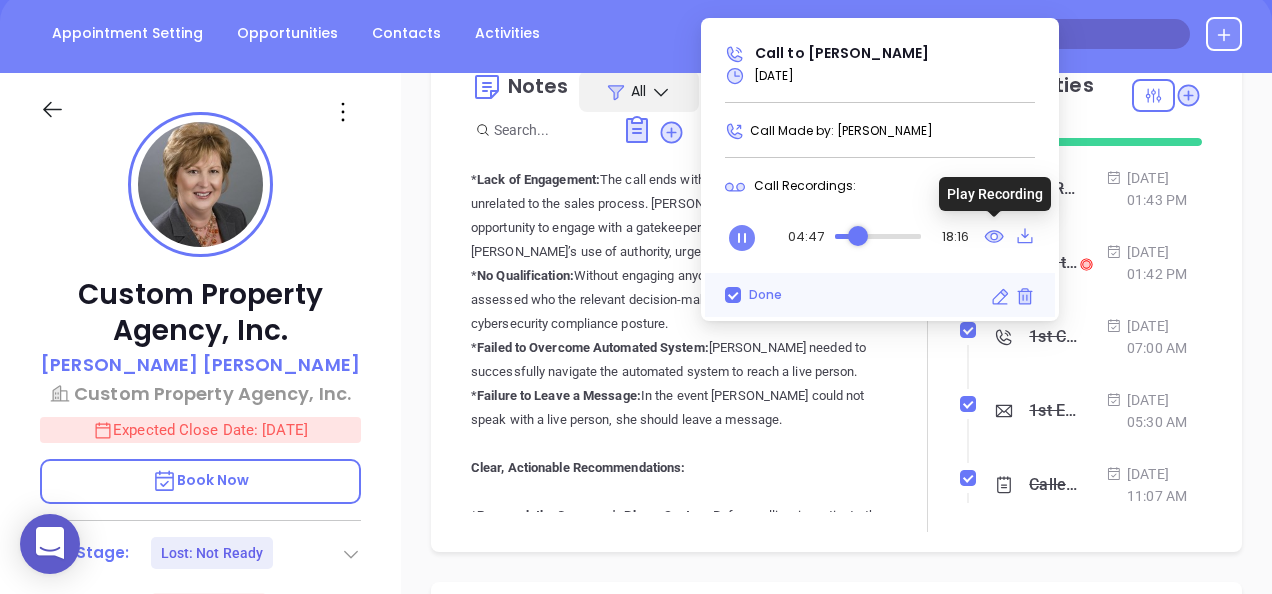 click 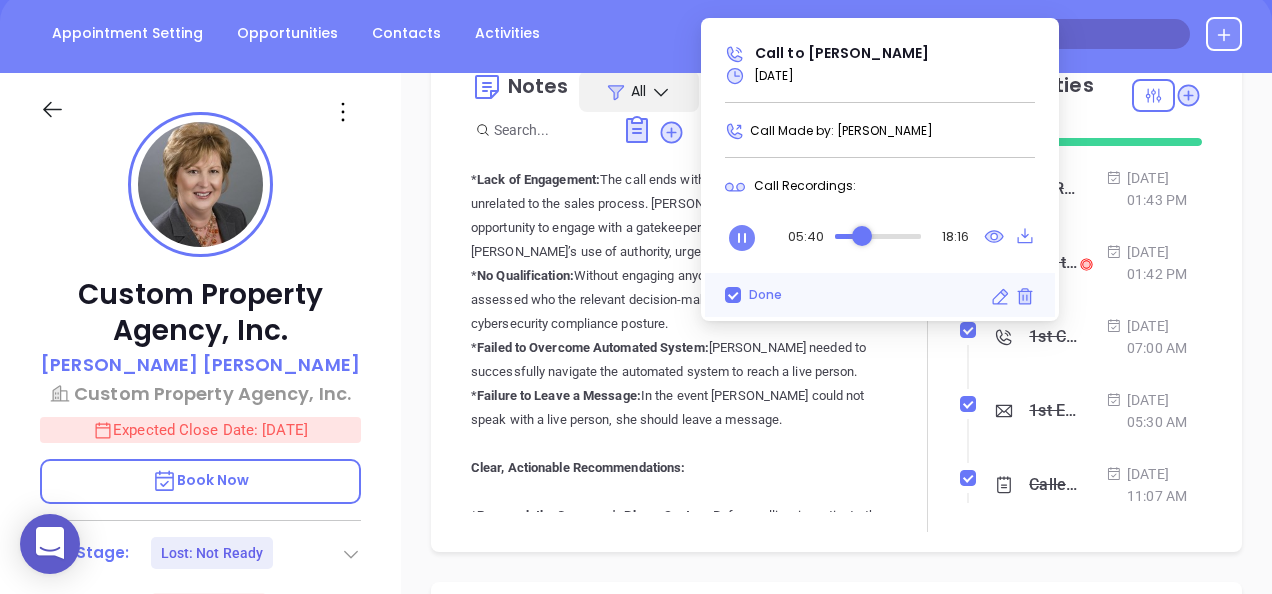 click 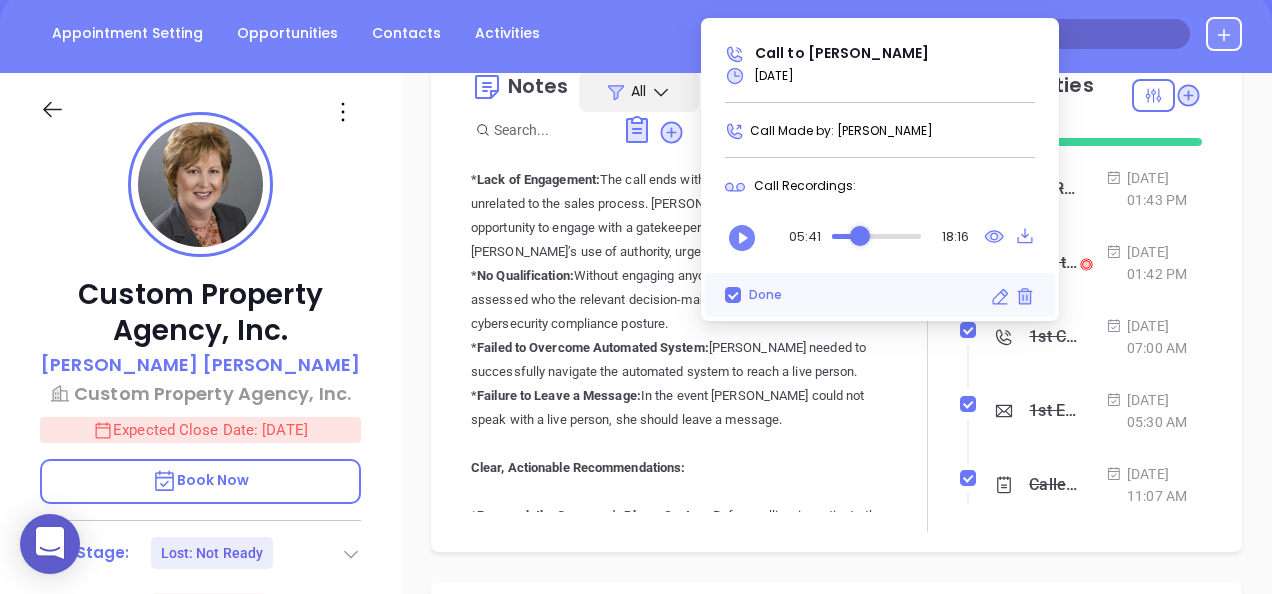 scroll, scrollTop: 6300, scrollLeft: 0, axis: vertical 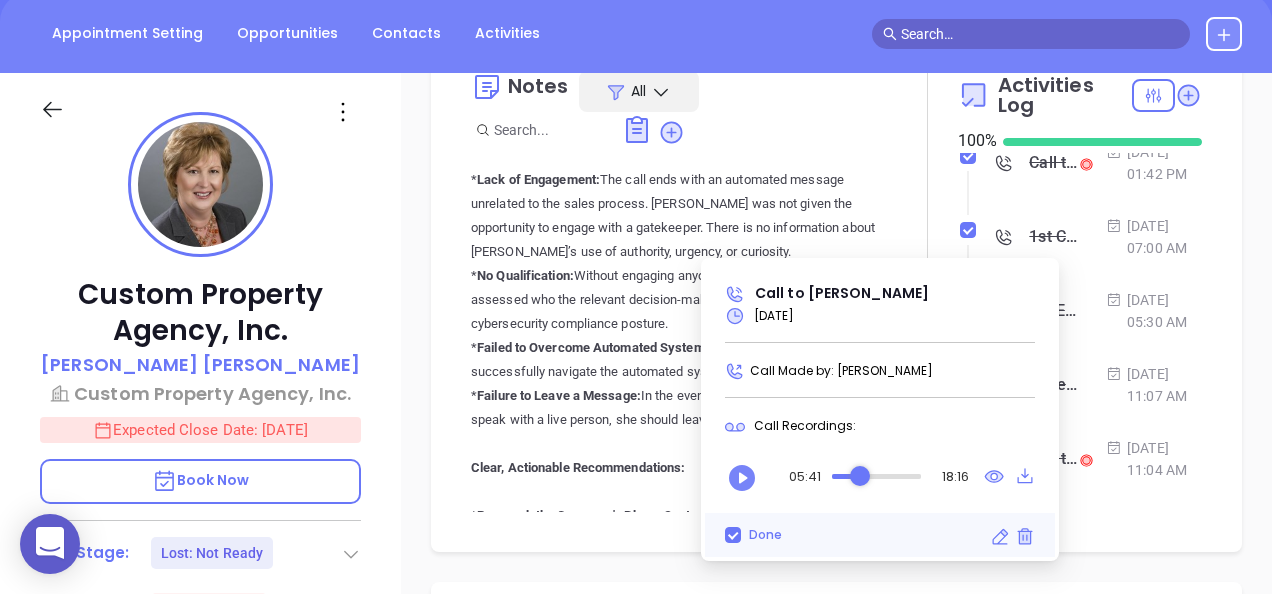 click on "Karen stated that at this moment she is not ready to move forward because of budgetary constraints. They work with an IT company using a break/fix model because it's cheaper for them. They had a company previously on a monthly payment but their prices grew too much and the software slowed their computers down. She asked that I call her on April 14th to discuss since she is working on a deal that will bring in more revenue." at bounding box center (1053, -1243) 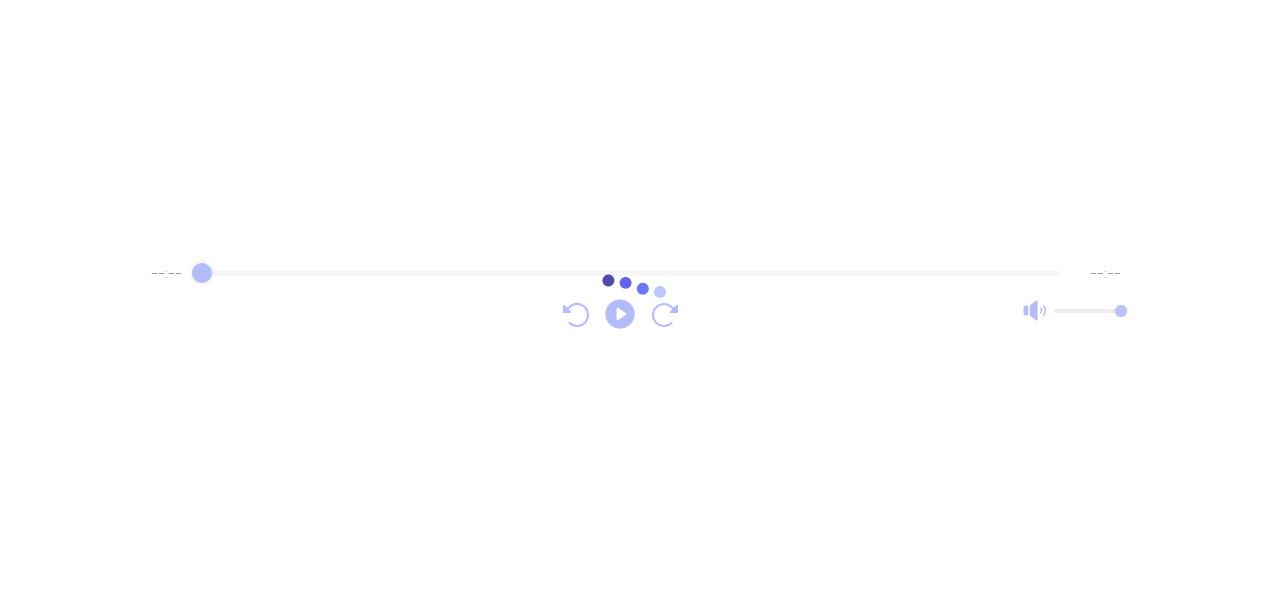 scroll, scrollTop: 0, scrollLeft: 0, axis: both 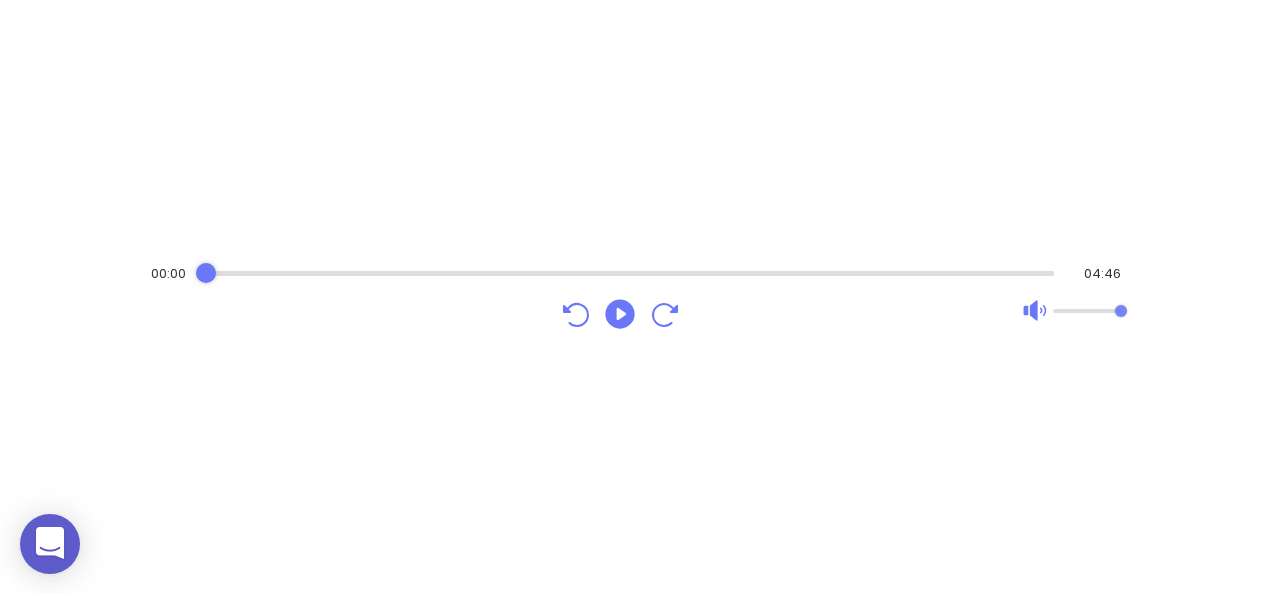 click on "00:00 04:46" at bounding box center [636, 297] 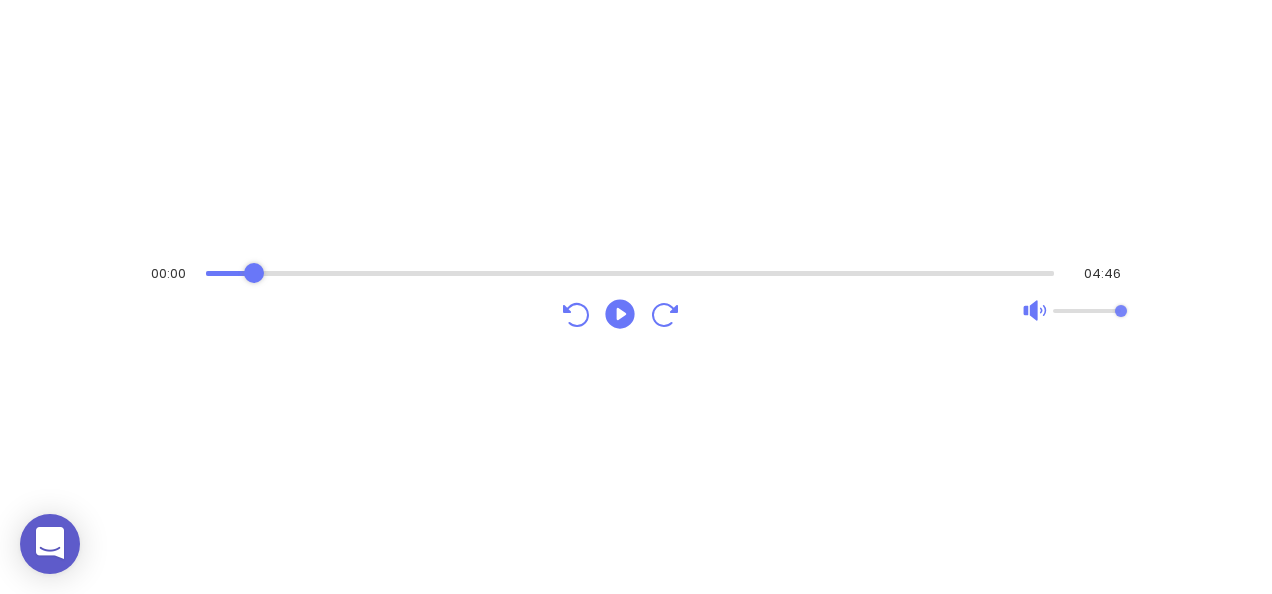 click at bounding box center [630, 273] 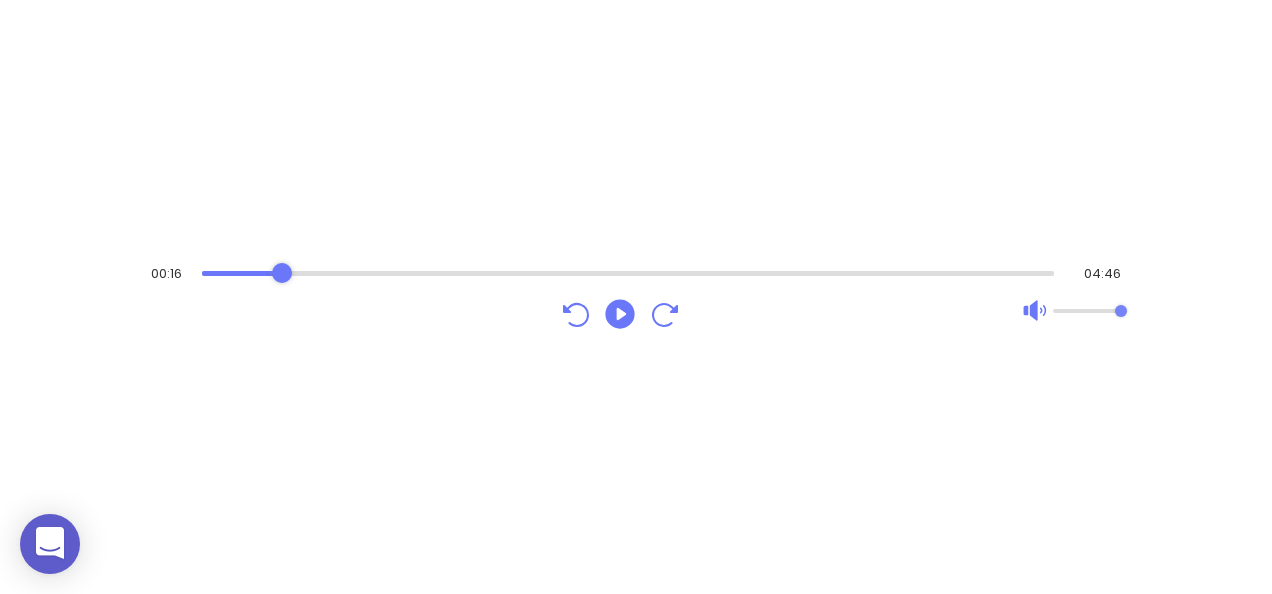 click at bounding box center [628, 273] 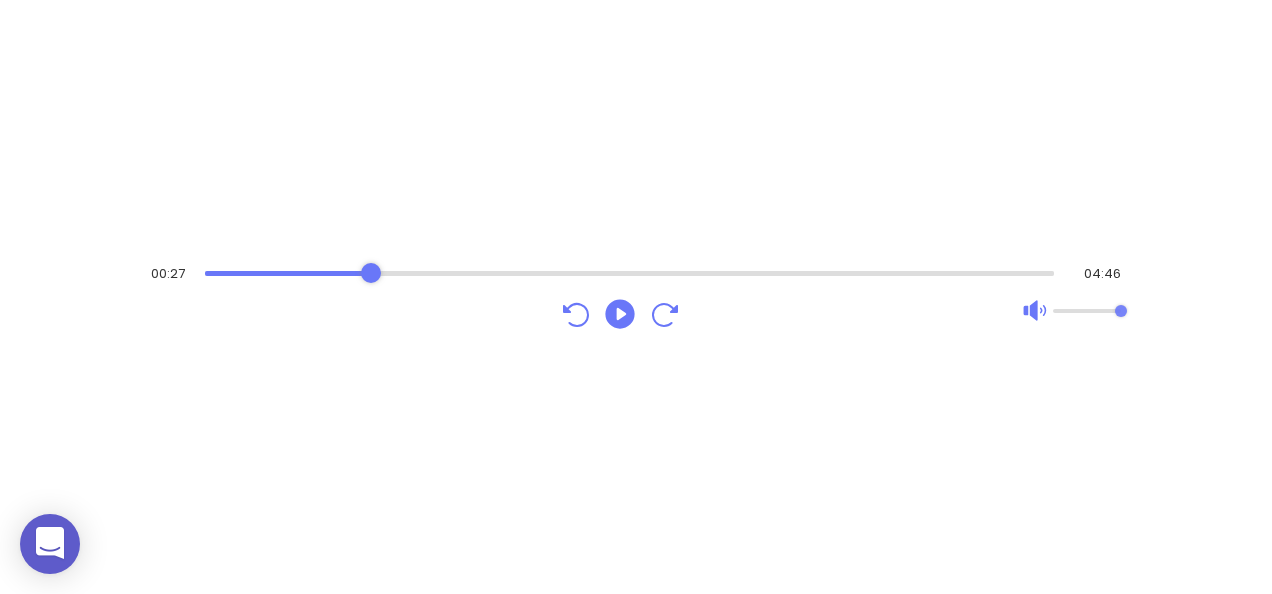 click at bounding box center (630, 273) 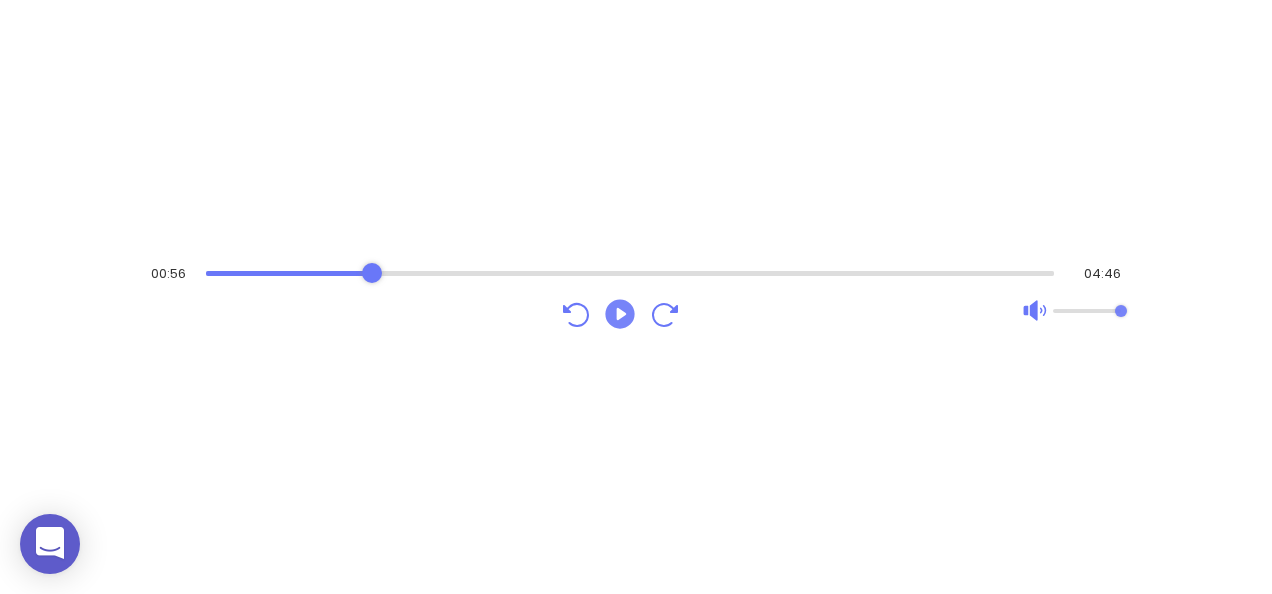 click 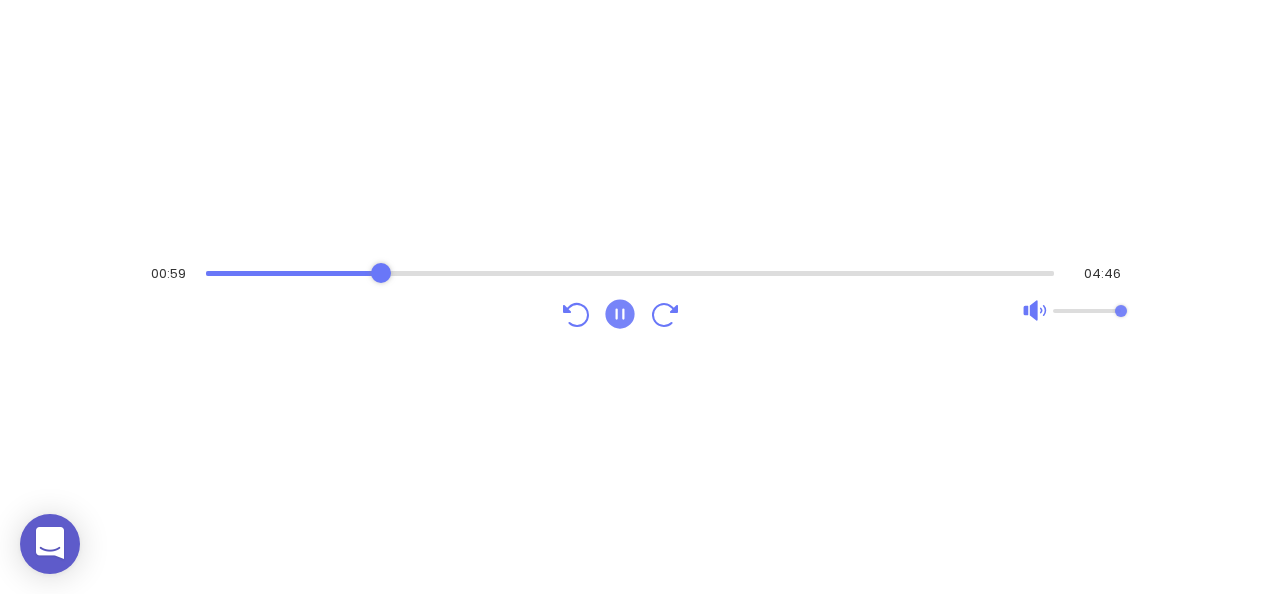 click 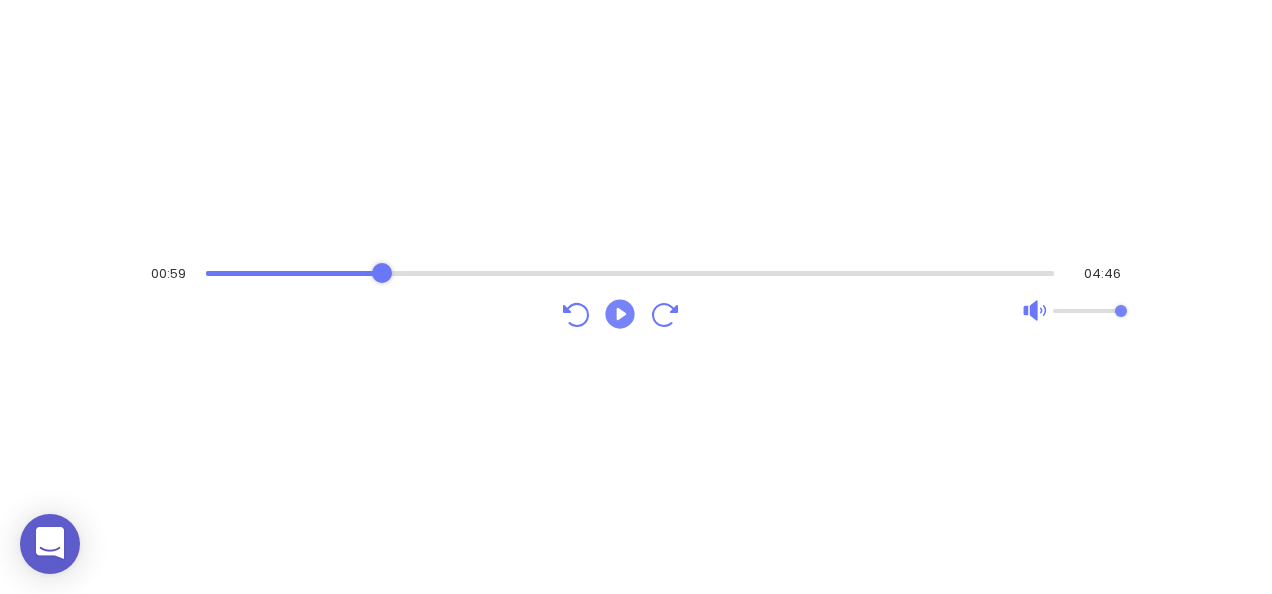 click on "00:59 04:46" at bounding box center [636, 297] 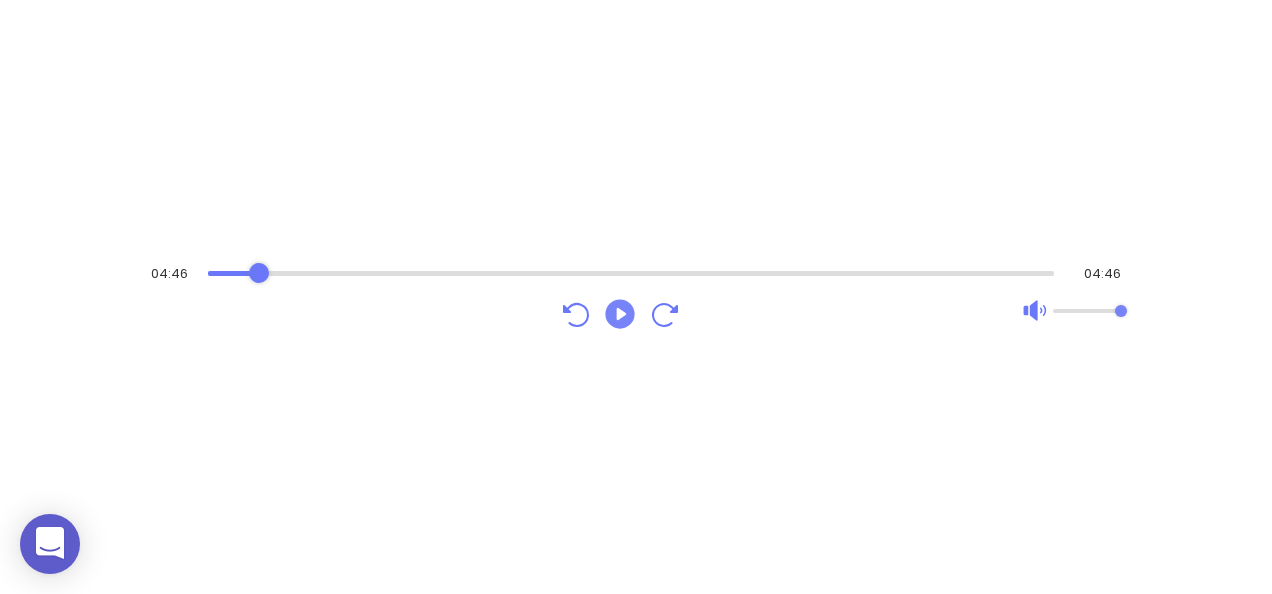click at bounding box center [631, 273] 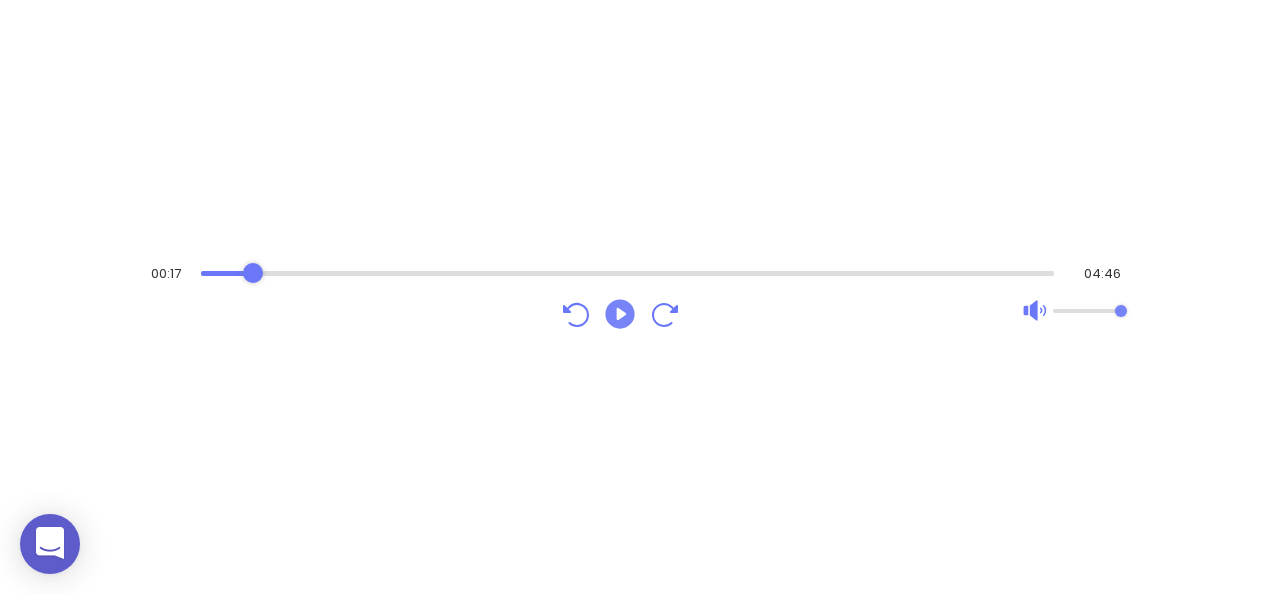 click 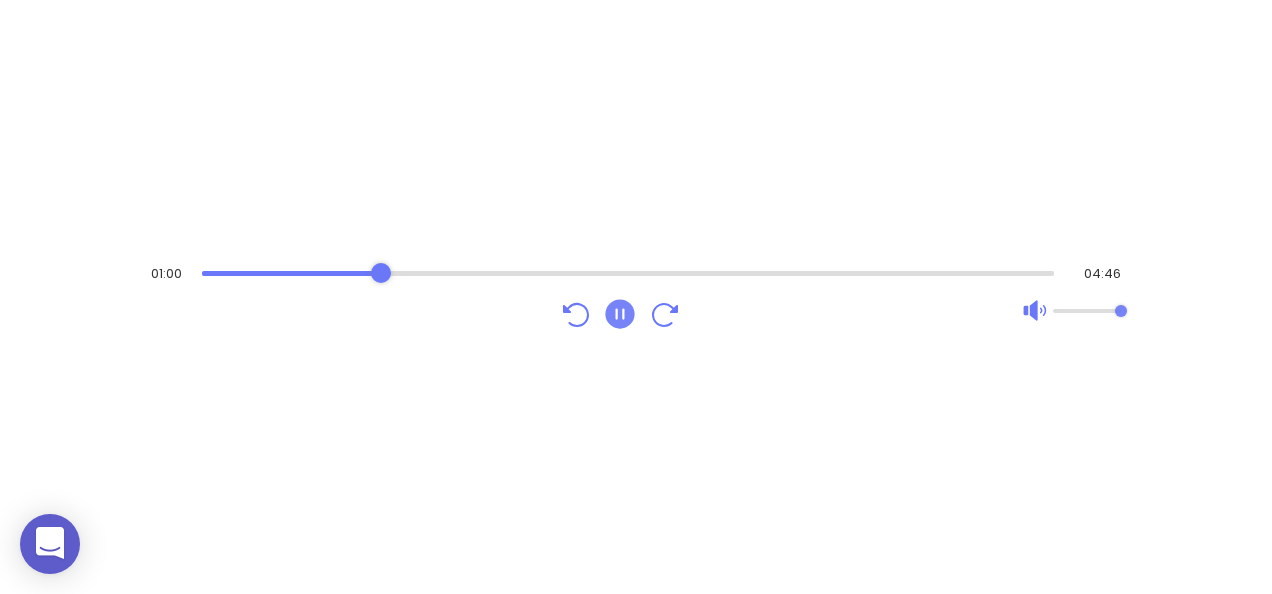 click 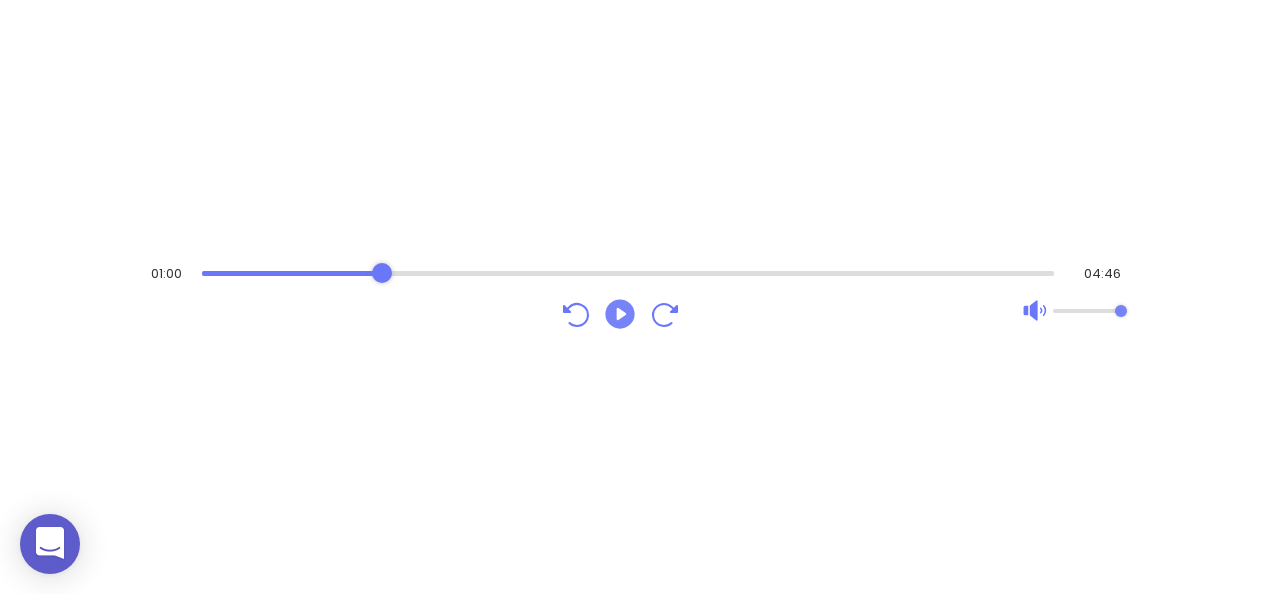 click 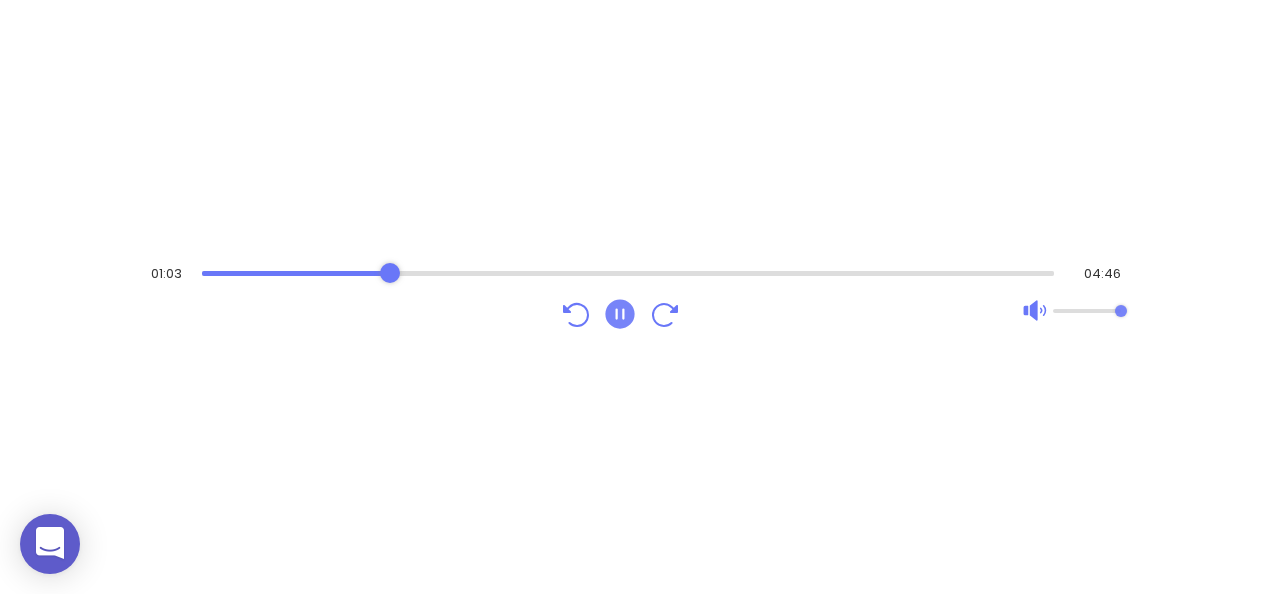 click 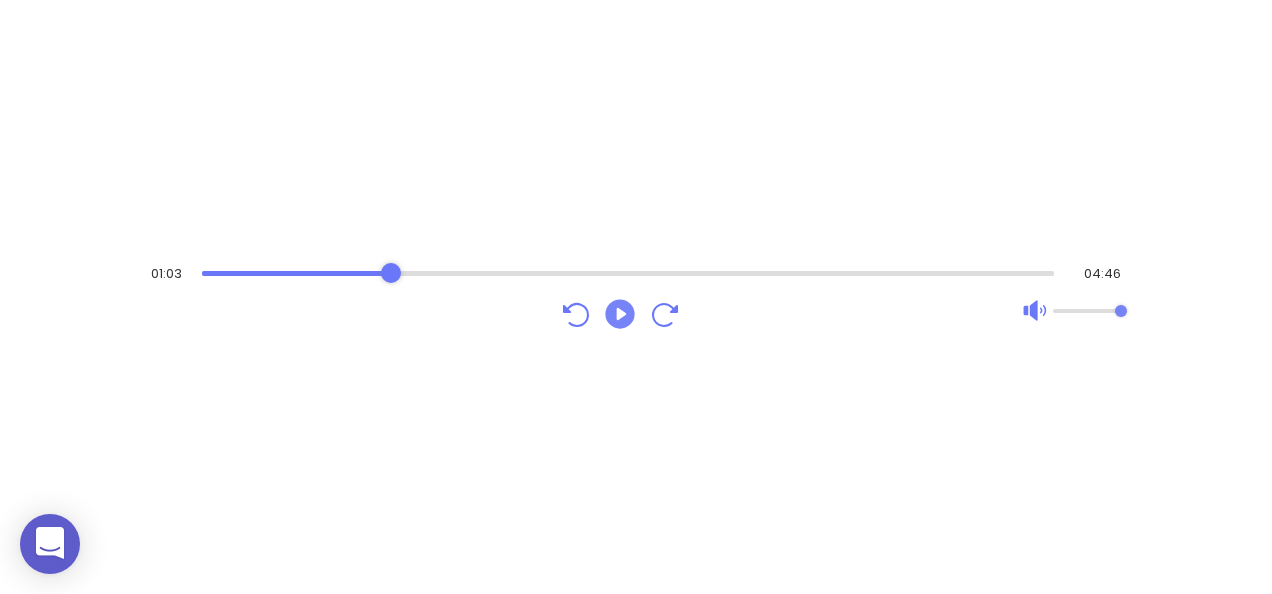 click 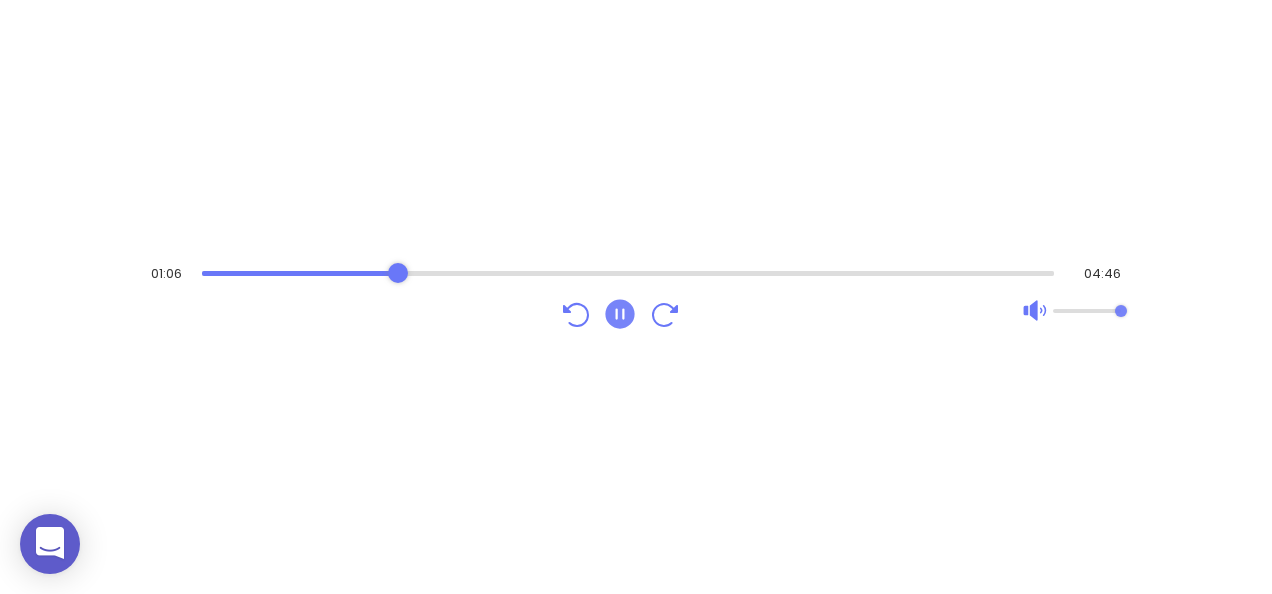 click 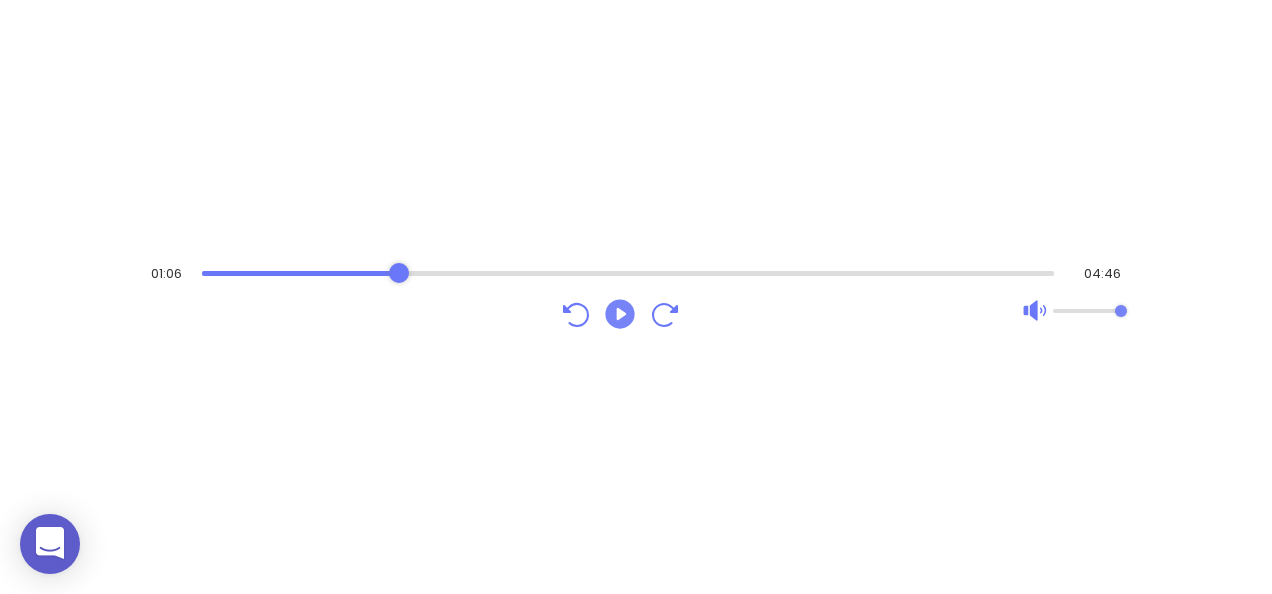 click 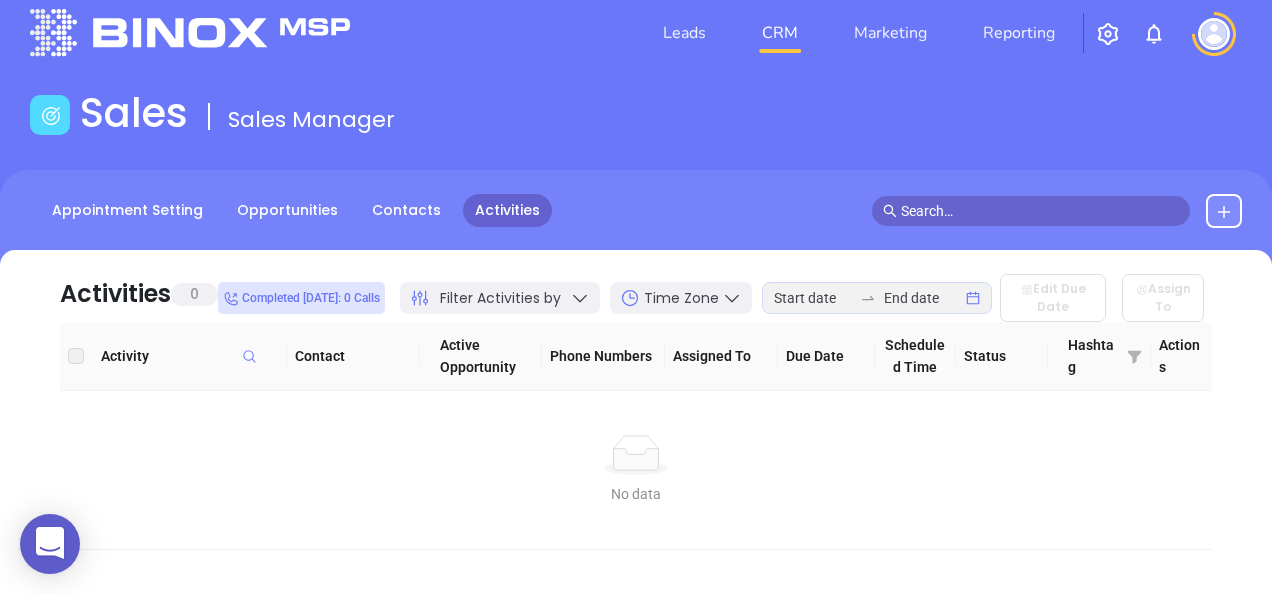 scroll, scrollTop: 0, scrollLeft: 0, axis: both 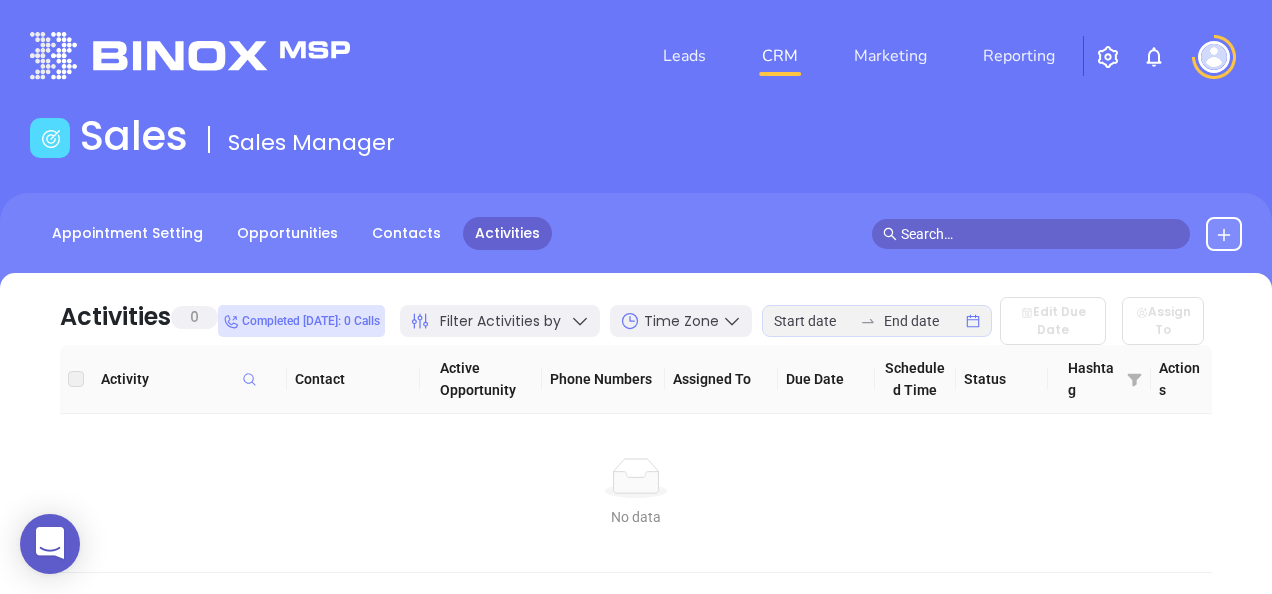 click at bounding box center (1214, 57) 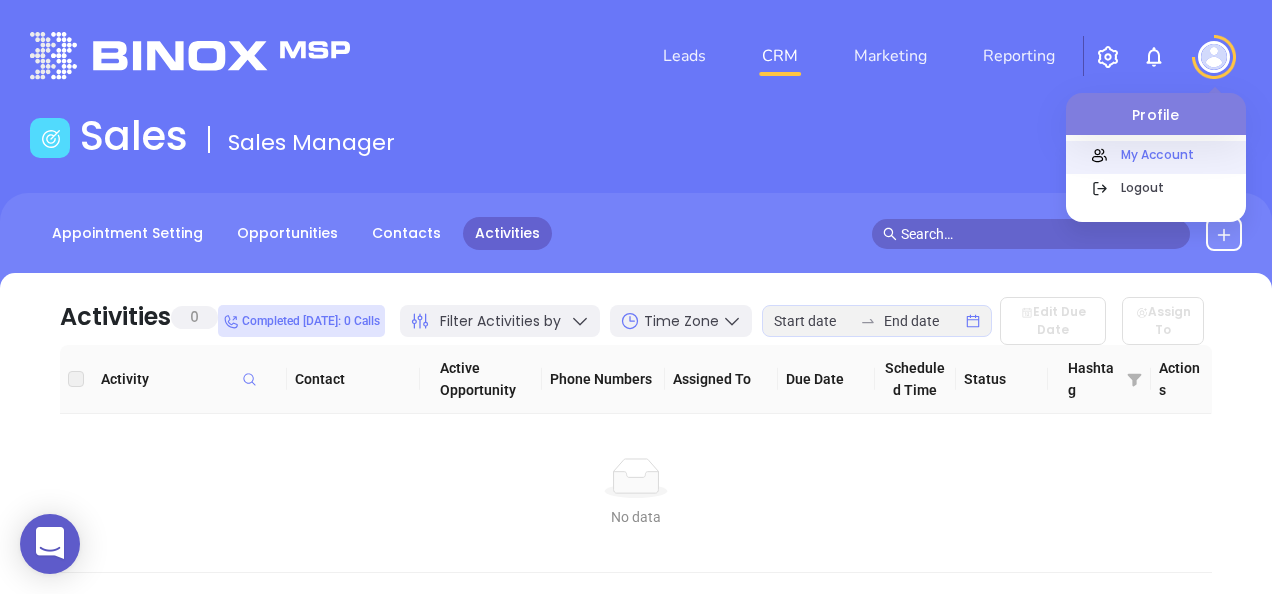 click on "My Account" at bounding box center (1178, 154) 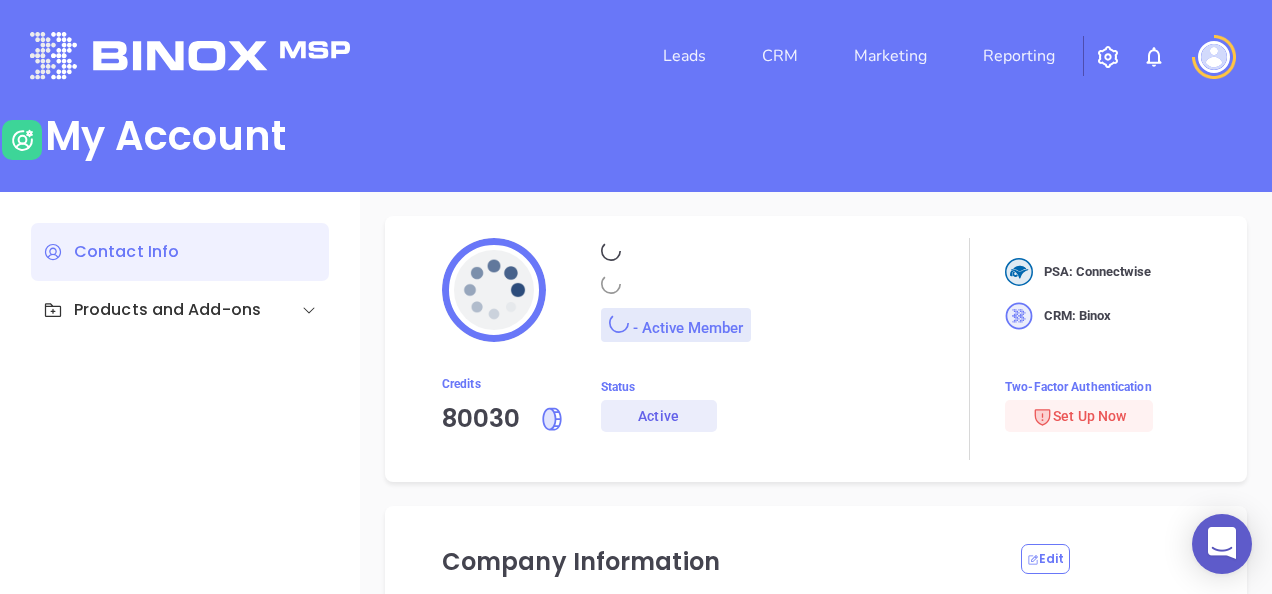 type on "Motiva Networks" 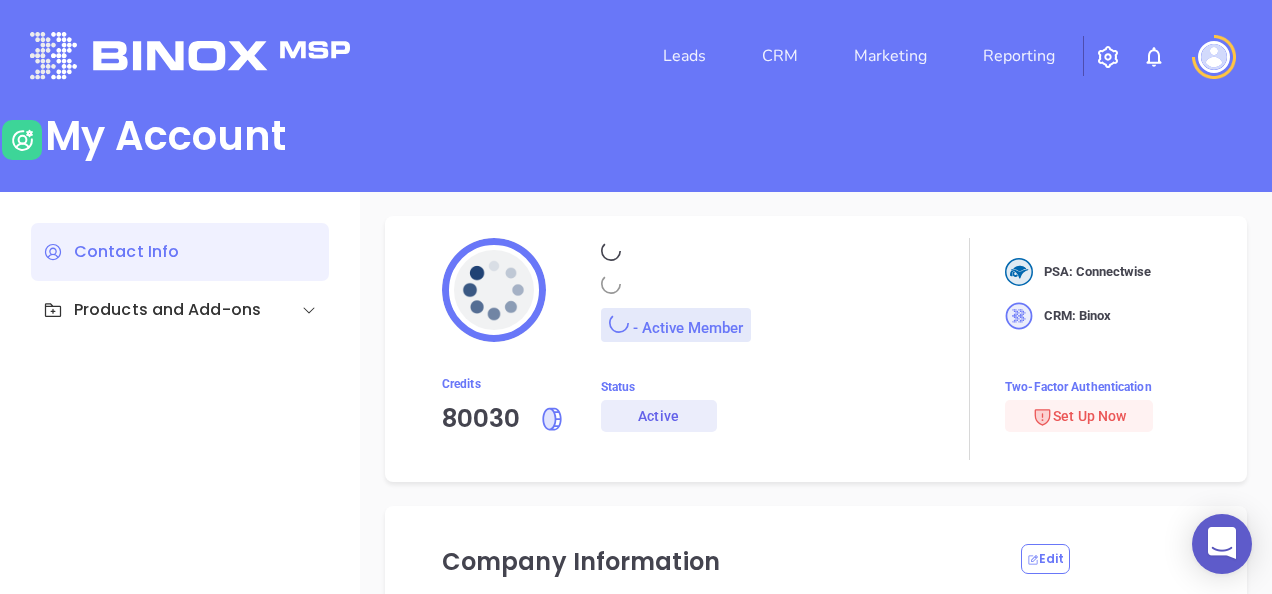 type on "[PHONE_NUMBER]" 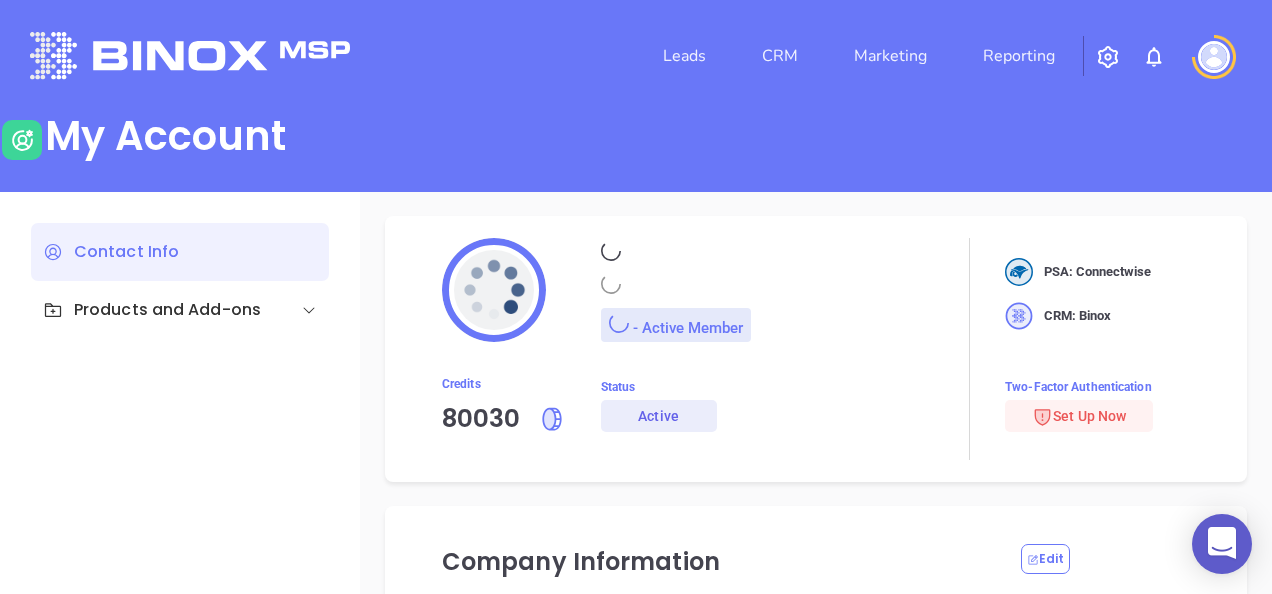 type on "[STREET_ADDRESS]" 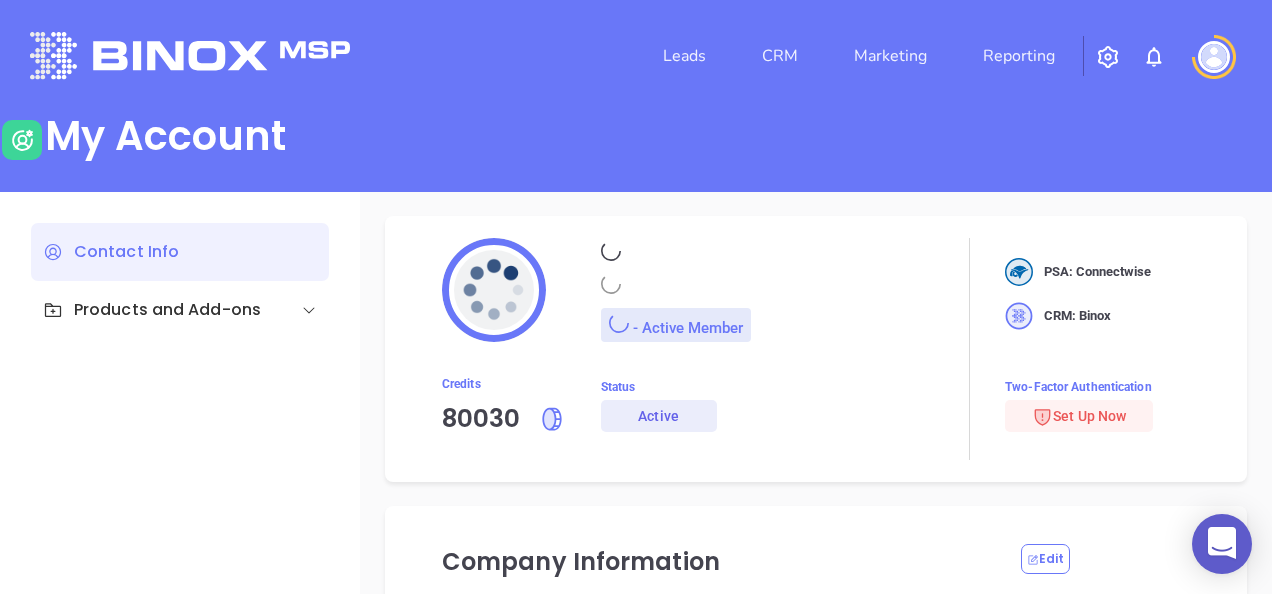 type on "[GEOGRAPHIC_DATA]" 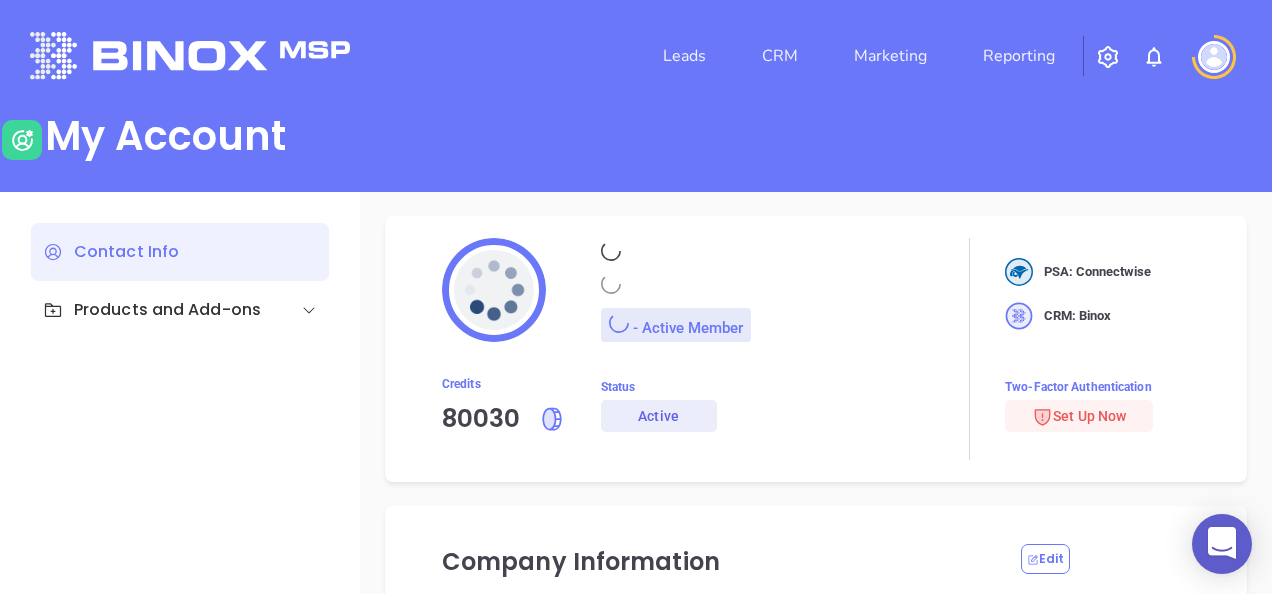type on "[US_STATE]" 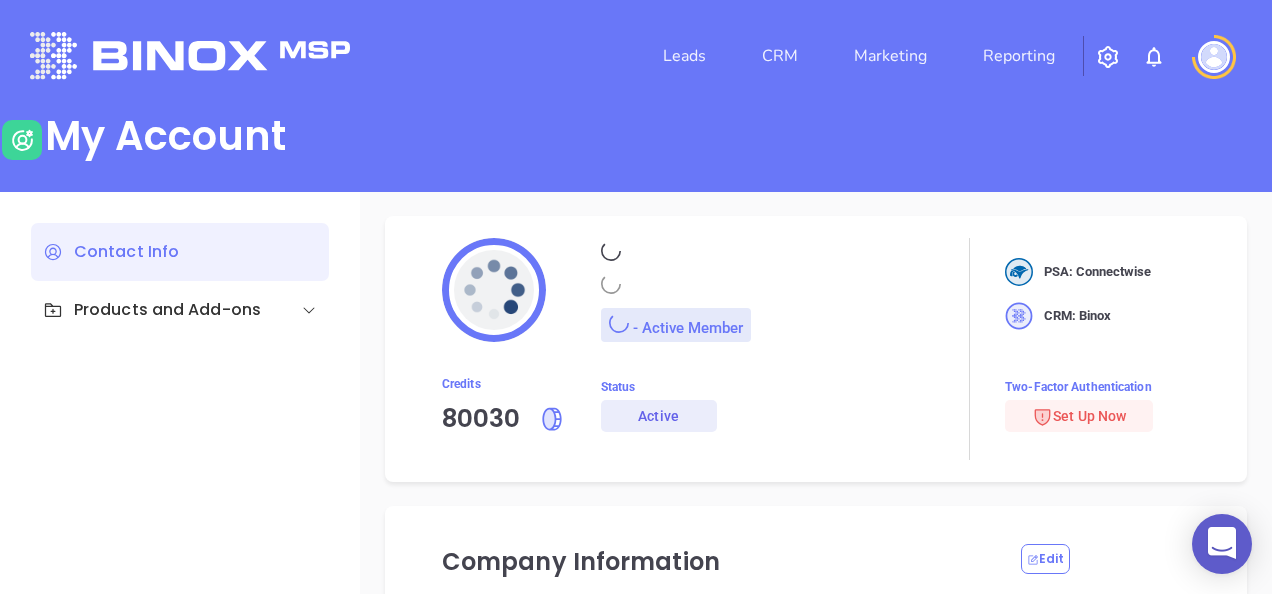 type on "11530" 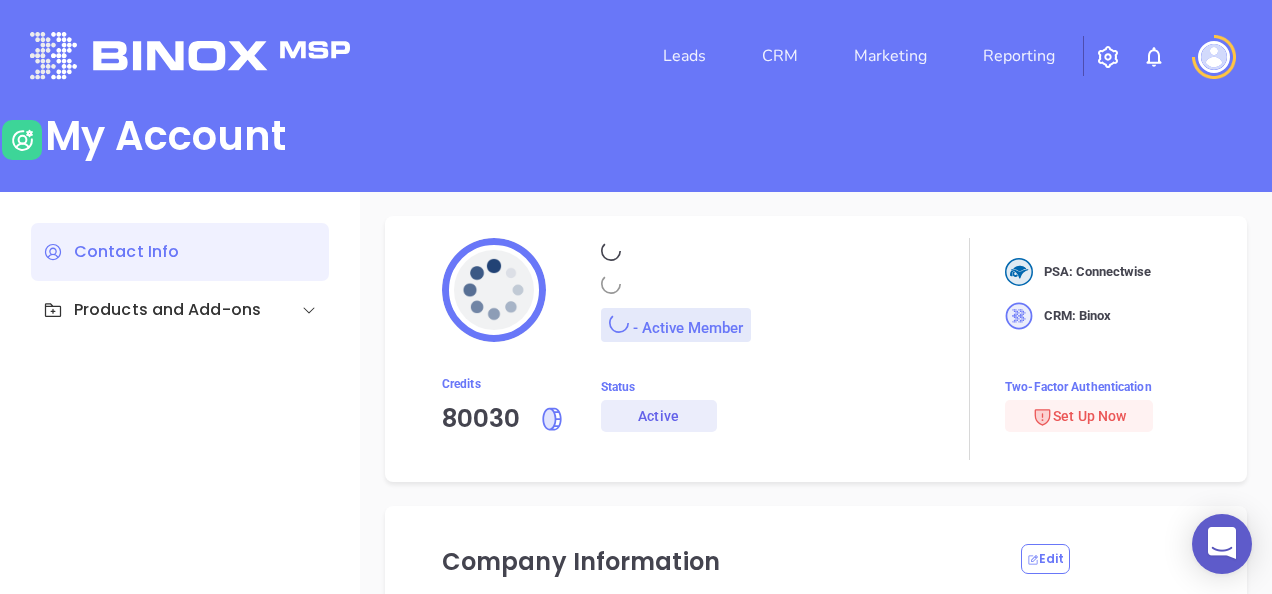 type on "[GEOGRAPHIC_DATA]" 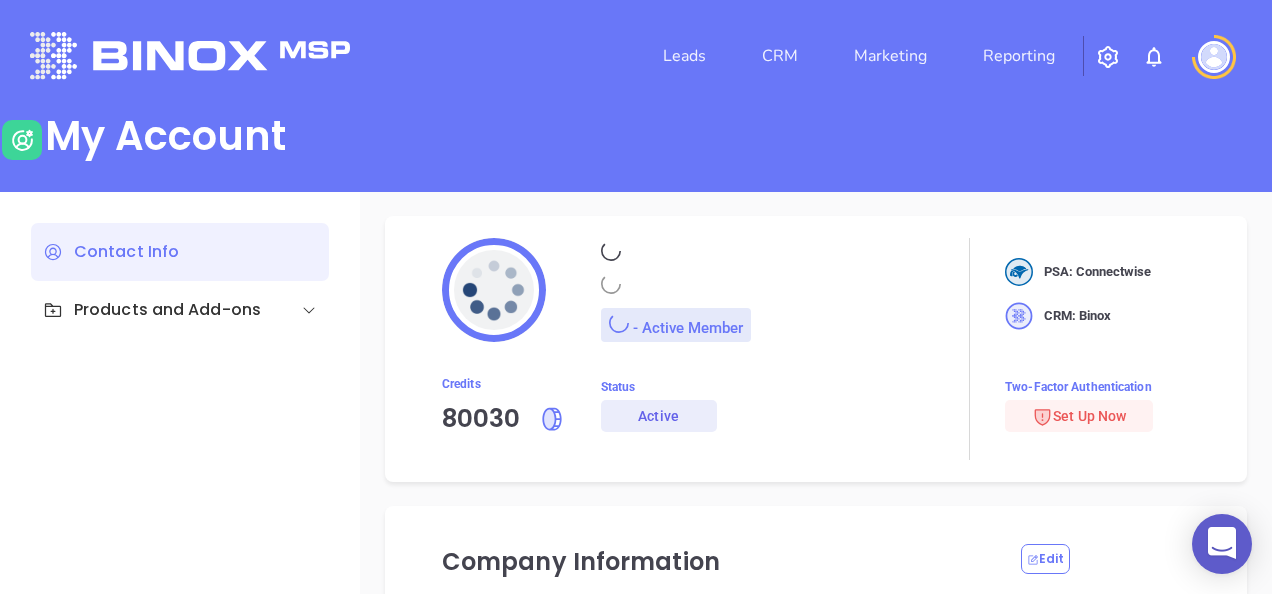 type on "[URL][DOMAIN_NAME]" 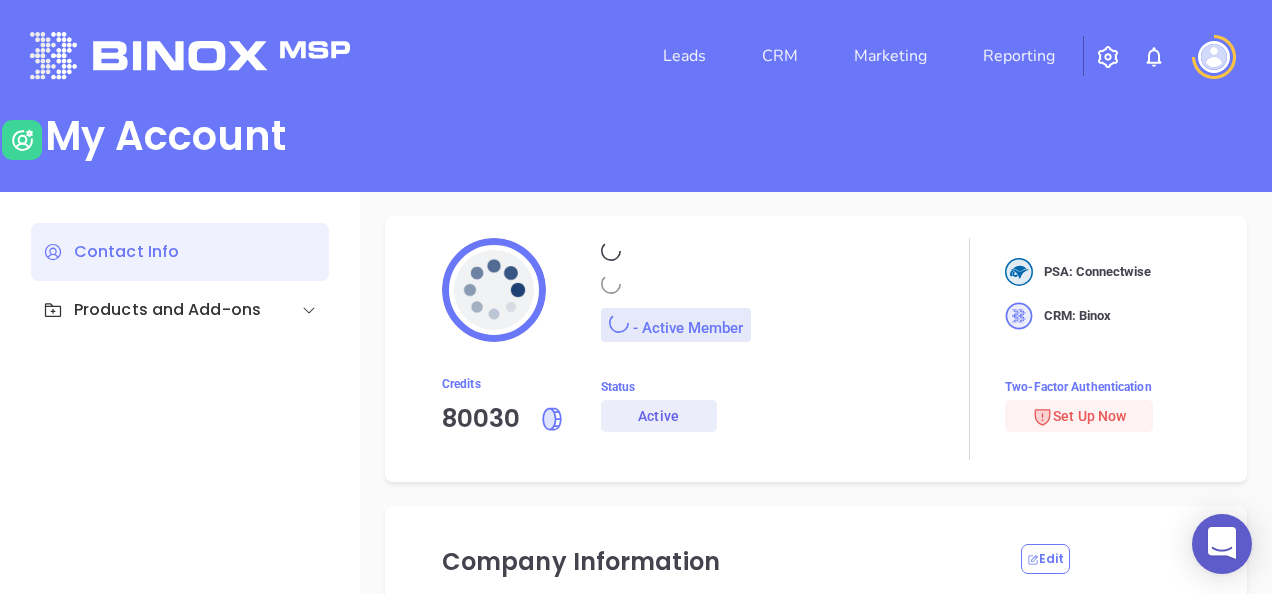 type on "#007aff" 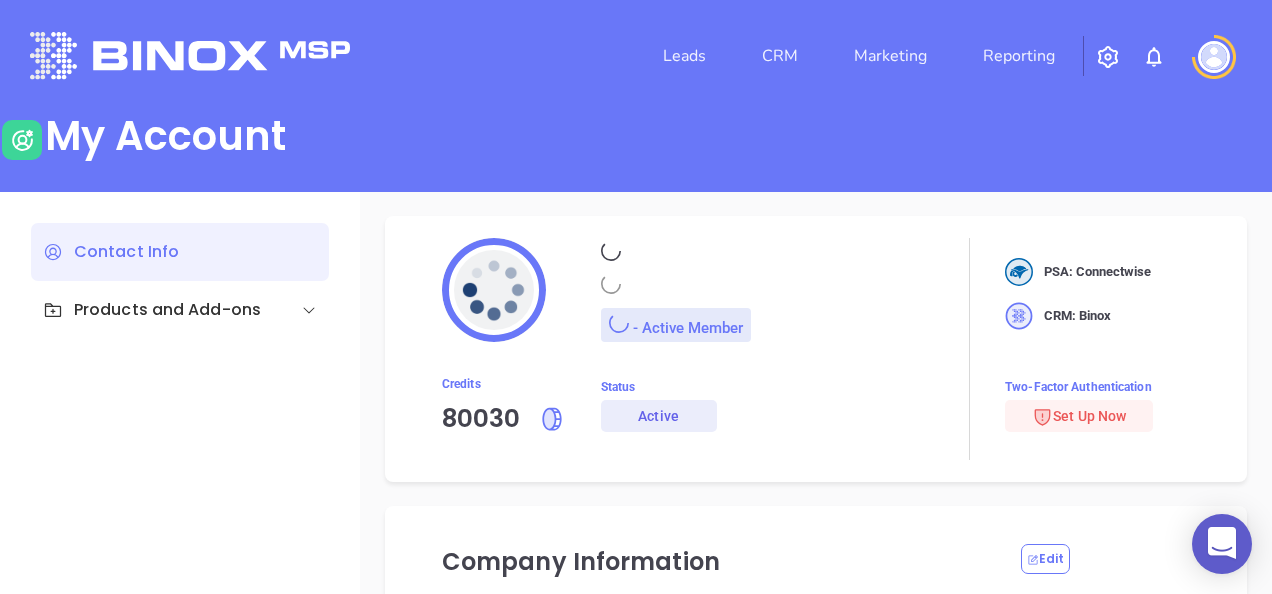 type on "[PERSON_NAME]" 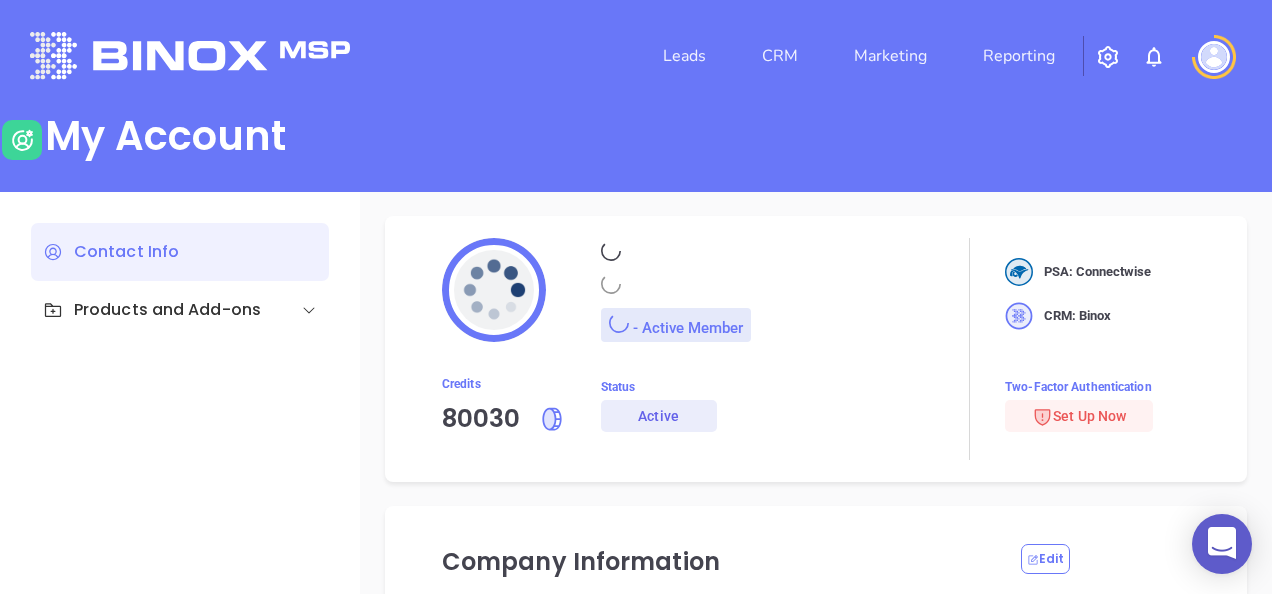 type on "Lechado" 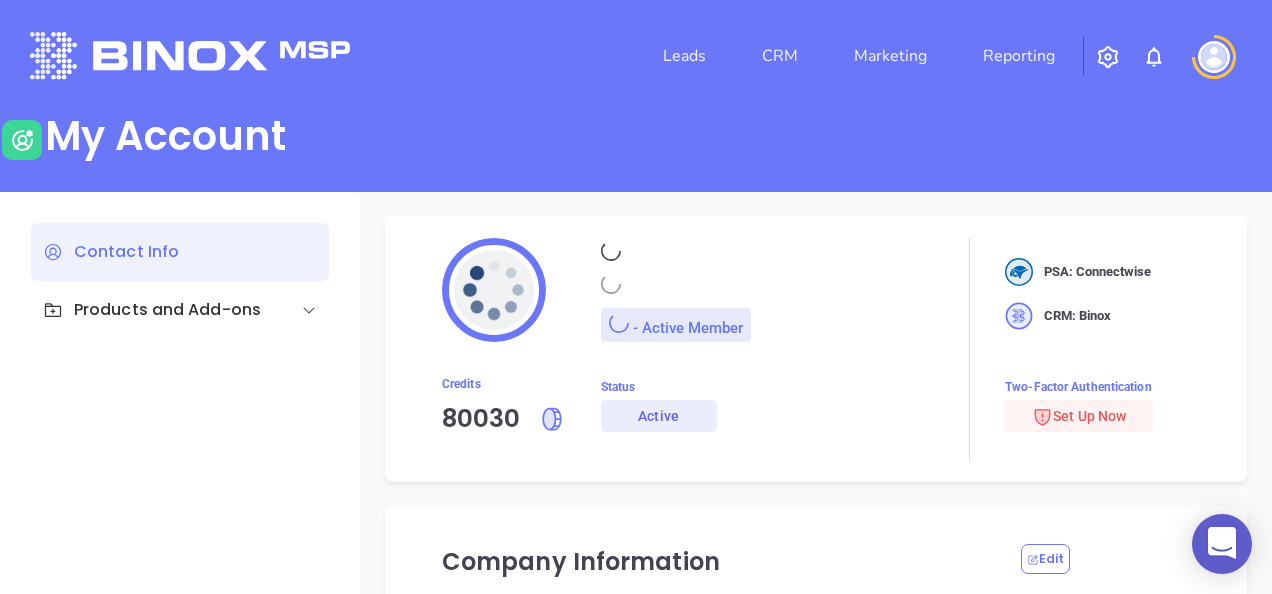 type on "[PERSON_NAME][EMAIL_ADDRESS][DOMAIN_NAME]" 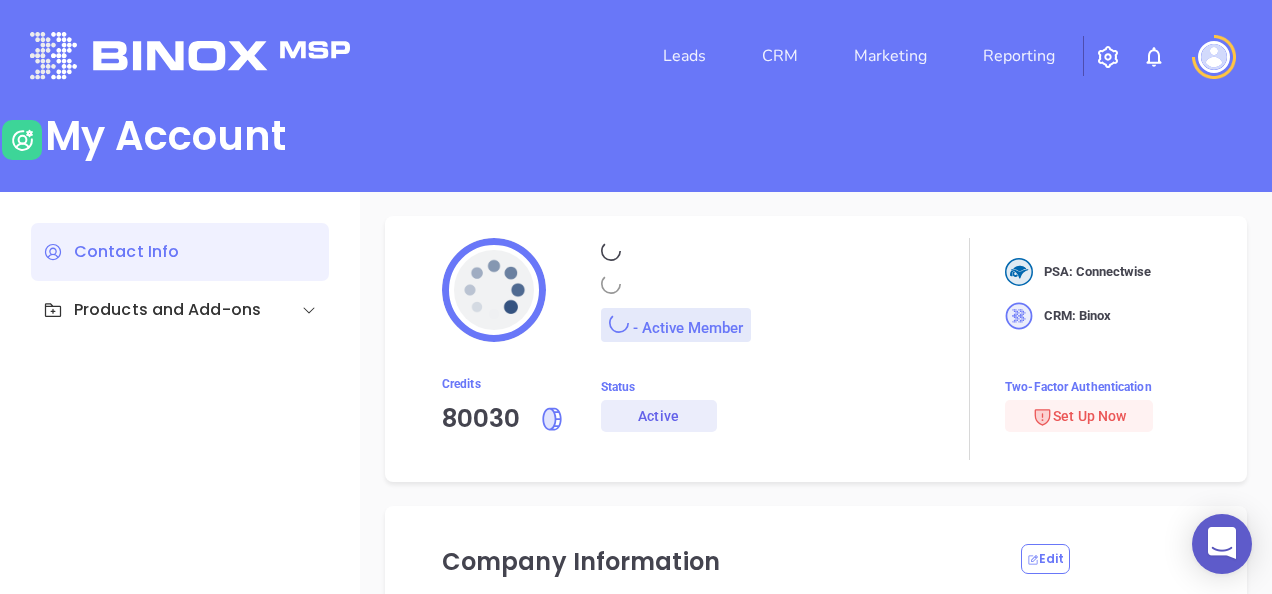 type on "Motiva Networks" 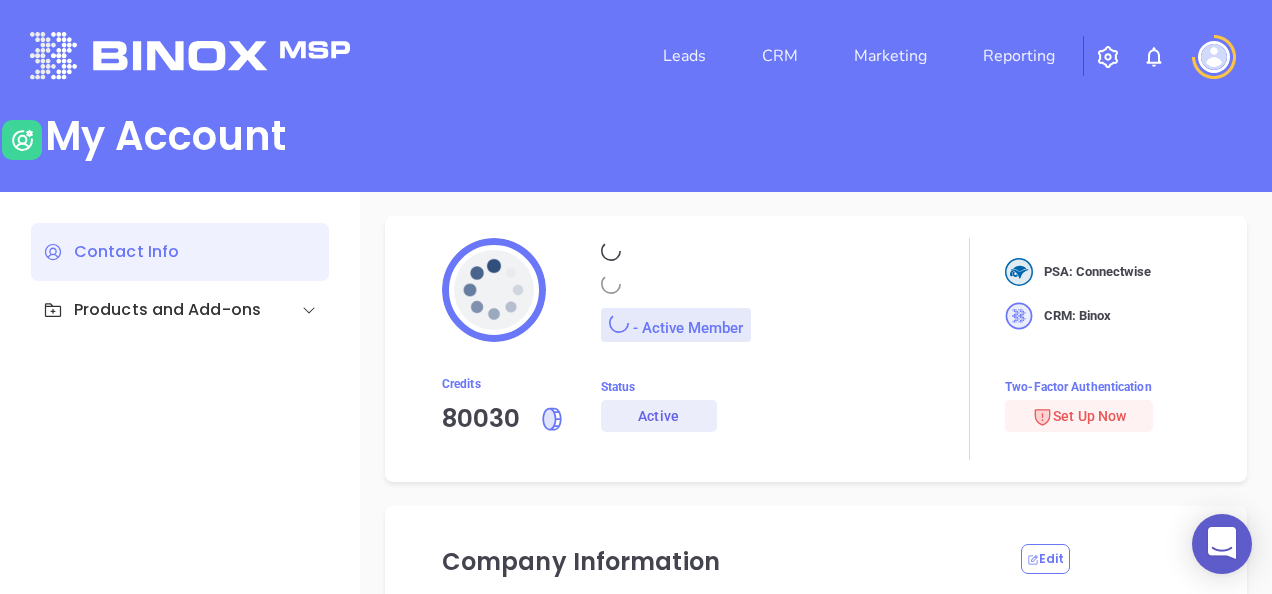 type on "Marketing" 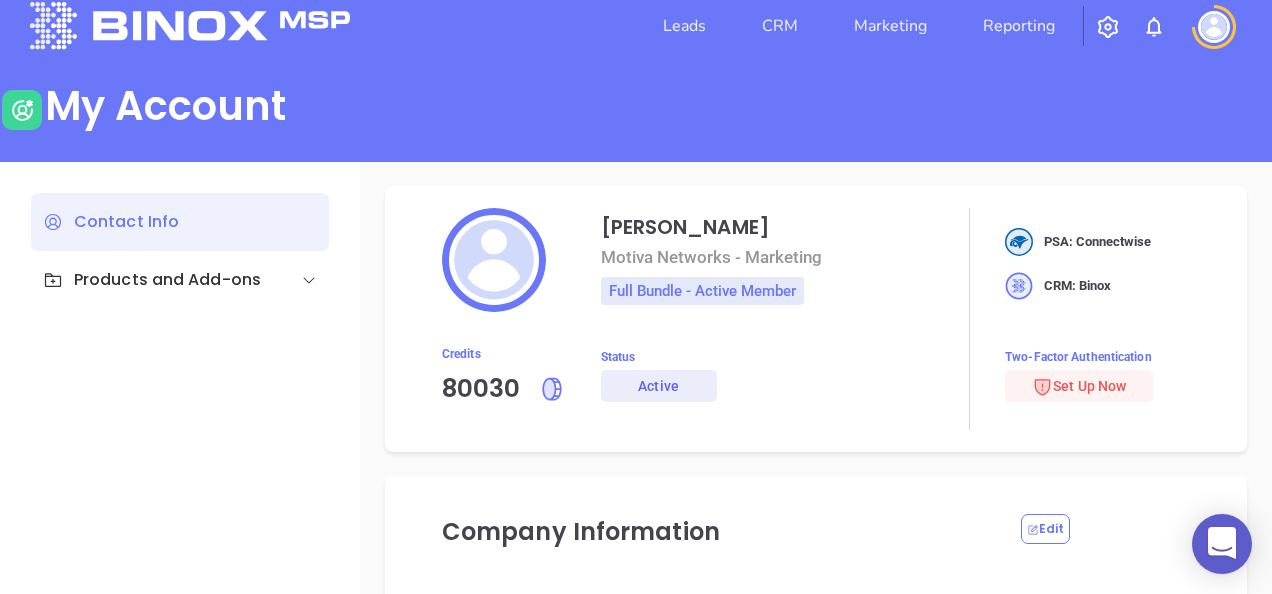 scroll, scrollTop: 0, scrollLeft: 0, axis: both 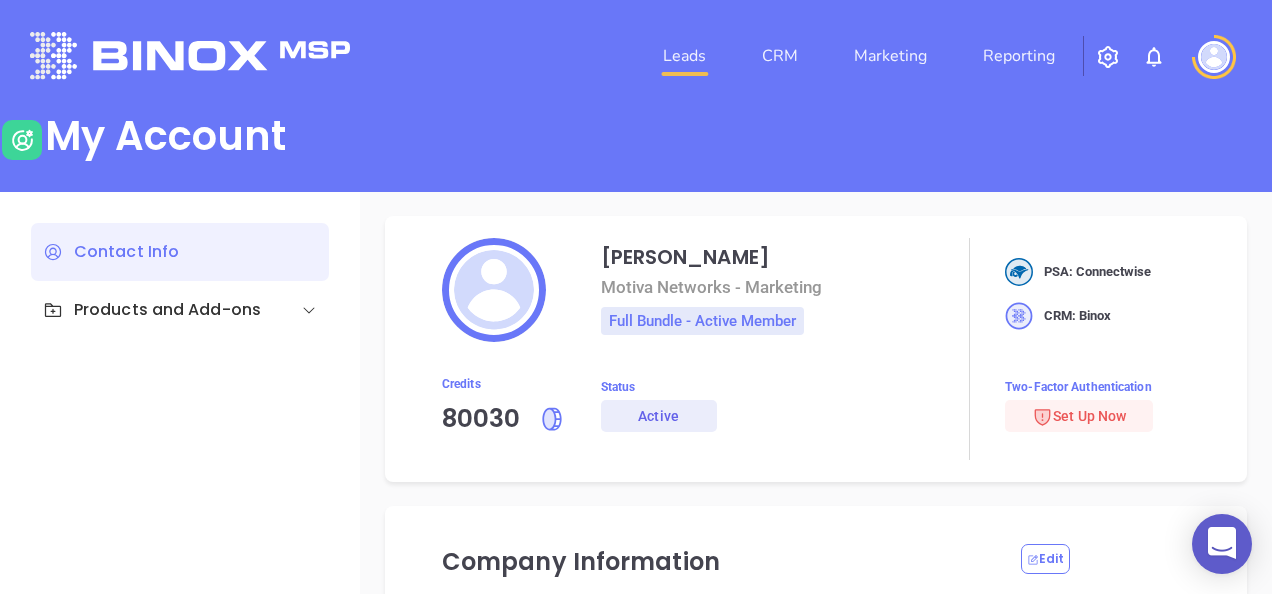 click on "Leads" at bounding box center (684, 56) 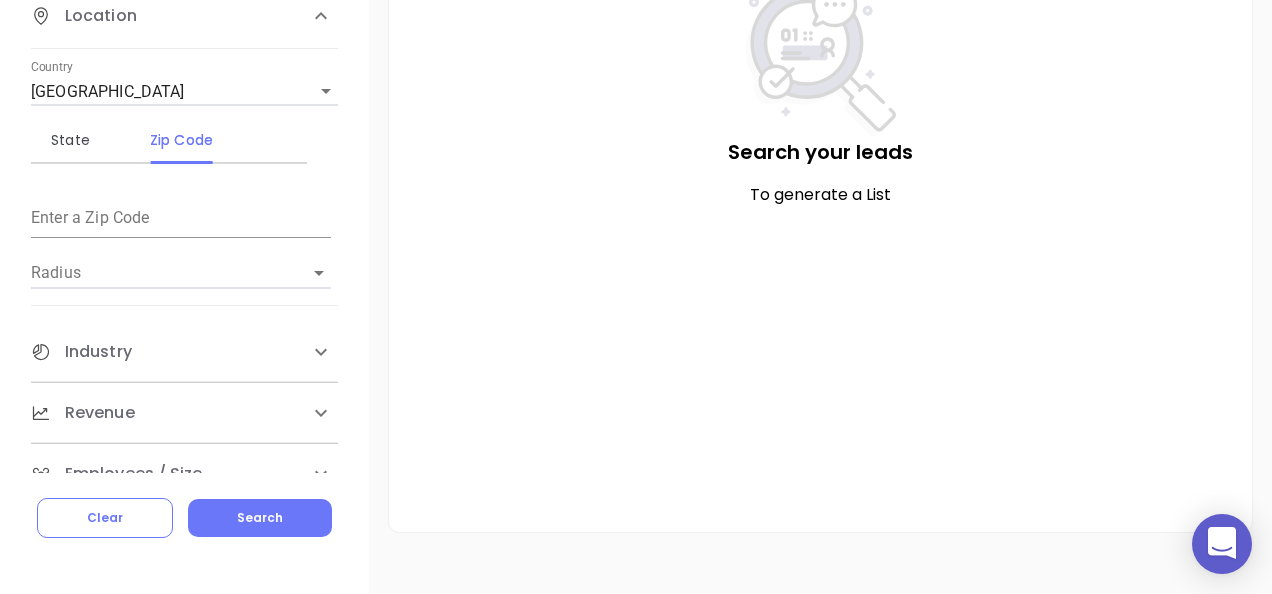 scroll, scrollTop: 0, scrollLeft: 0, axis: both 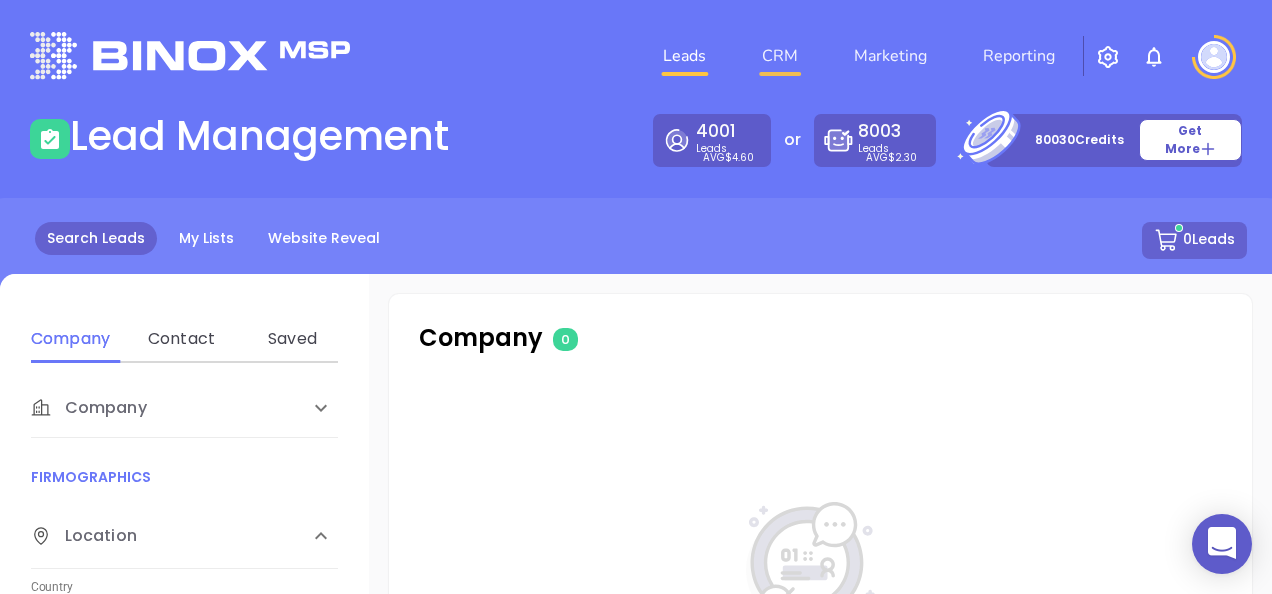 click on "CRM" at bounding box center [780, 56] 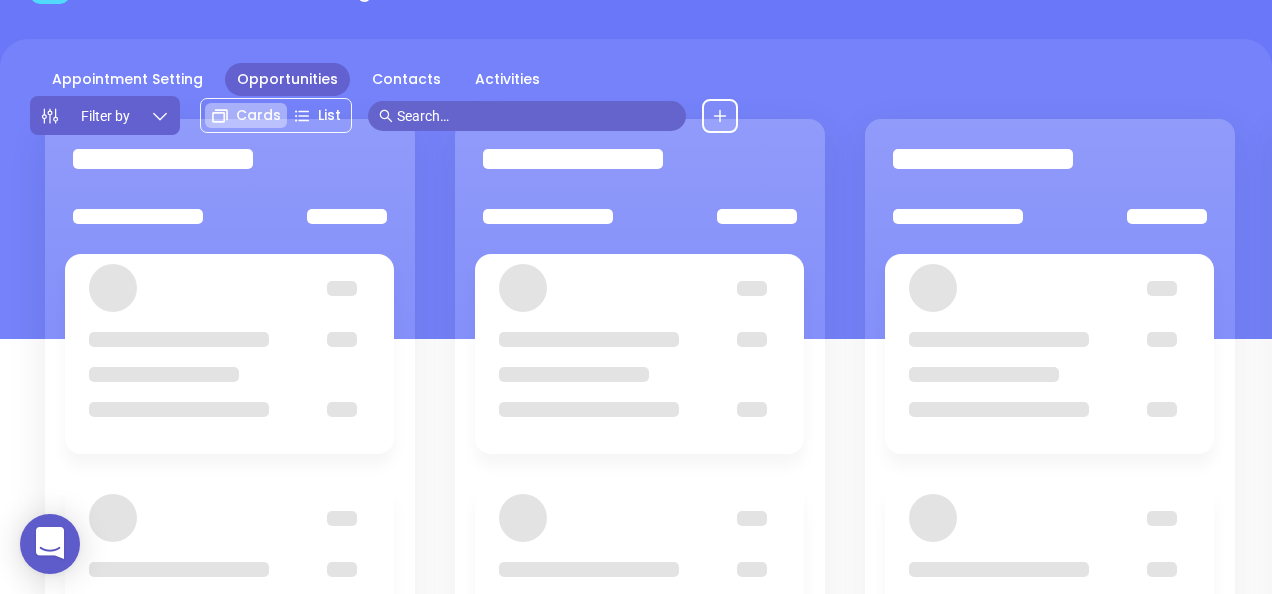 scroll, scrollTop: 200, scrollLeft: 0, axis: vertical 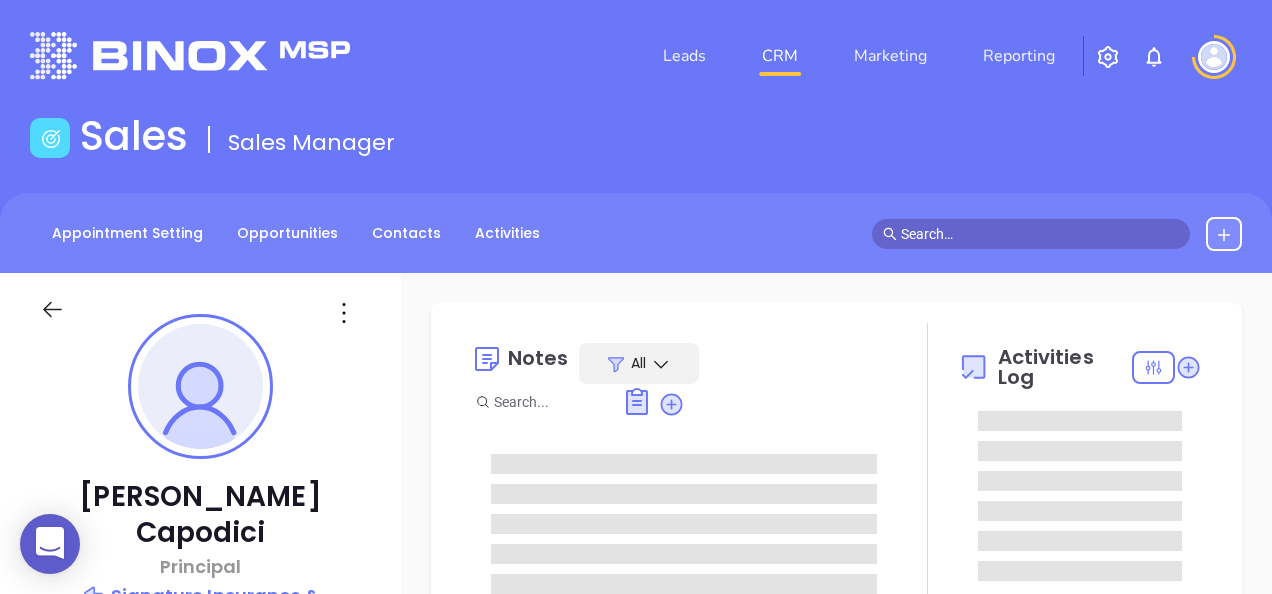 type on "[DATE]" 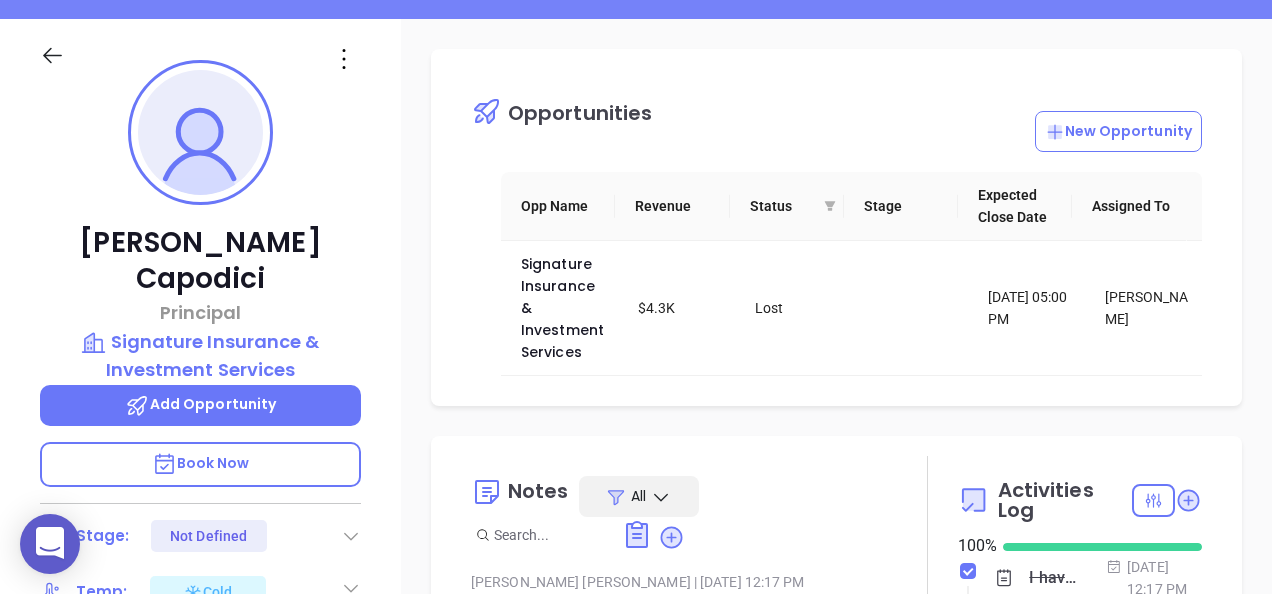 scroll, scrollTop: 300, scrollLeft: 0, axis: vertical 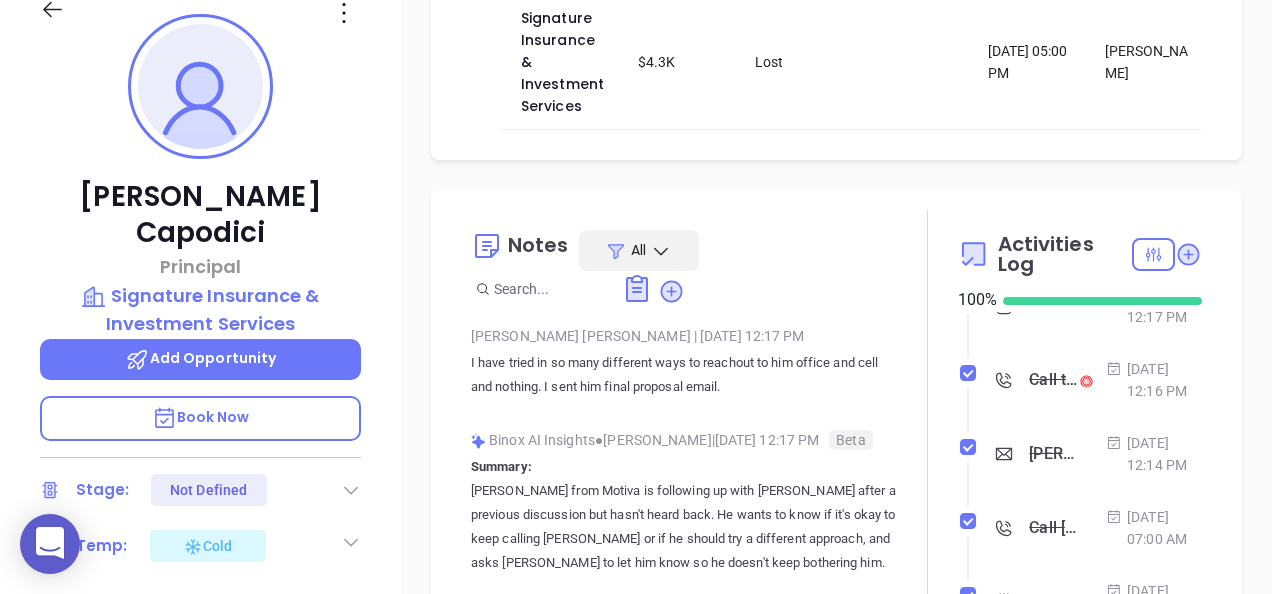 click on "Call to Umberto Capodici" at bounding box center (1053, 380) 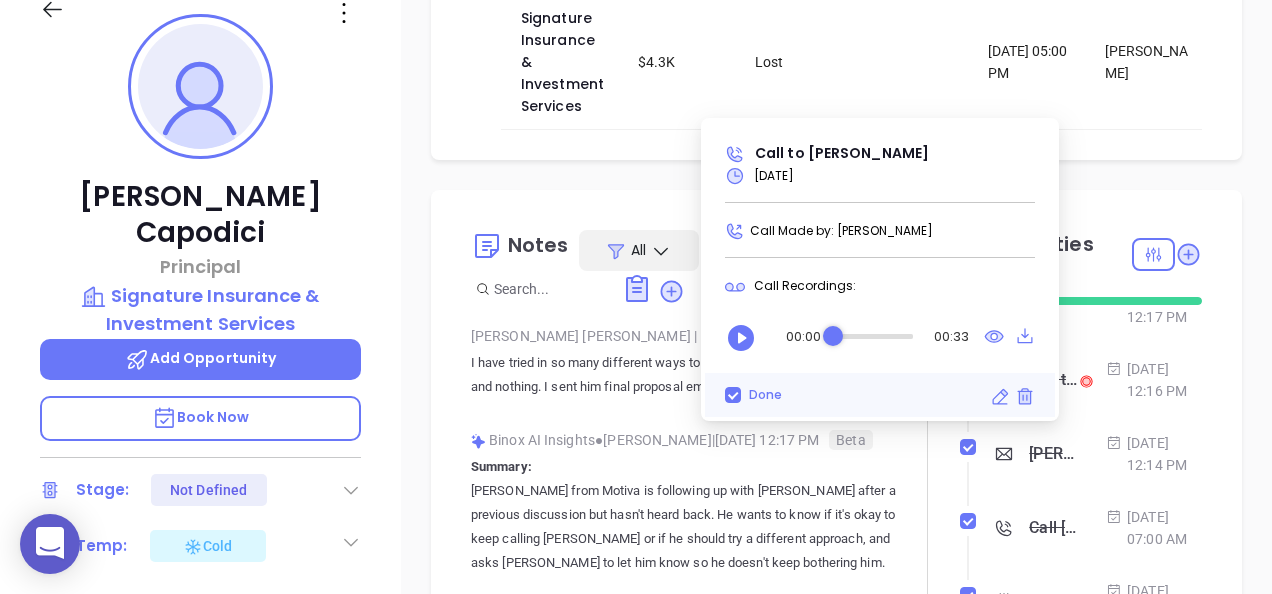click on "Jul 21, 2025 | 12:17 PM" at bounding box center [1154, 306] 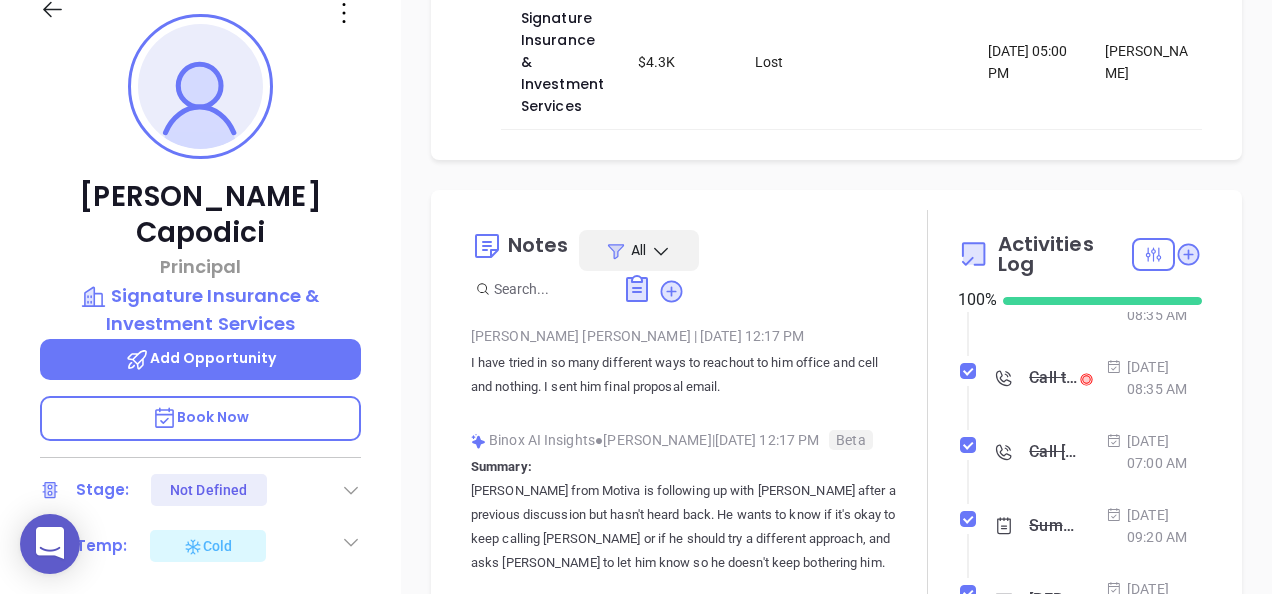 scroll, scrollTop: 600, scrollLeft: 0, axis: vertical 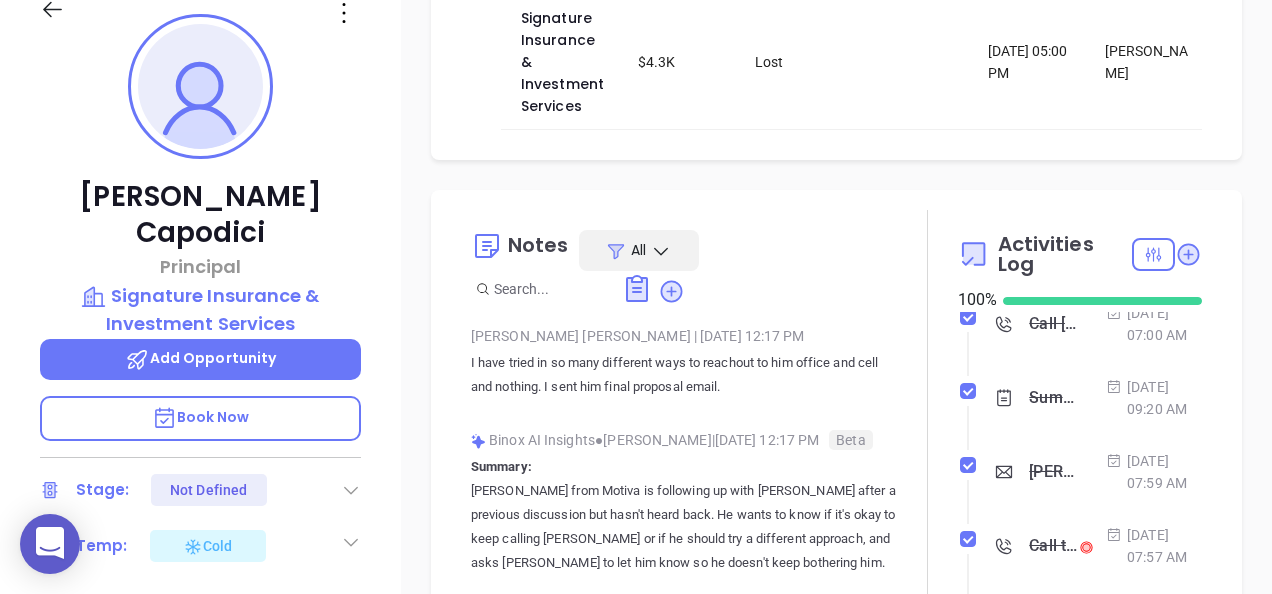 click on "Call to Umberto Capodici" at bounding box center (1053, 250) 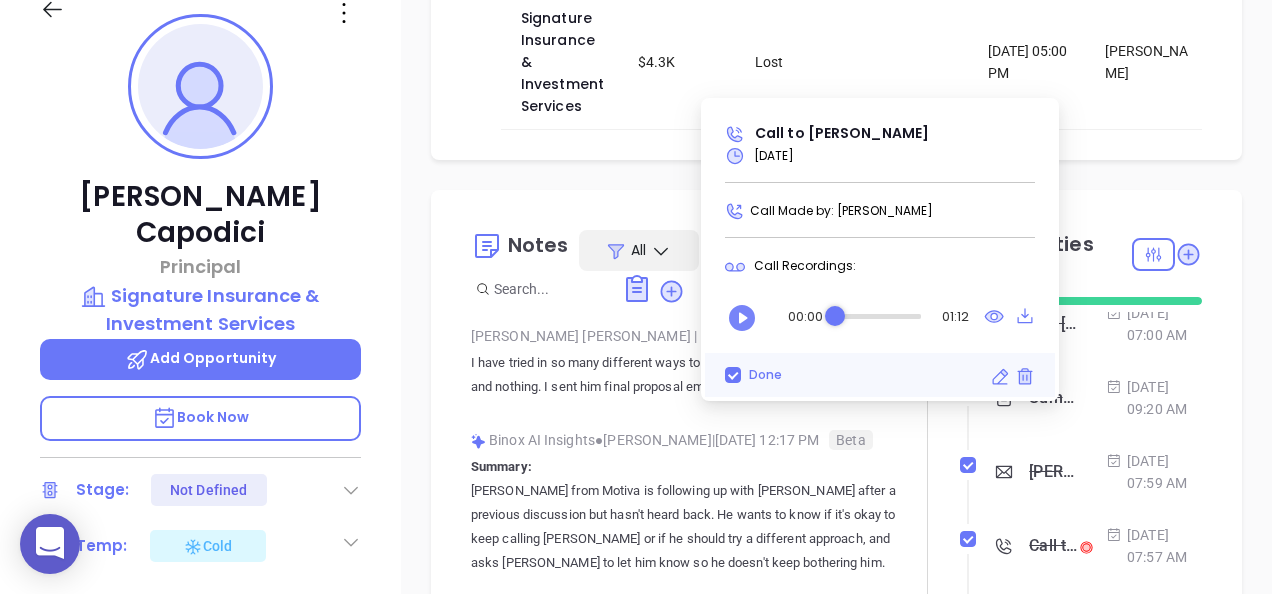 click 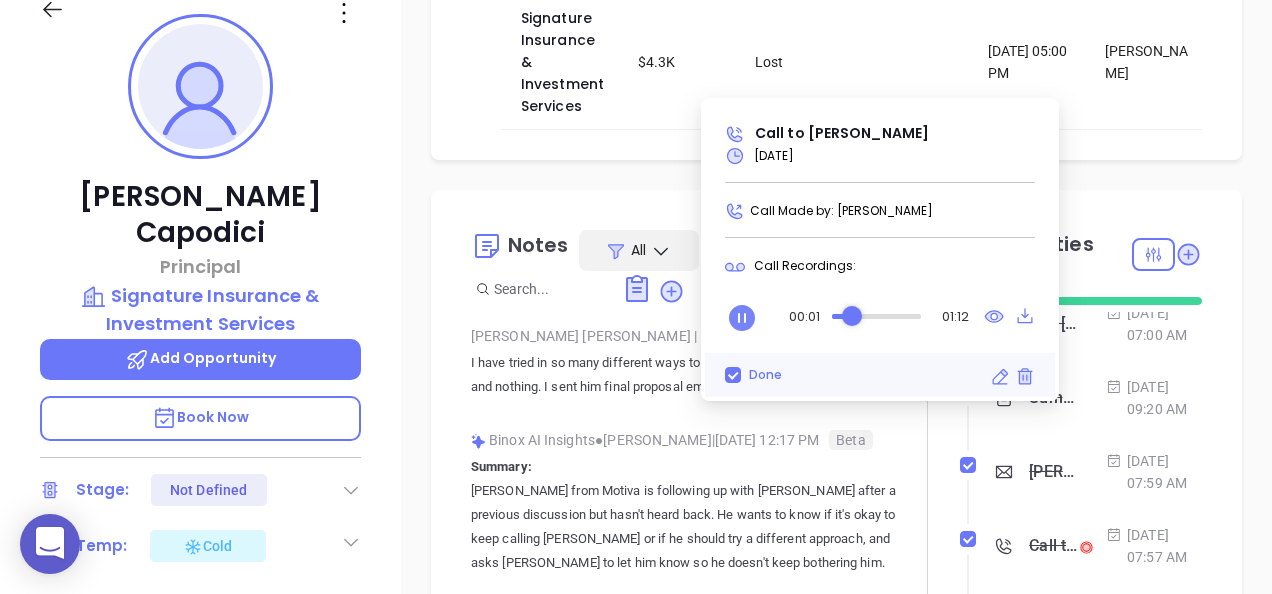click at bounding box center [876, 316] 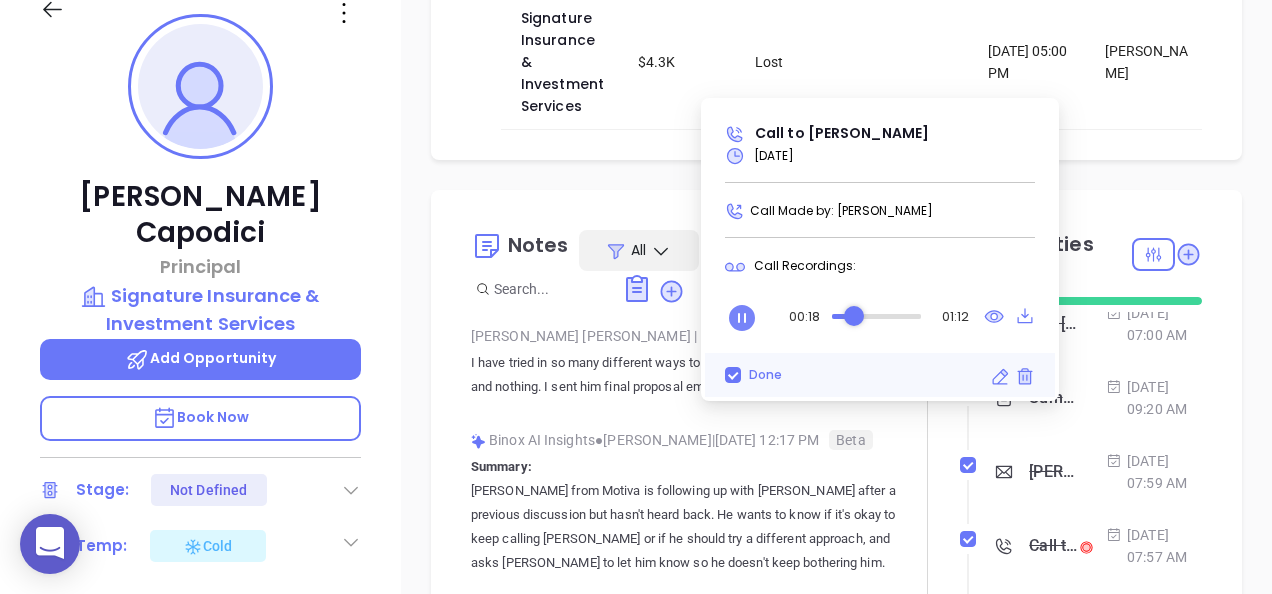 click at bounding box center [876, 316] 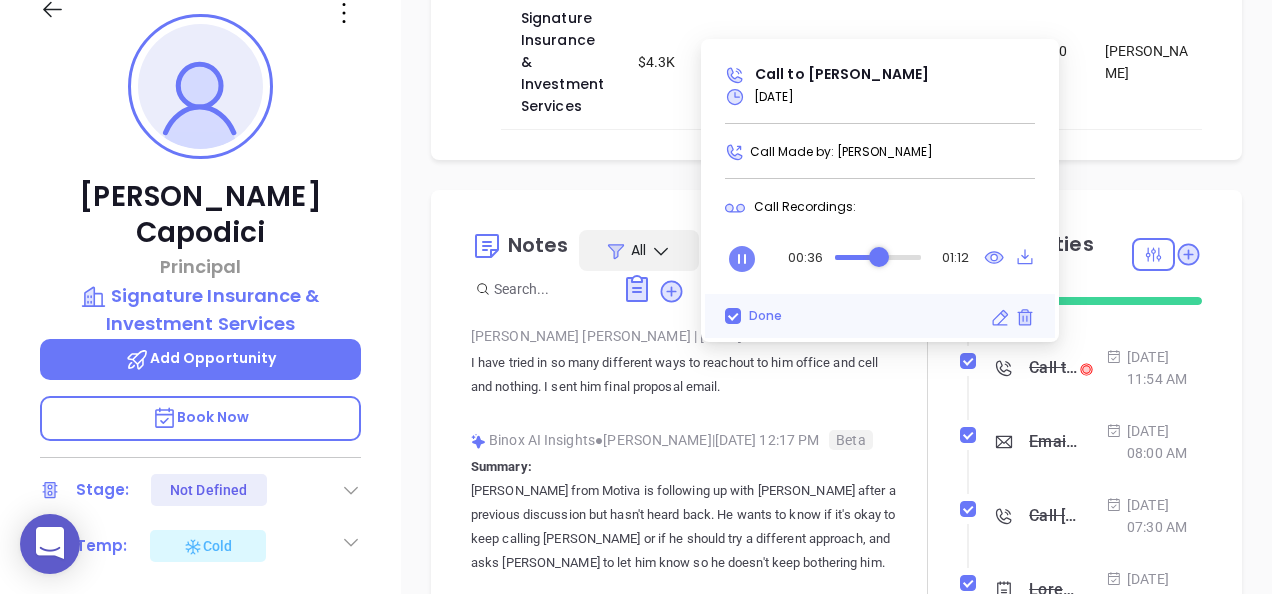 scroll, scrollTop: 900, scrollLeft: 0, axis: vertical 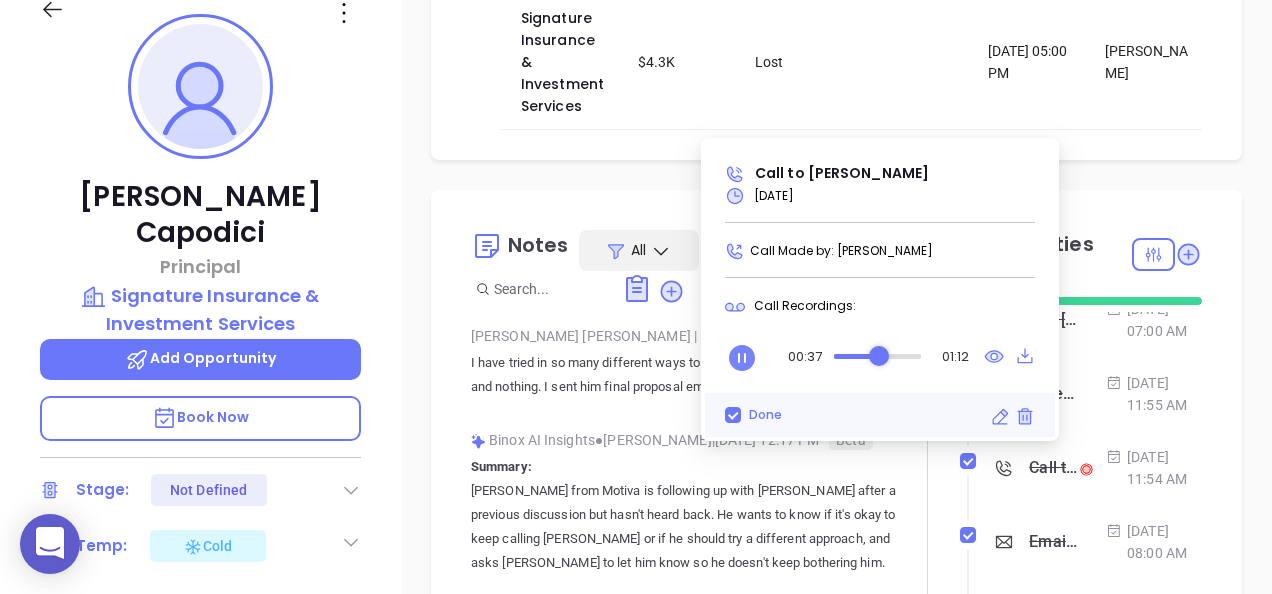 click at bounding box center (1091, 246) 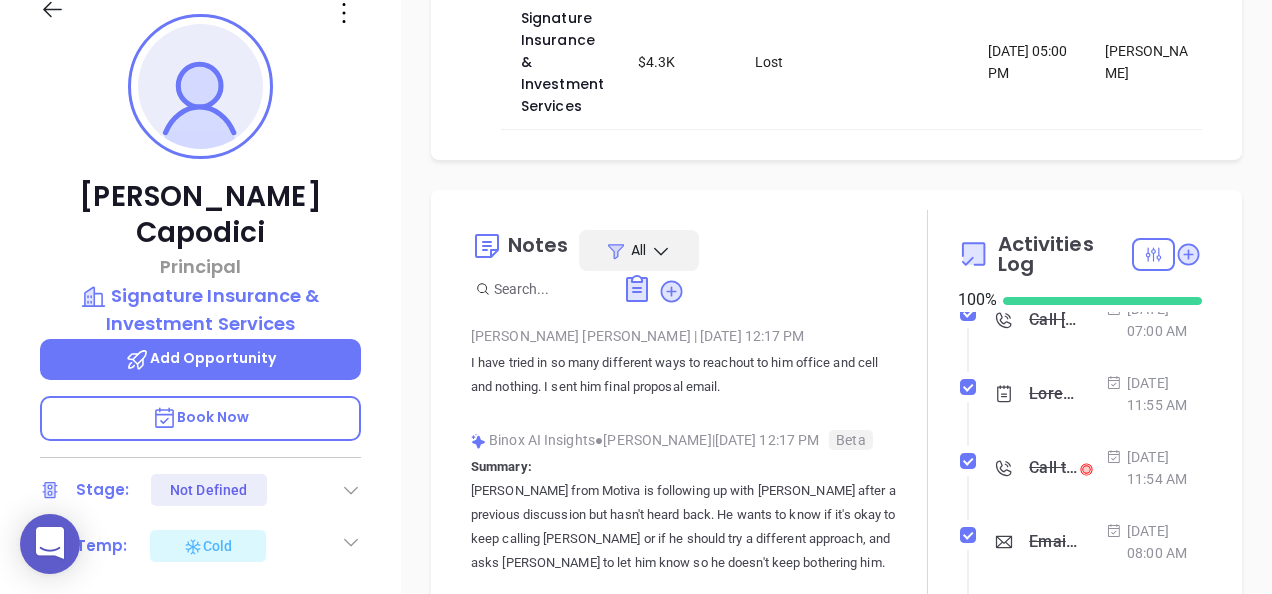 click on "Call to Umberto Capodici" at bounding box center (1053, 246) 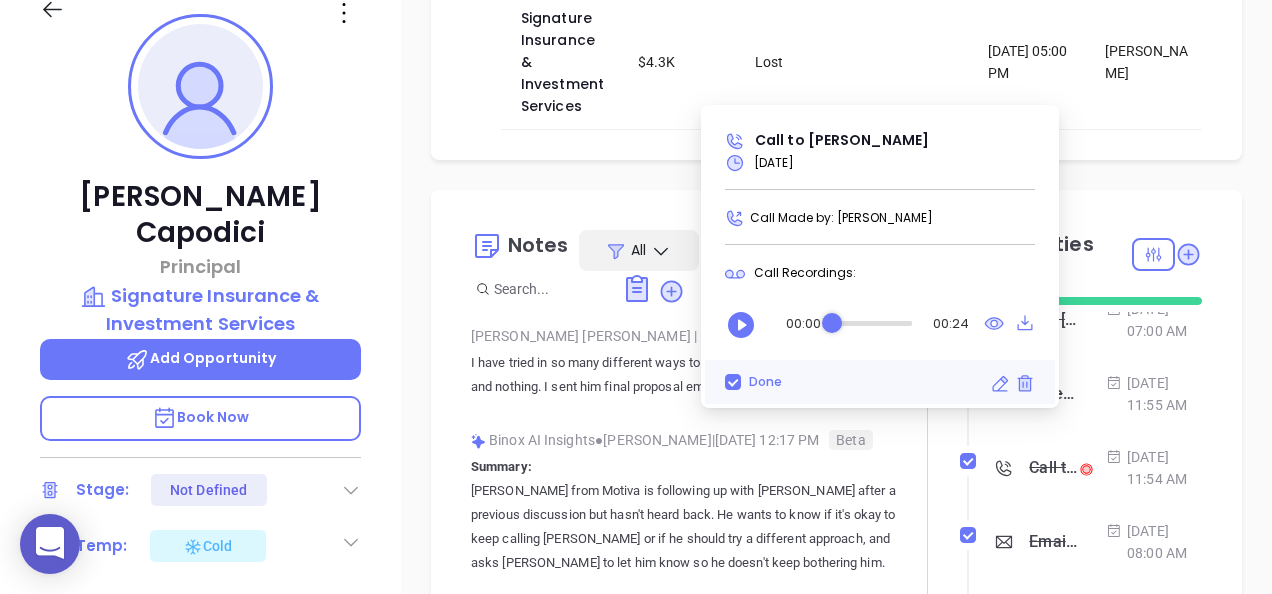 click on "Jul 1, 2025 | 07:57 AM" at bounding box center (1154, 246) 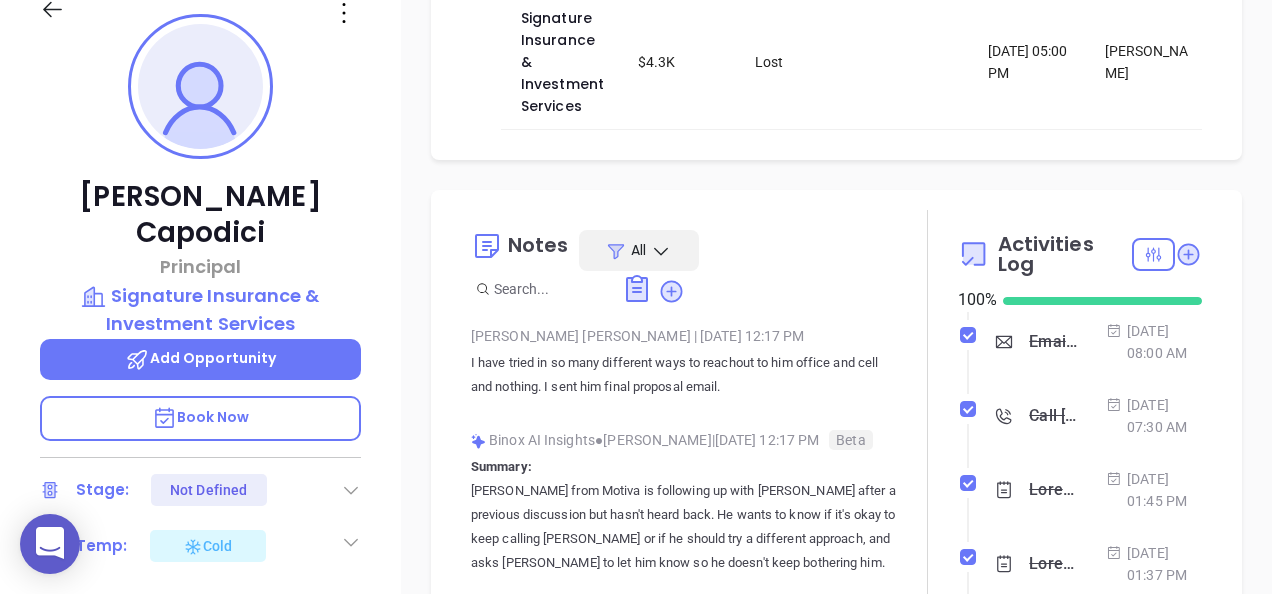 scroll, scrollTop: 1200, scrollLeft: 0, axis: vertical 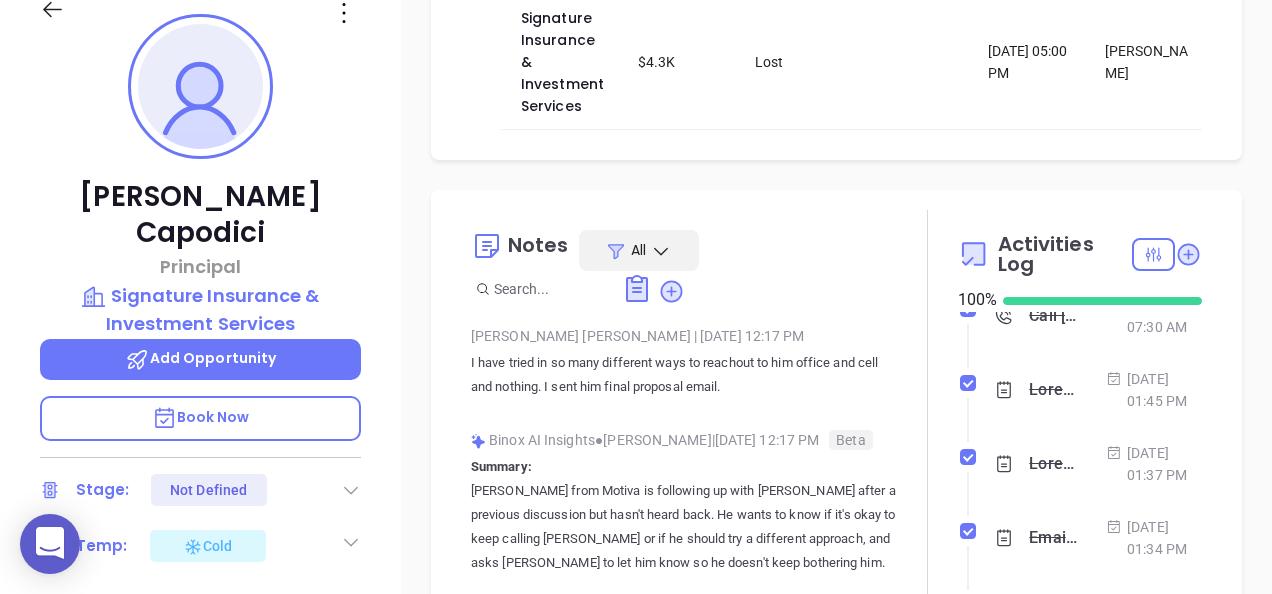 click on "Call to Umberto Capodici" at bounding box center (1053, 168) 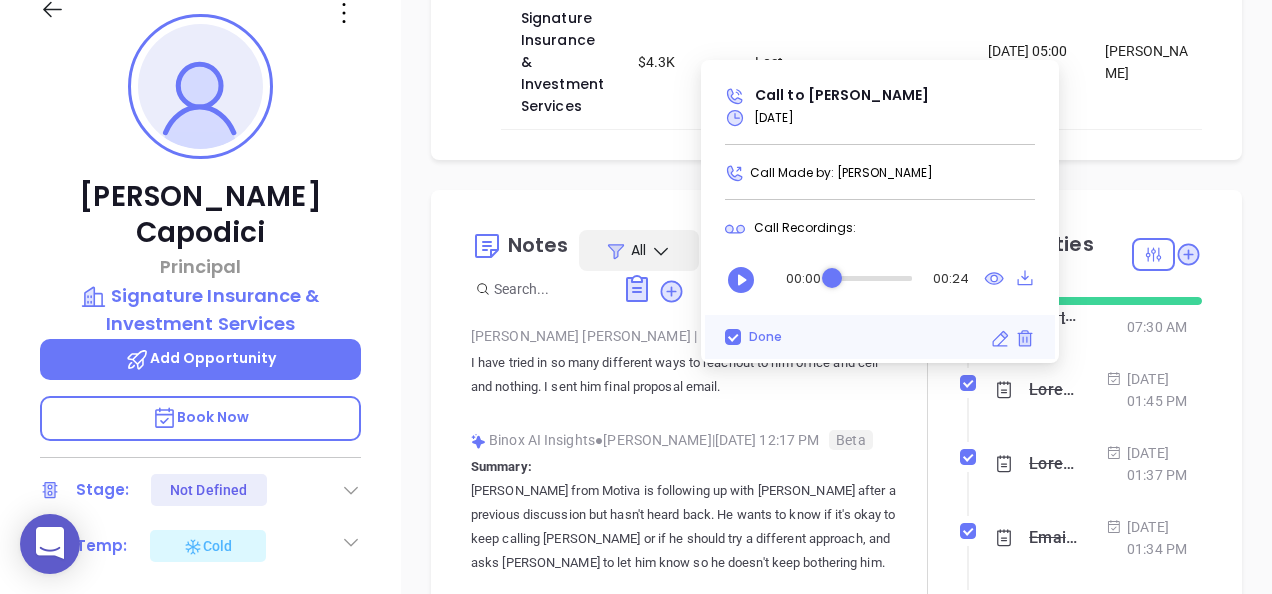 click on "Jun 30, 2025 | 11:54 AM" at bounding box center (1154, 168) 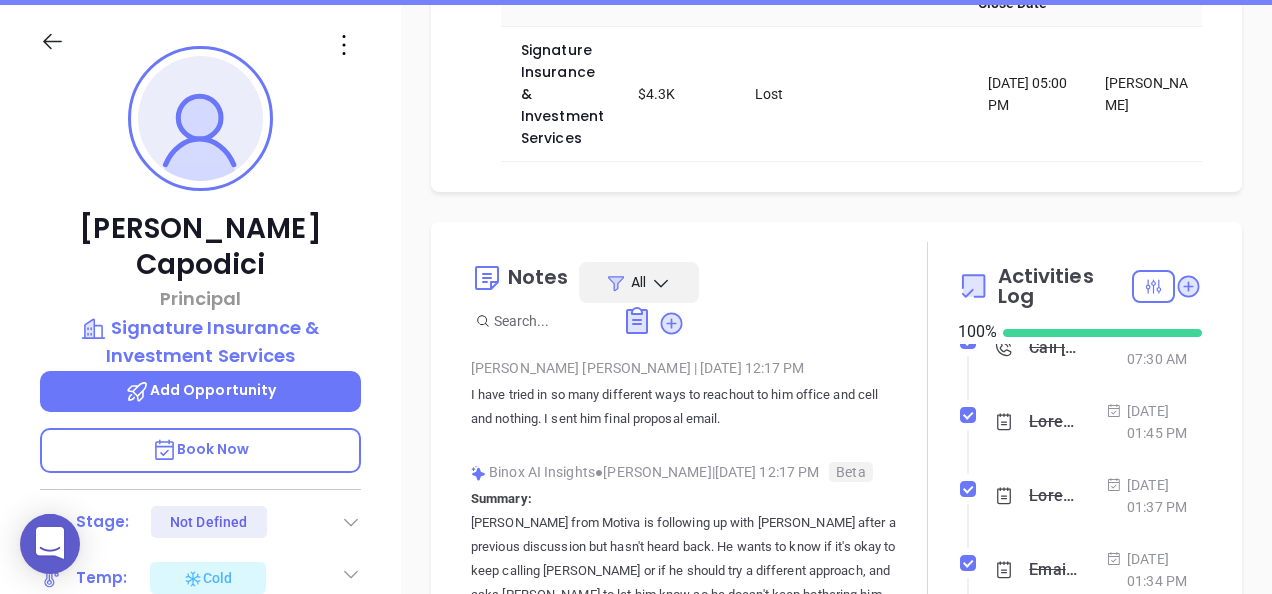 scroll, scrollTop: 300, scrollLeft: 0, axis: vertical 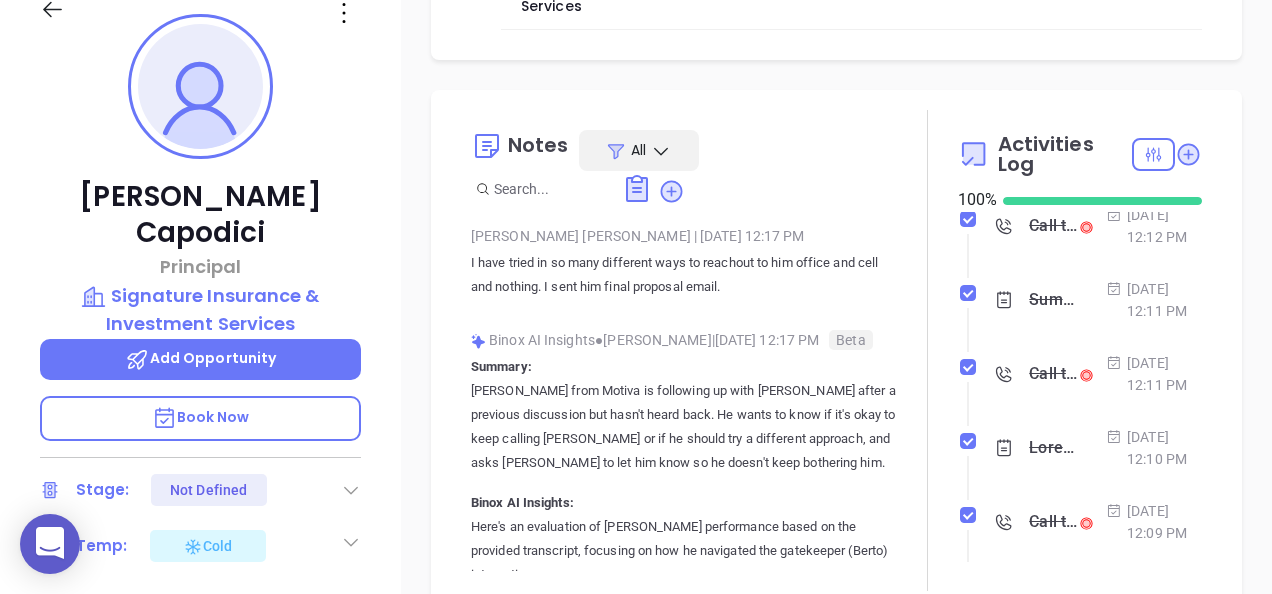click on "Incoming Call from Umberto Capodici" at bounding box center [1053, -70] 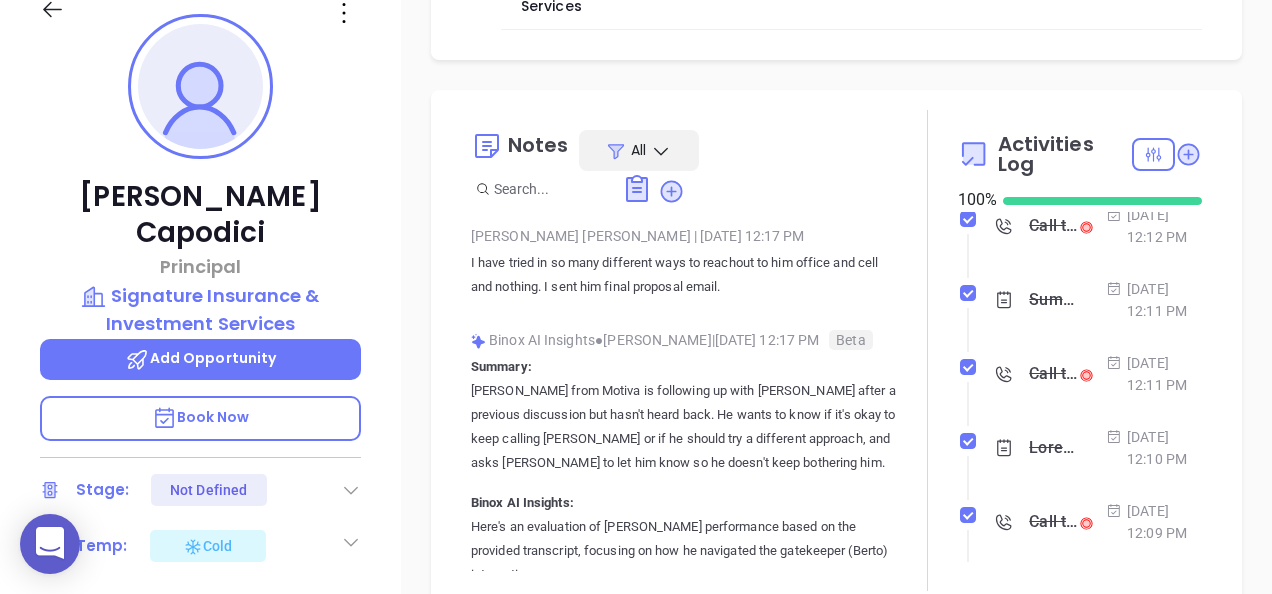 click on "Jun 24, 2025 | 12:17 PM" at bounding box center (1154, -70) 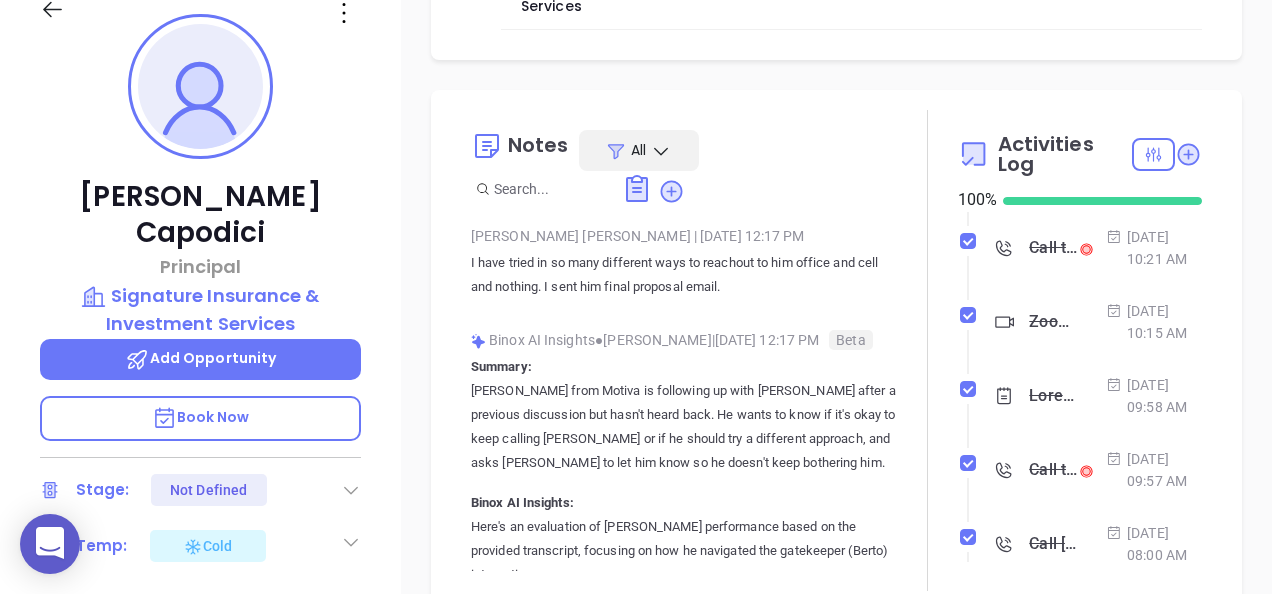 scroll, scrollTop: 2800, scrollLeft: 0, axis: vertical 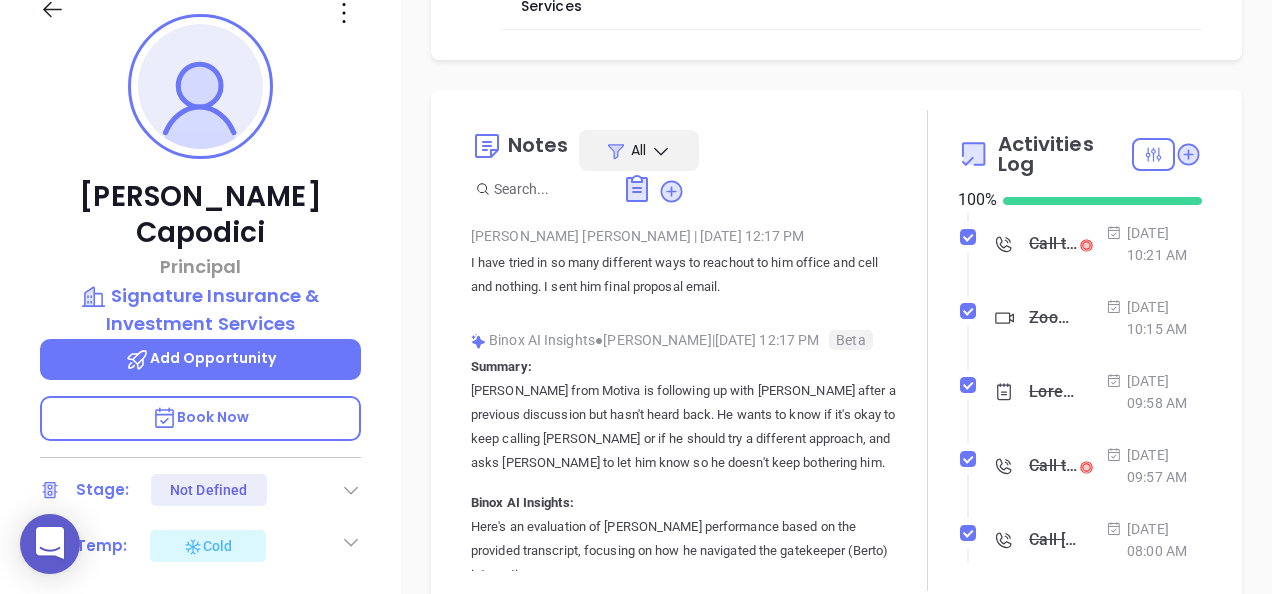 click on "Call to Umberto Capodici" at bounding box center (1035, -274) 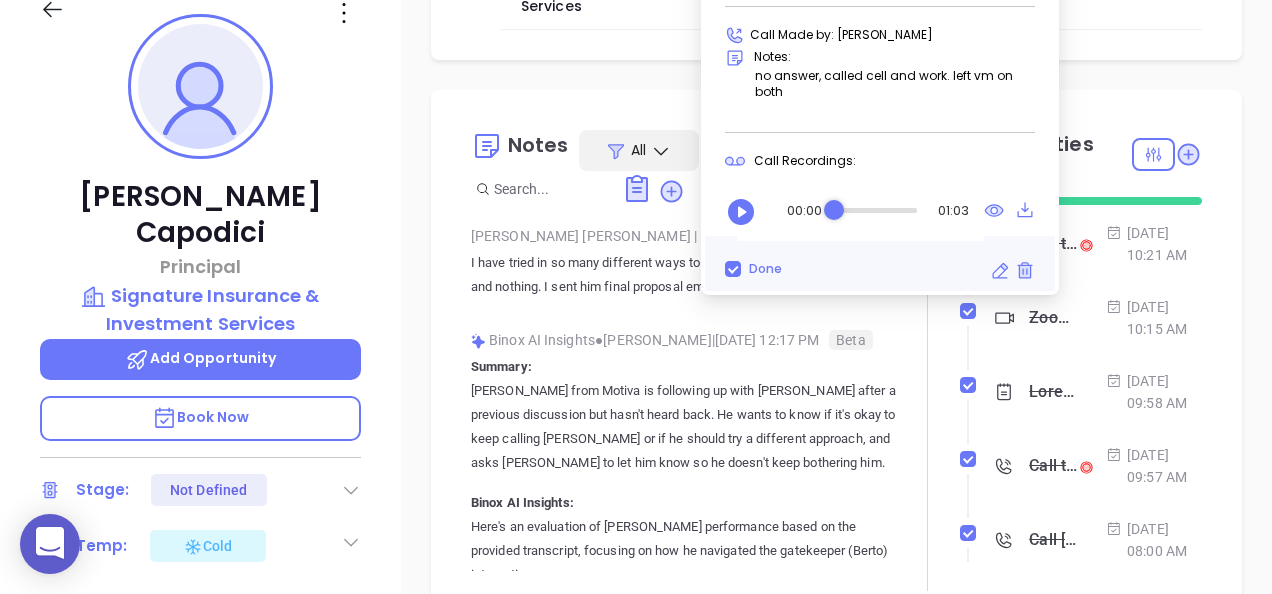 click on "Call to Umberto Capodici" at bounding box center (1053, -126) 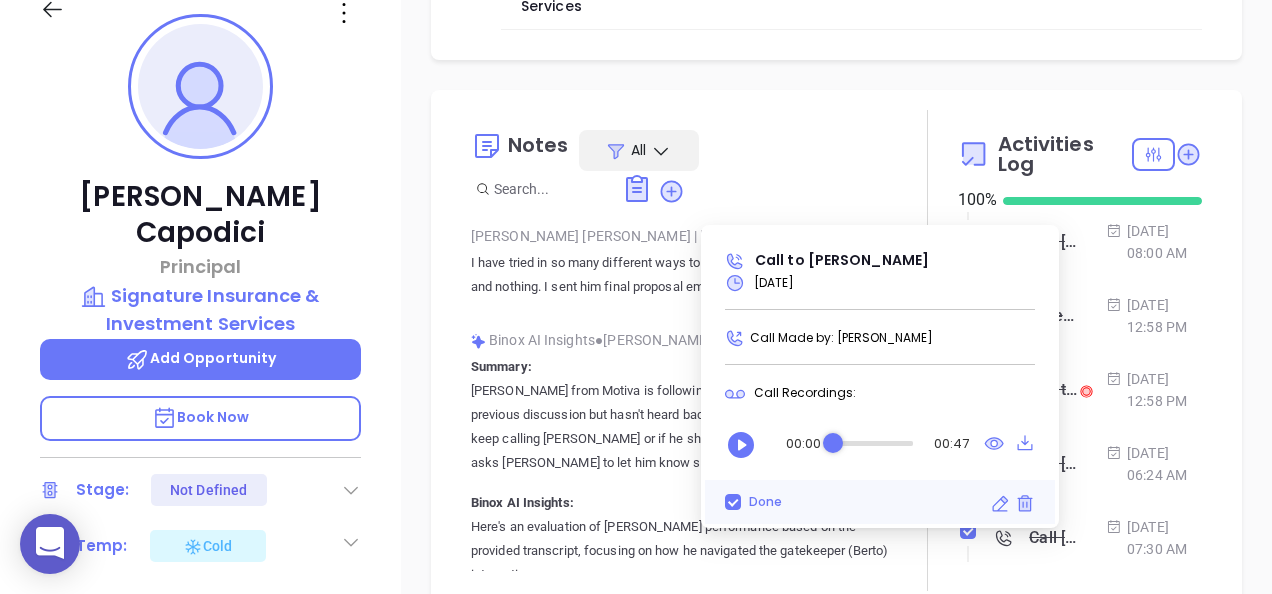 scroll, scrollTop: 3100, scrollLeft: 0, axis: vertical 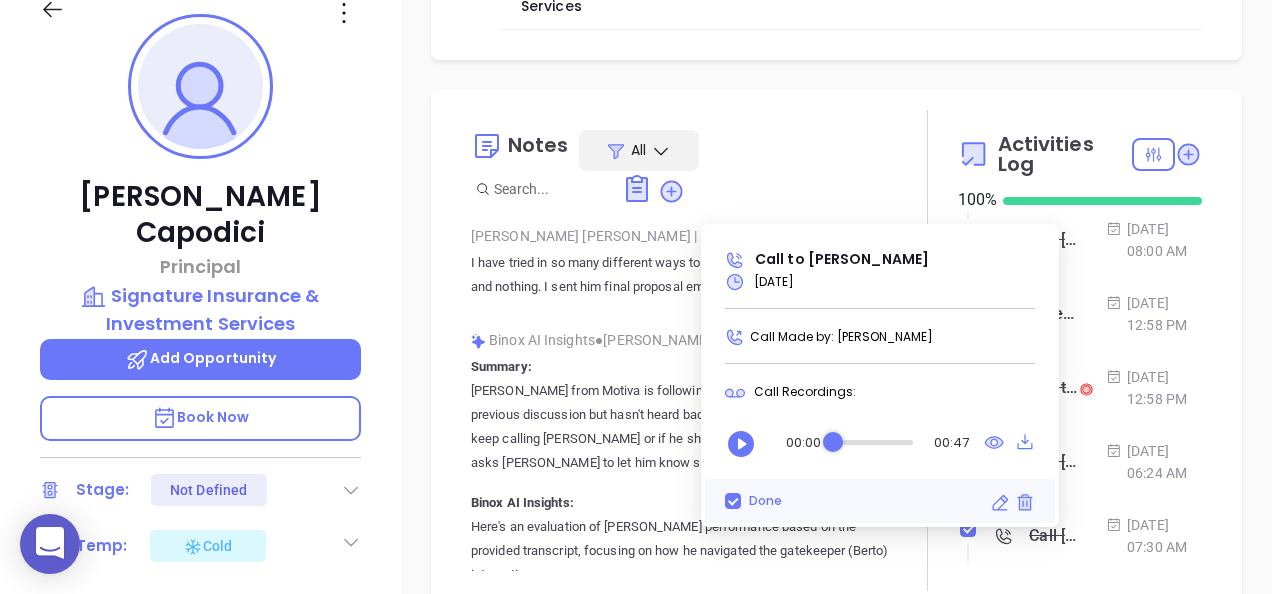 click at bounding box center (1091, -278) 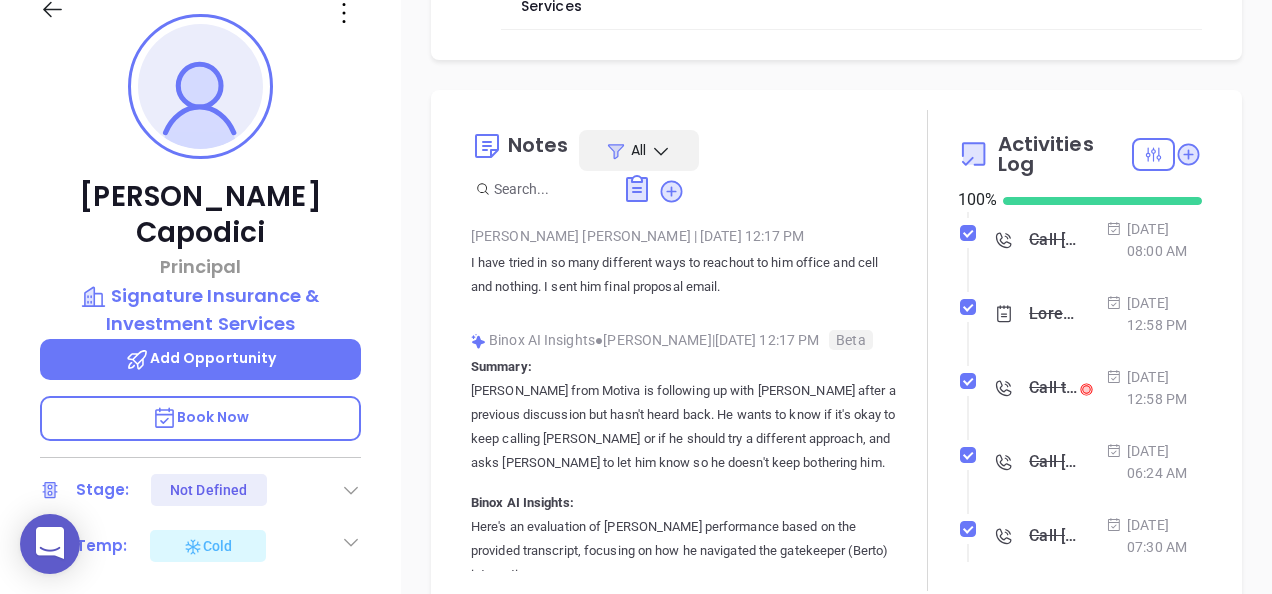 click on "Call to Umberto Capodici" at bounding box center (1053, -278) 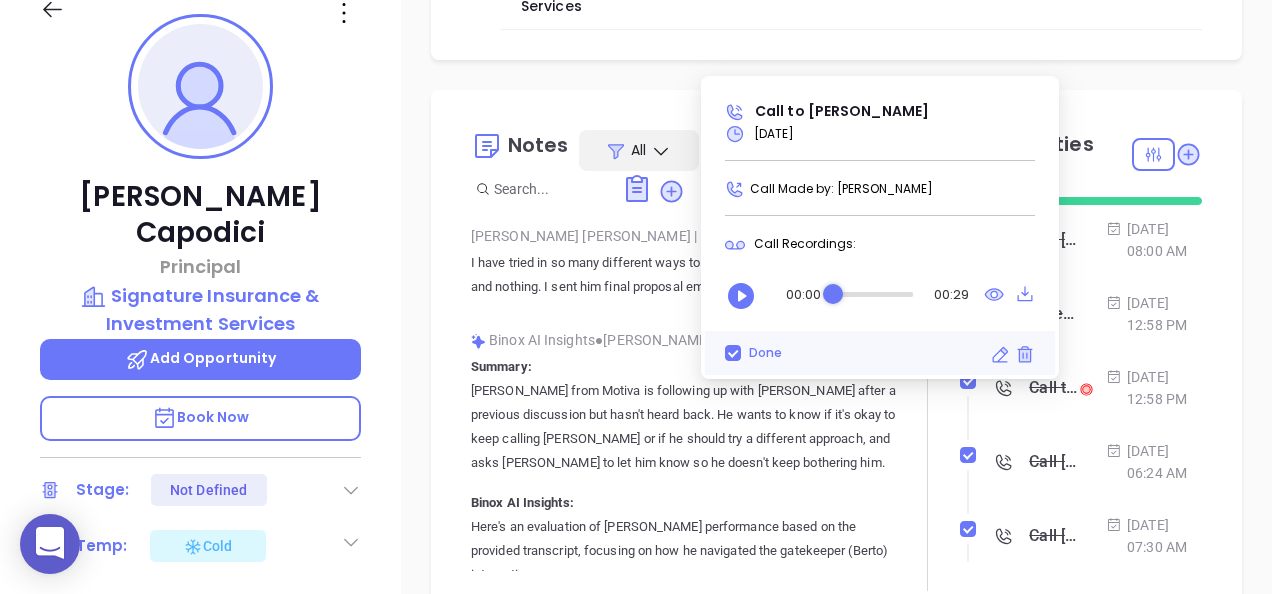 click on "Jun 24, 2025 | 12:09 PM" at bounding box center (1154, -278) 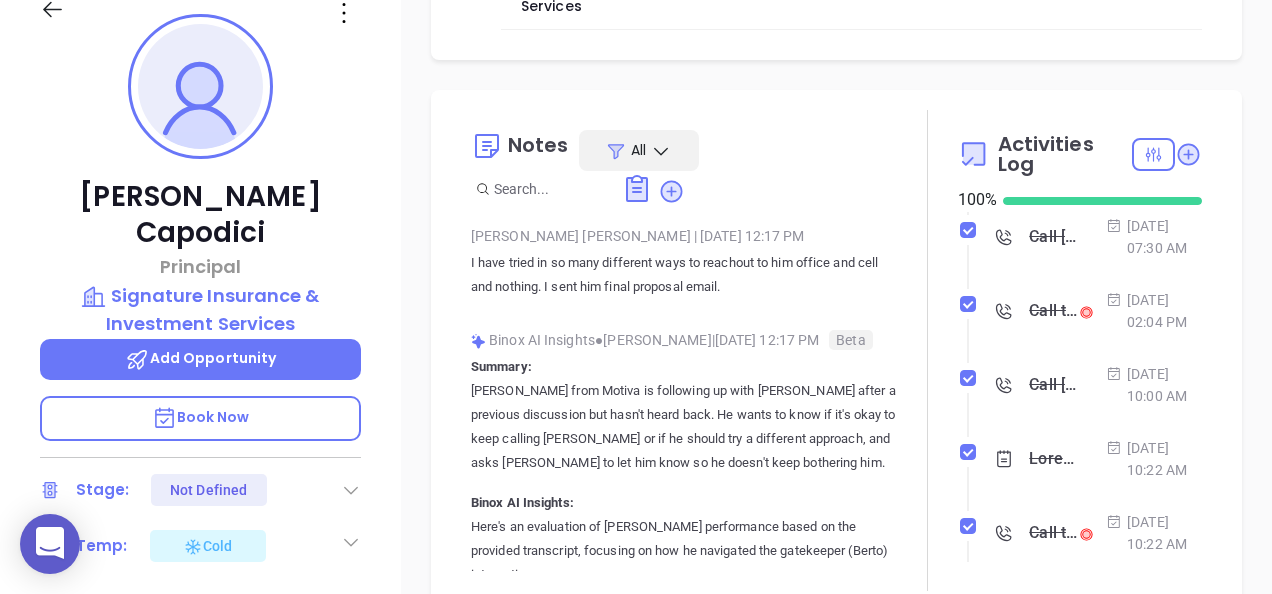 scroll, scrollTop: 3400, scrollLeft: 0, axis: vertical 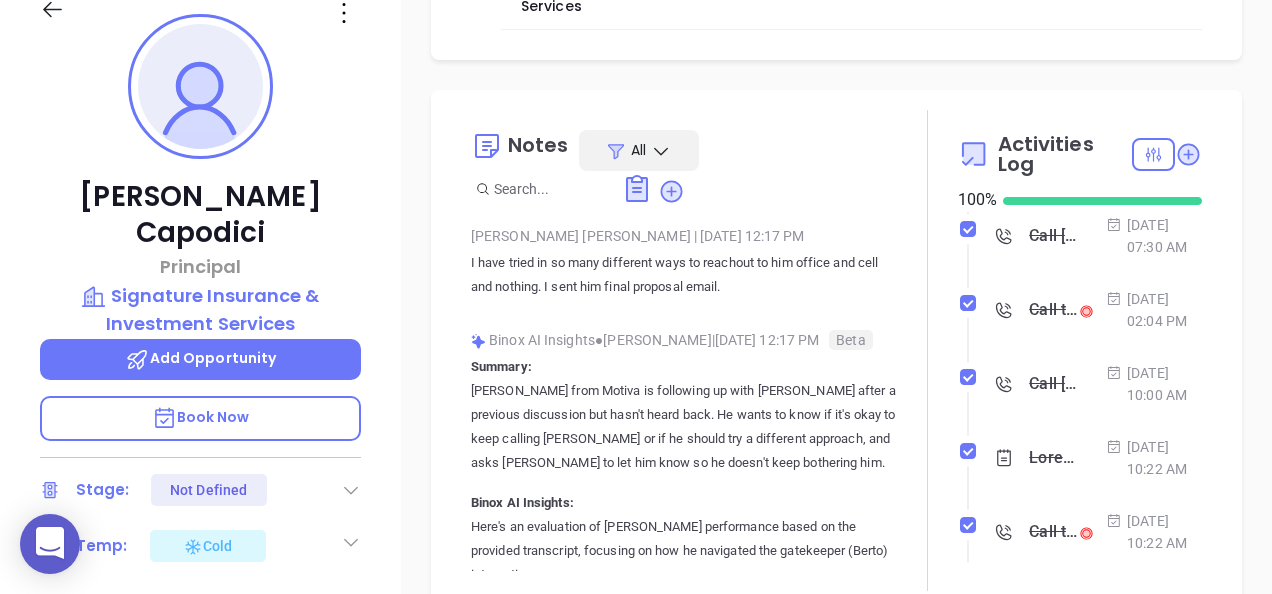 click on "Call to Umberto Capodici" at bounding box center (1053, -356) 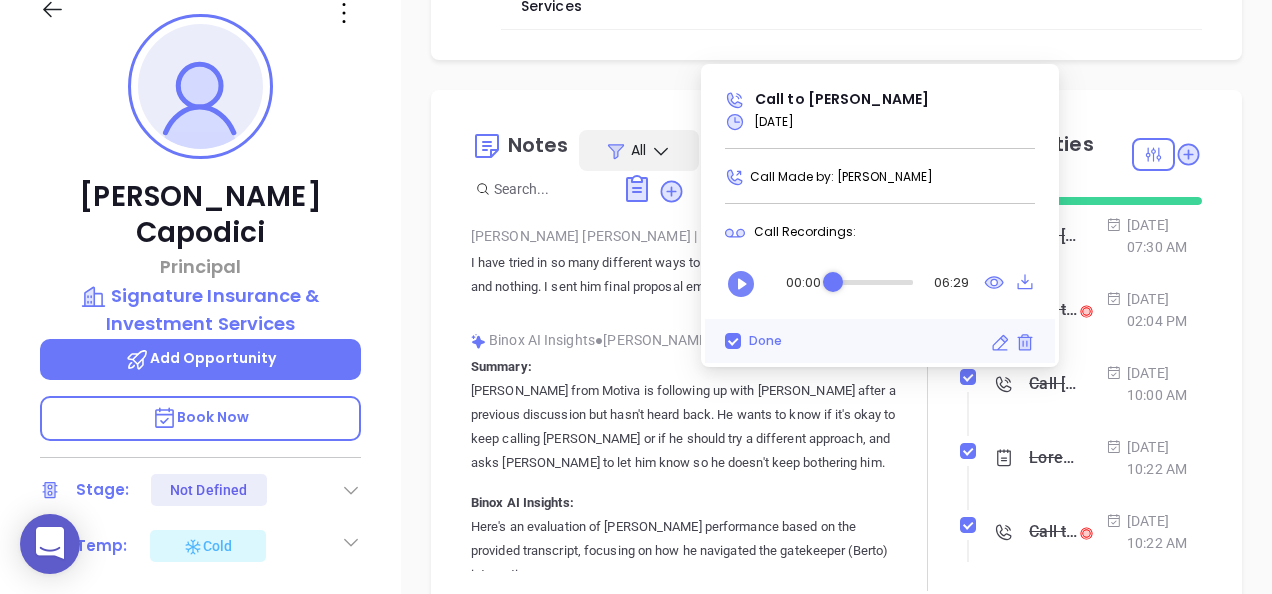 click 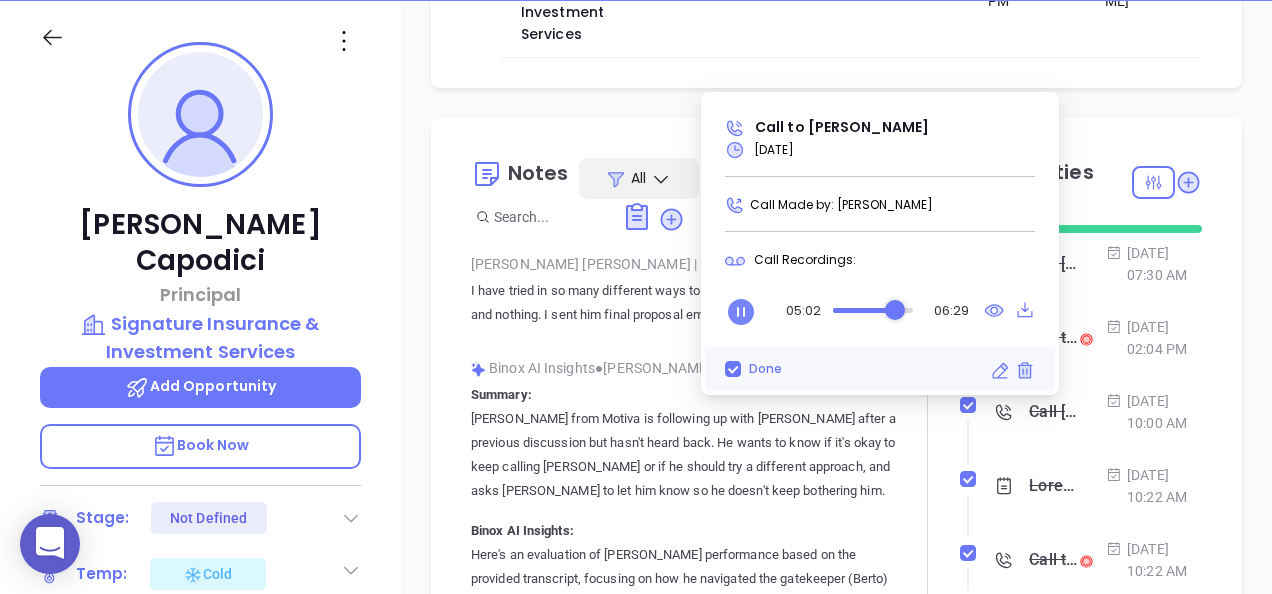 scroll, scrollTop: 279, scrollLeft: 0, axis: vertical 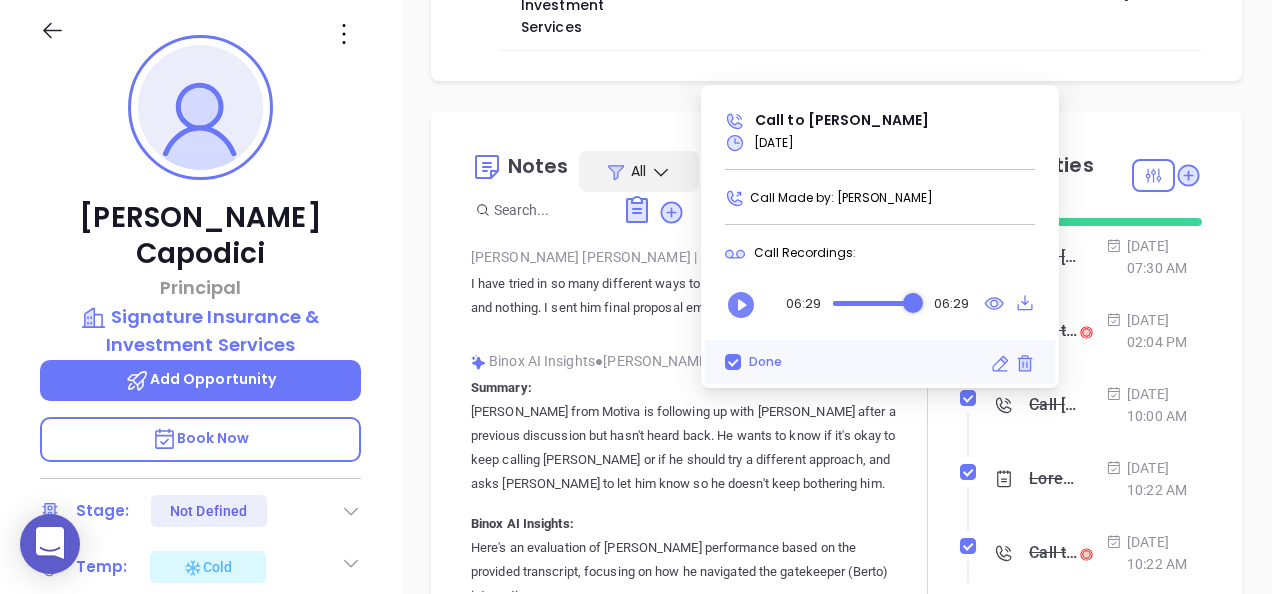 click 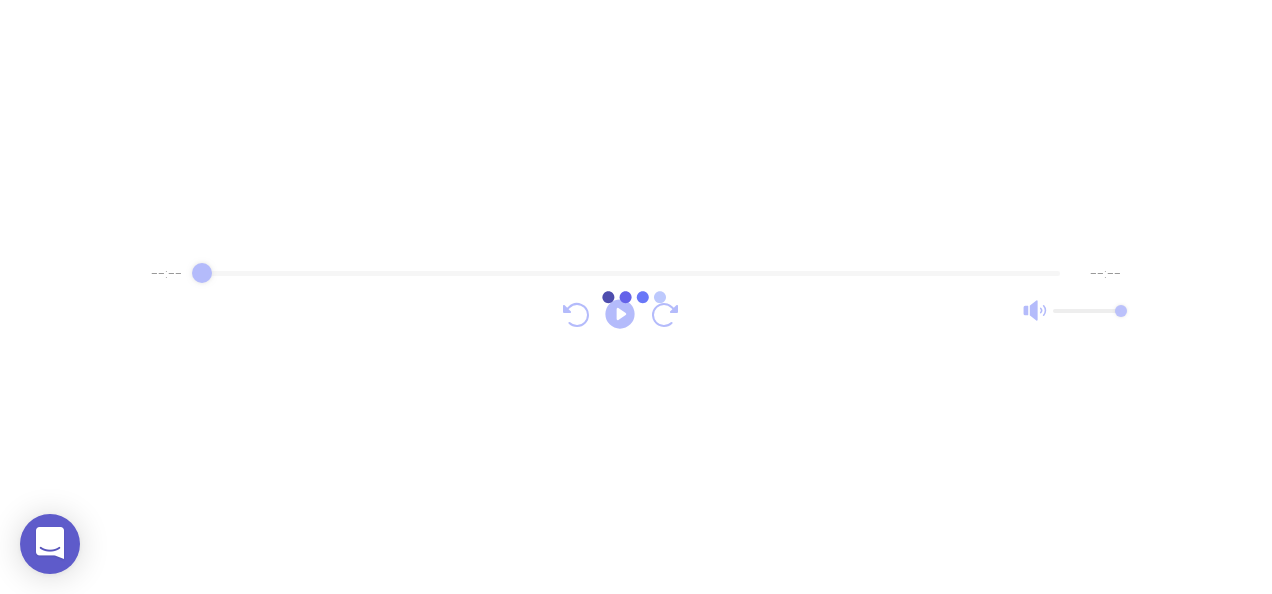 scroll, scrollTop: 0, scrollLeft: 0, axis: both 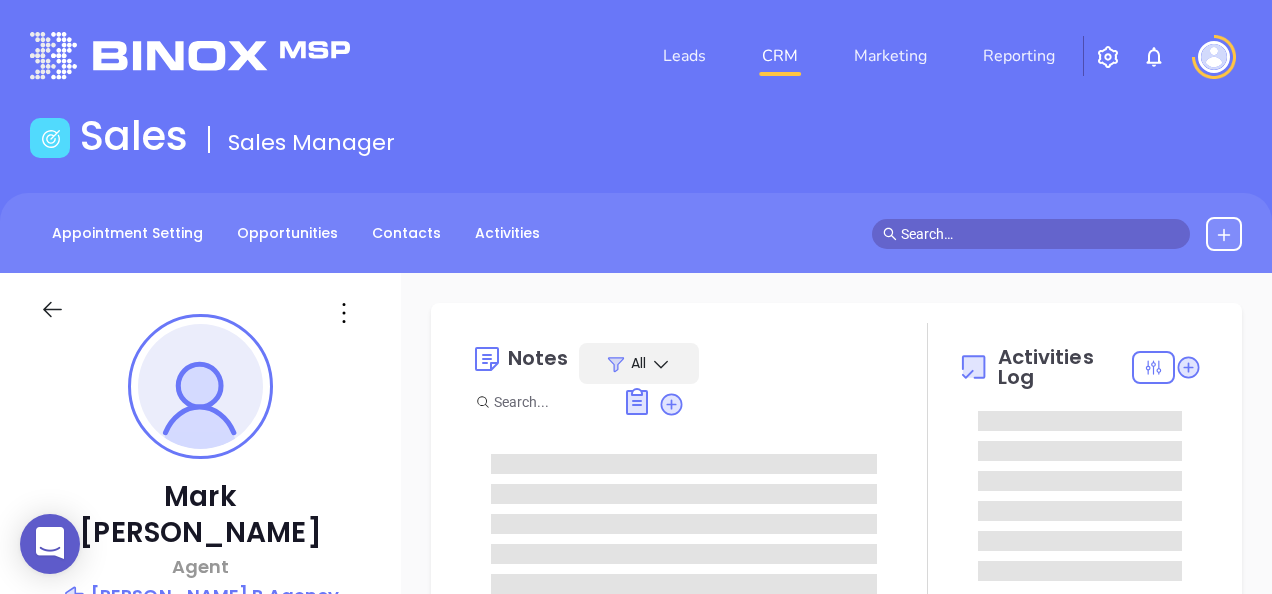 type on "[DATE]" 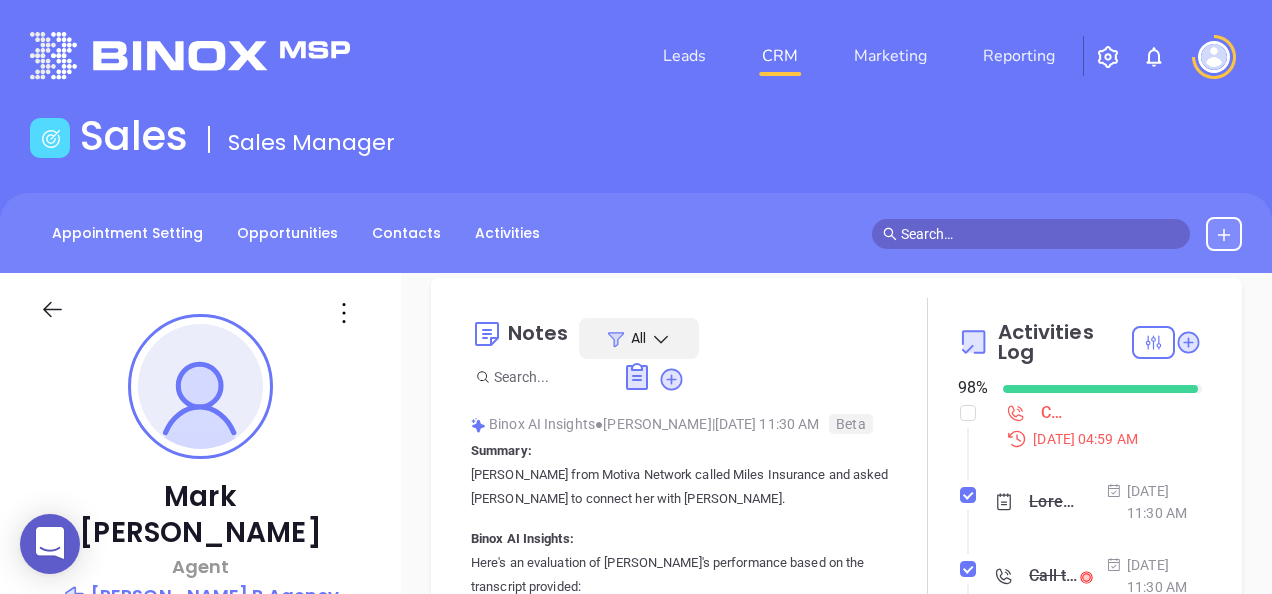 scroll, scrollTop: 400, scrollLeft: 0, axis: vertical 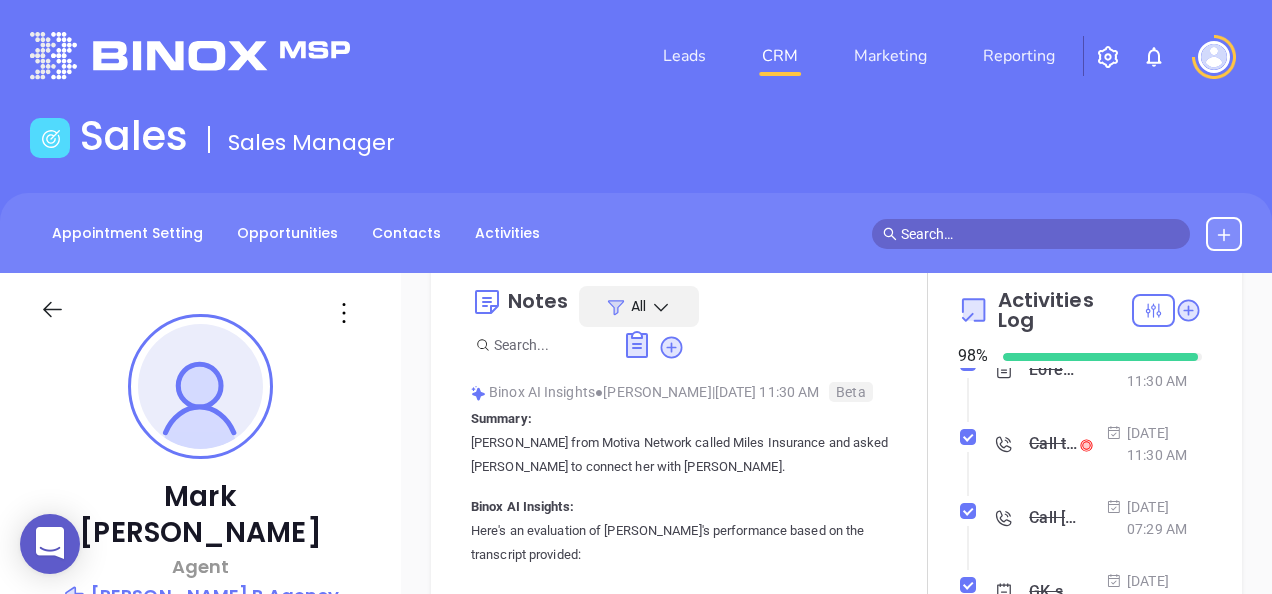 click on "Call to [PERSON_NAME]" at bounding box center (1053, 444) 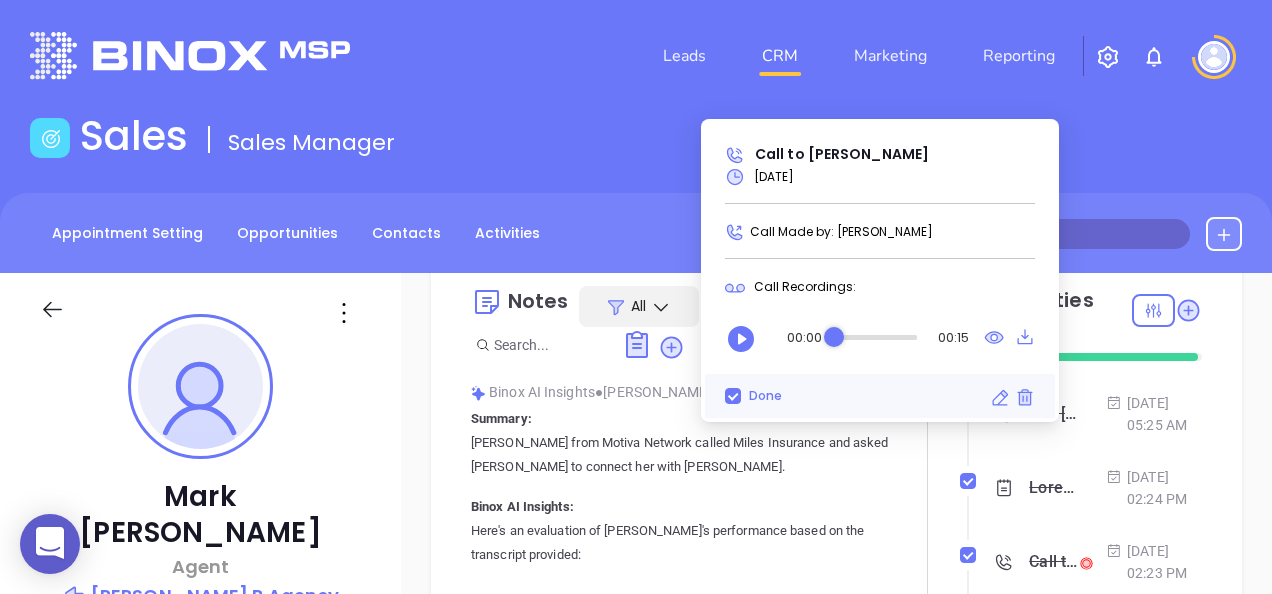 scroll, scrollTop: 400, scrollLeft: 0, axis: vertical 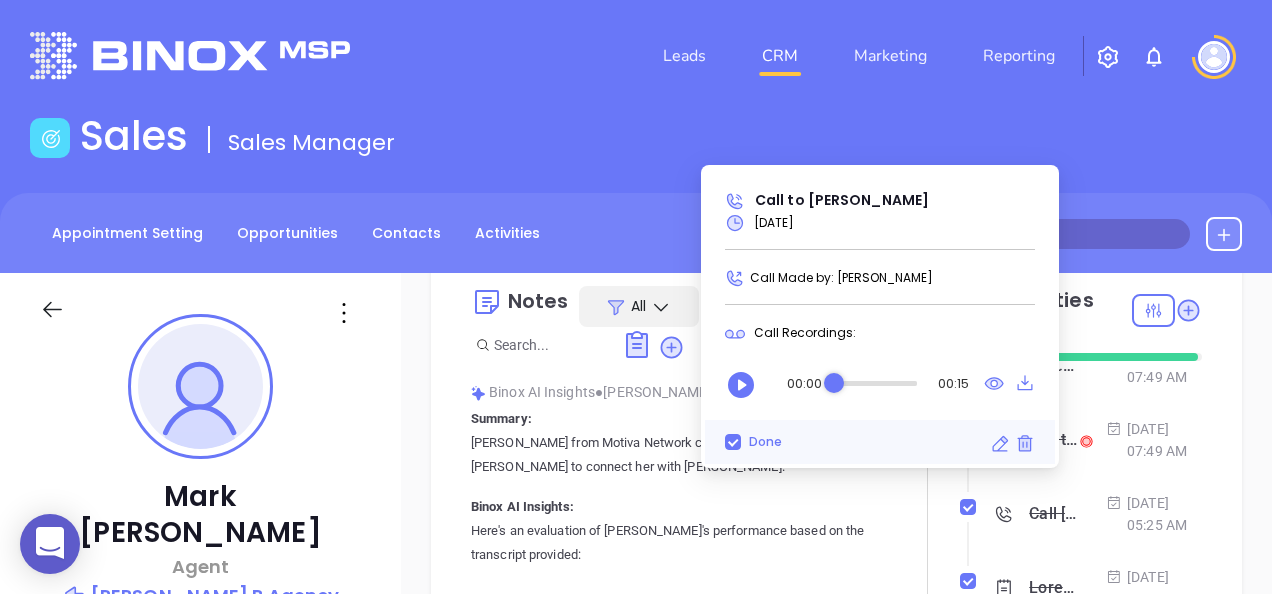 click 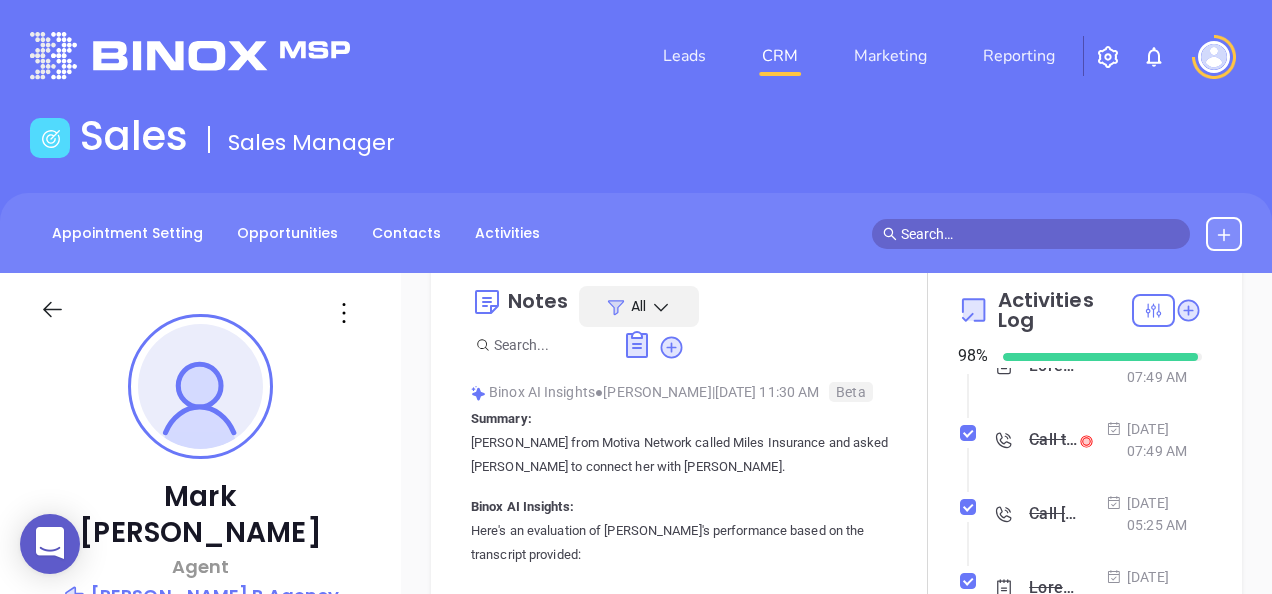click on "Call to Mark Kendall" at bounding box center [1053, 440] 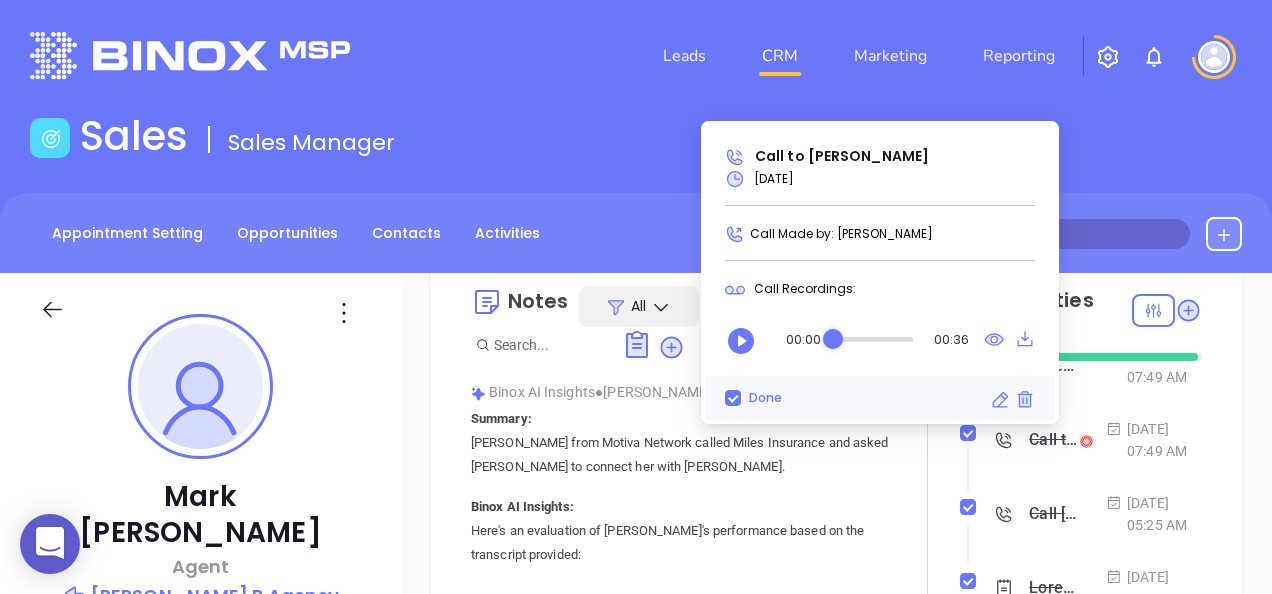 click on "Jul 2, 2025 | 07:49 AM" at bounding box center (1154, 440) 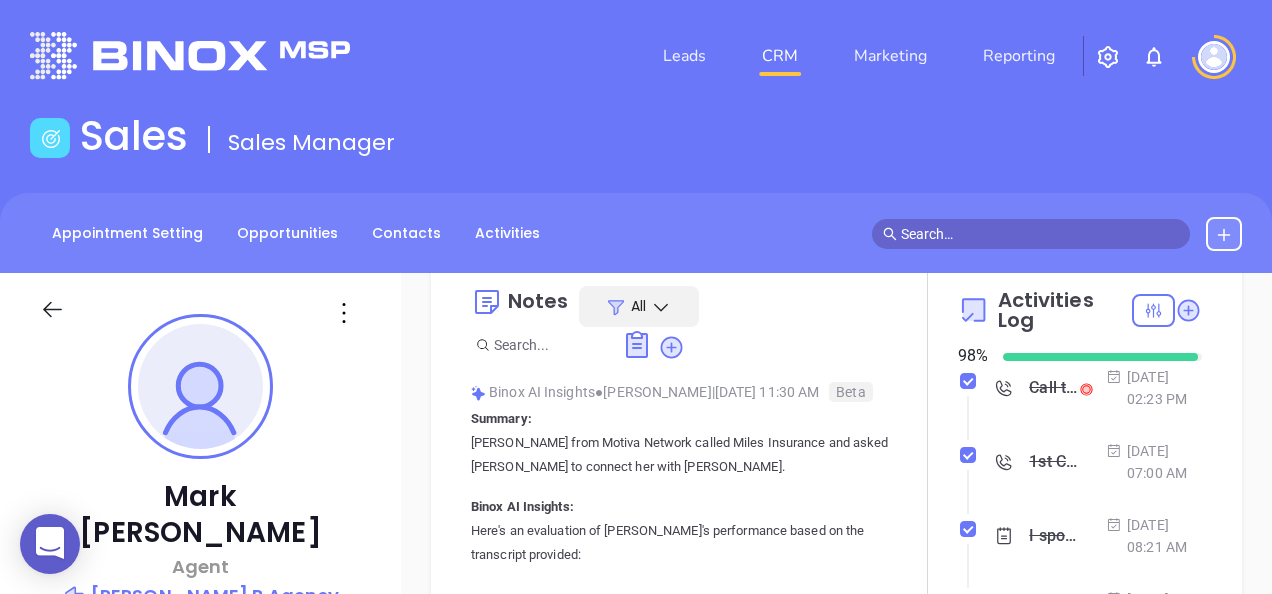scroll, scrollTop: 700, scrollLeft: 0, axis: vertical 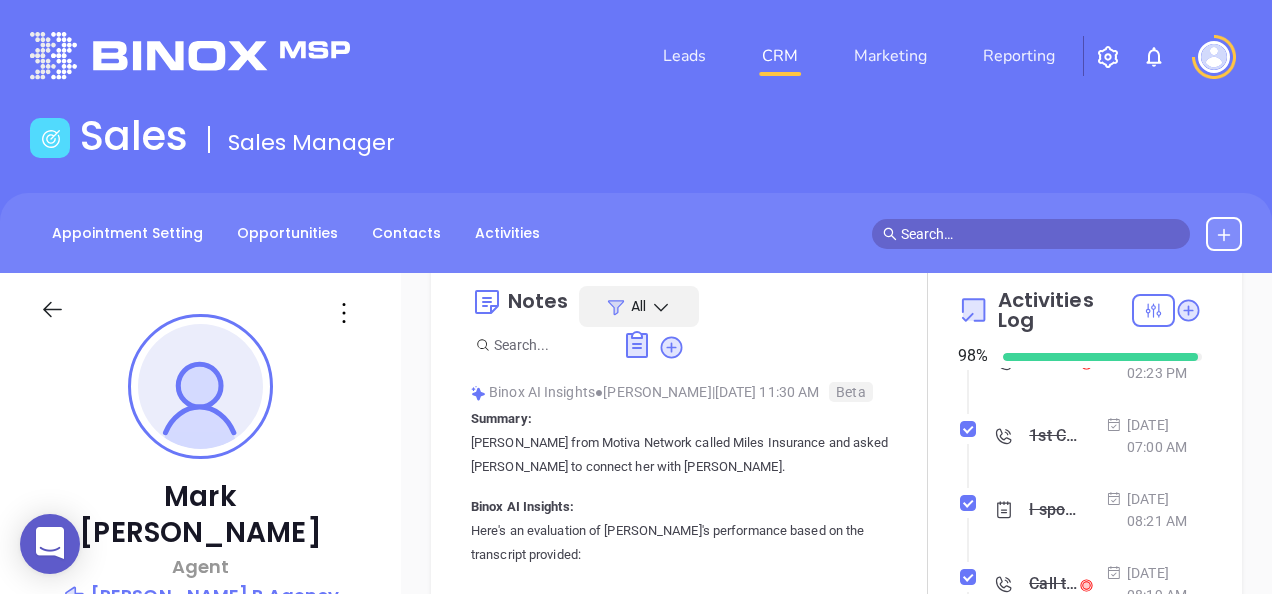 click on "Call to Mark Kendall" at bounding box center [1053, 362] 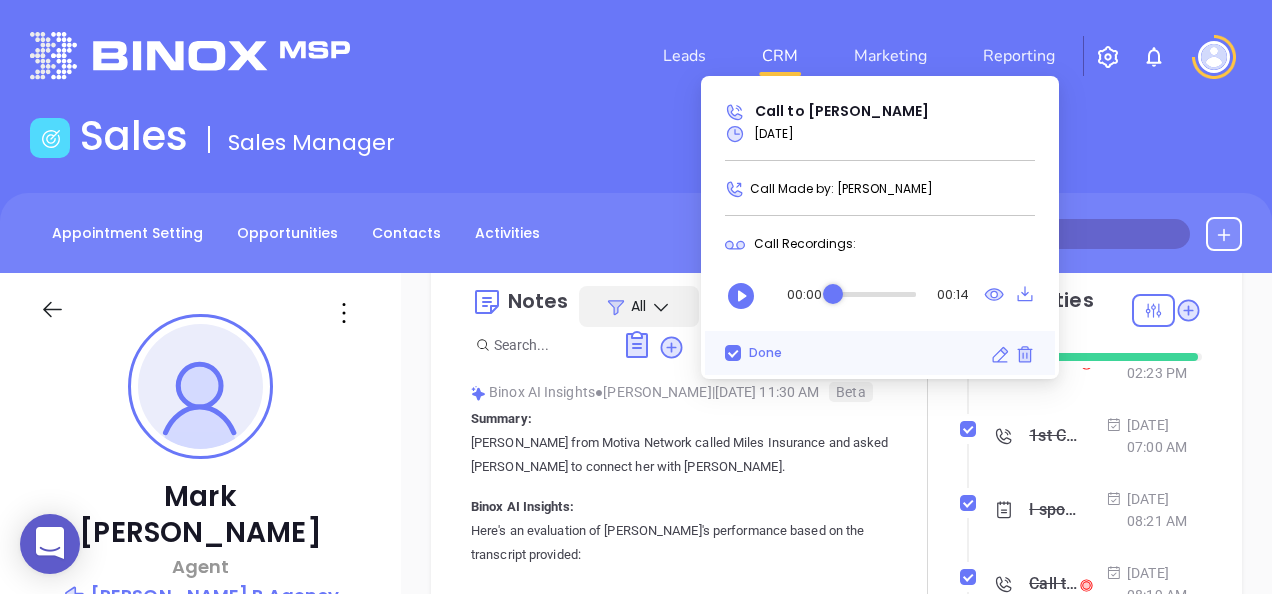 click on "Call to Mark Kendall" at bounding box center [1053, 362] 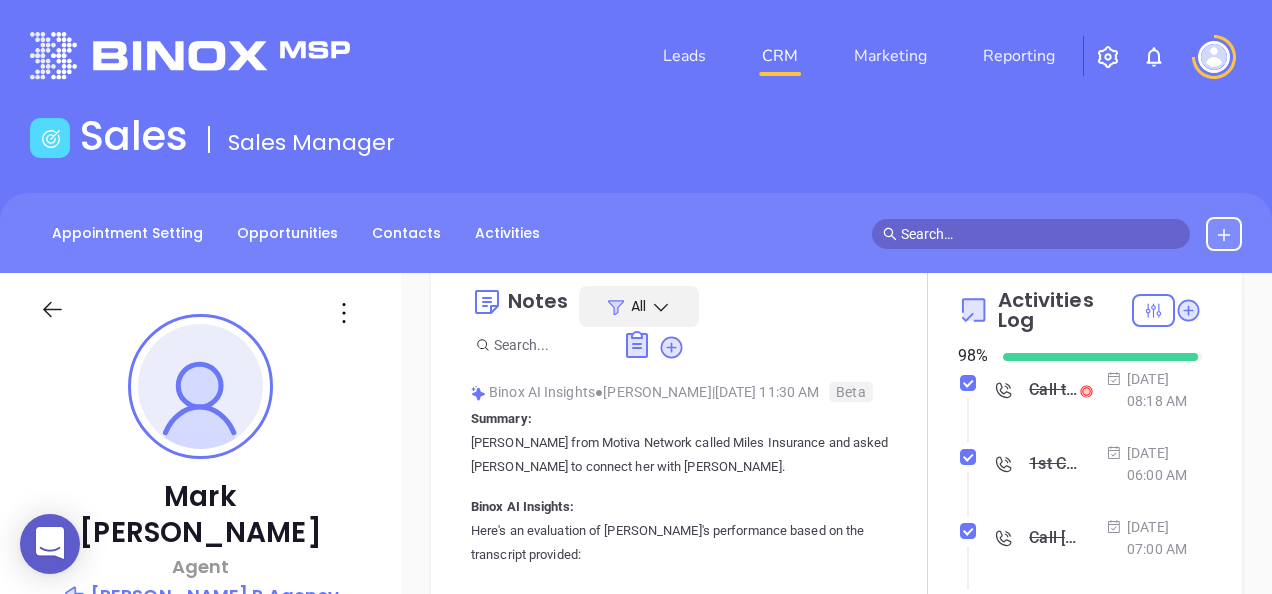 scroll, scrollTop: 1000, scrollLeft: 0, axis: vertical 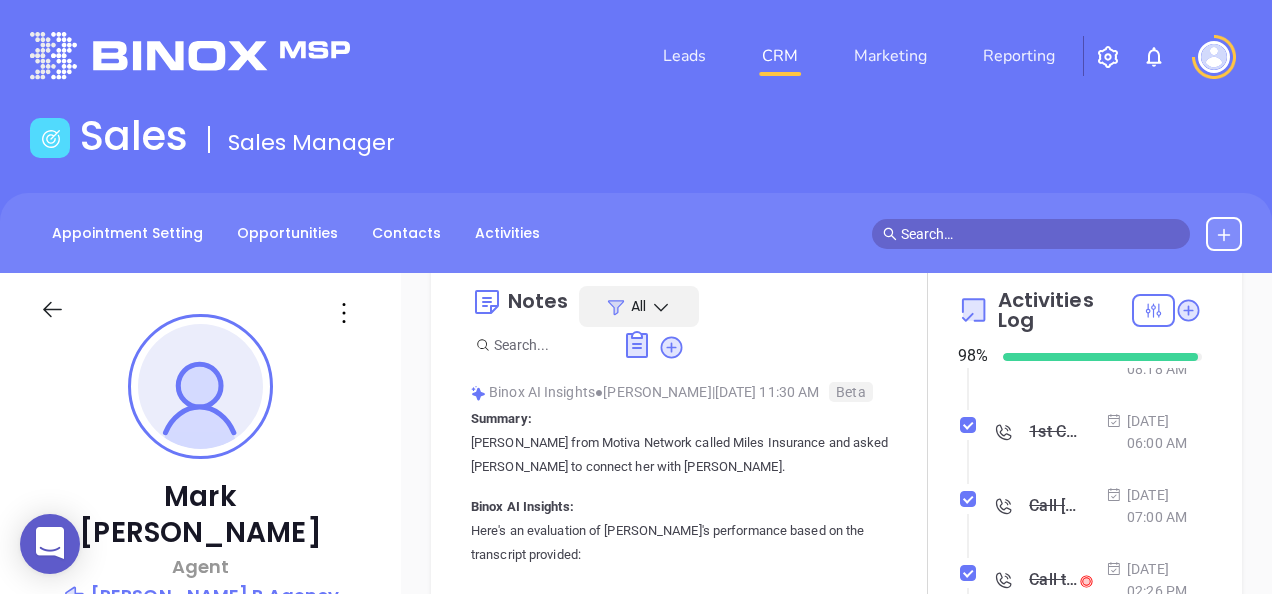 click on "Call to Mark Kendall" at bounding box center [1053, 284] 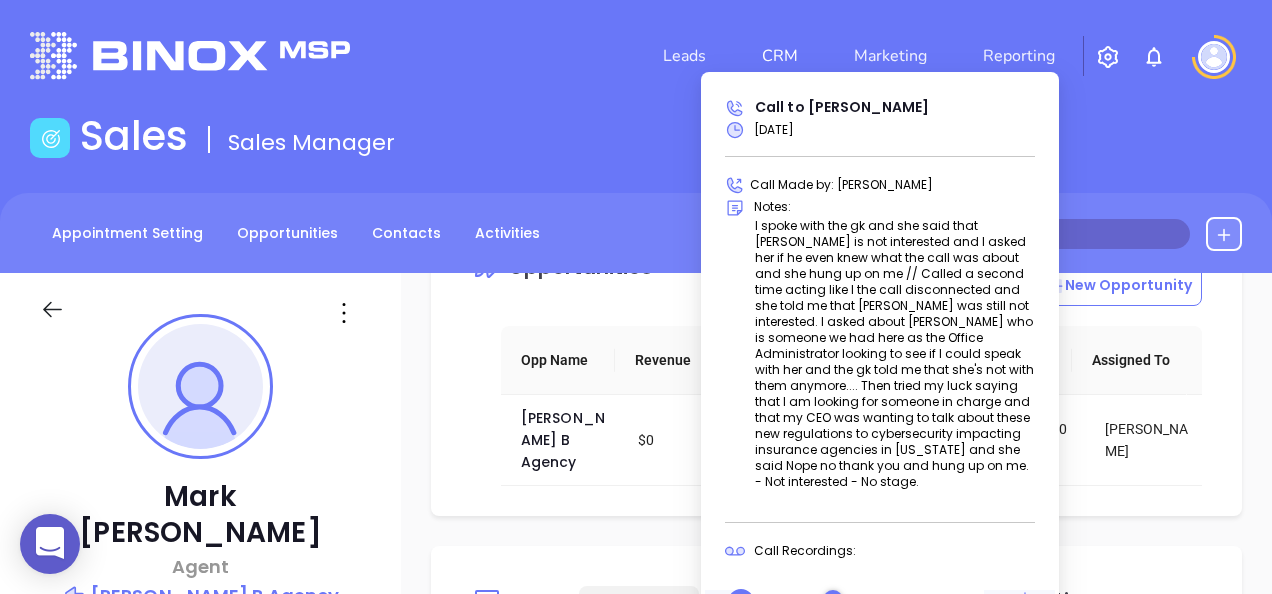 scroll, scrollTop: 200, scrollLeft: 0, axis: vertical 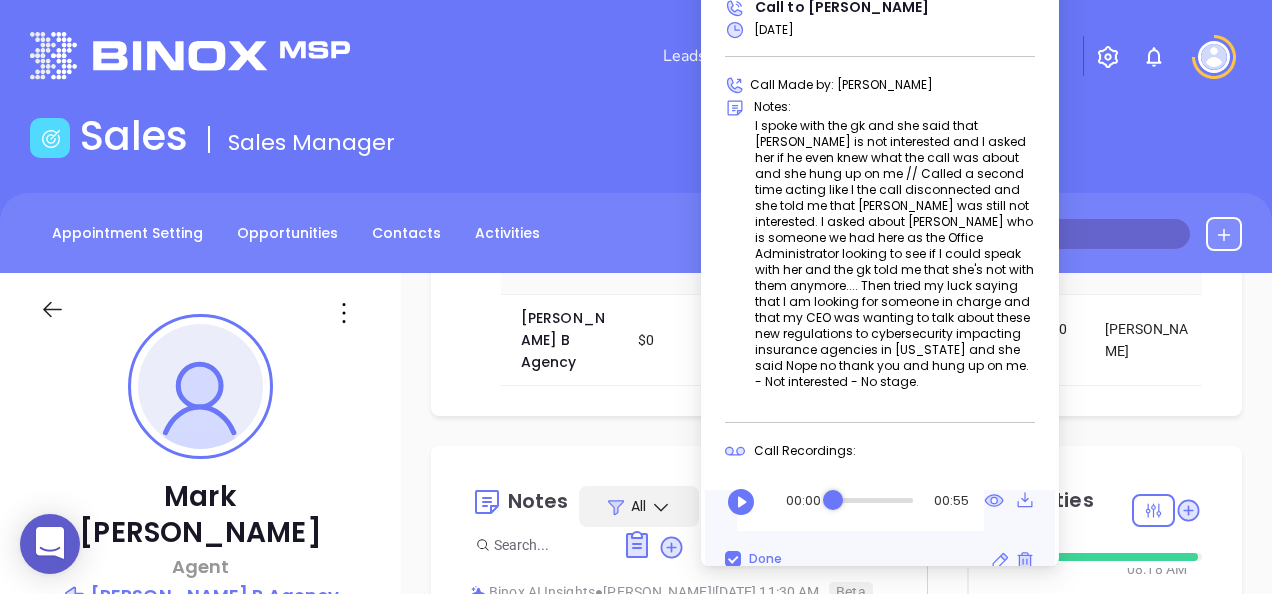click on "Opportunities  New Opportunity Opp Name Revenue Status Stage Expected Close Date Assigned To             Douglas B Agency $0 Lost Needs To Reschedule Aug 31, 2024 | 05:00 PM Walter Contreras Notes All   Binox AI Insights   ●   Karina Genovez  |  Jul 7, 2025  11:30 AM Beta
Summary:
Karina from Motiva Network called Miles Insurance and asked Barb to connect her with Mark Kendall.
Binox AI Insights:
Here's an evaluation of Karina's performance based on the transcript provided: Overall Performance Score:  3/10 Key Strengths: *   None apparent from this very brief interaction. The provided script is too limited to discern any strengths. Areas Needing Improvement/Missed Opportunities: *    Lack of Authority:  Karina's opening is too simple and lacks a compelling reason for Barb to connect her with Mark Kendall. *    No Urgency Established:  There's no indication of why Karina's call is important or time-sensitive. *    *    *    *    *" at bounding box center [836, 973] 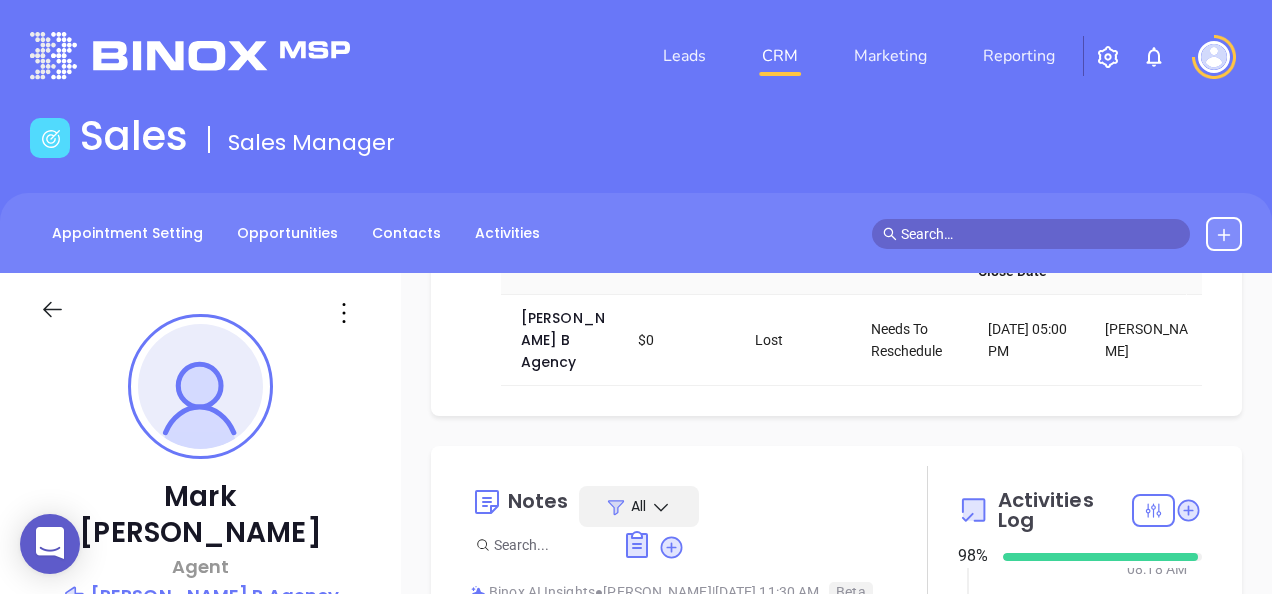 scroll, scrollTop: 400, scrollLeft: 0, axis: vertical 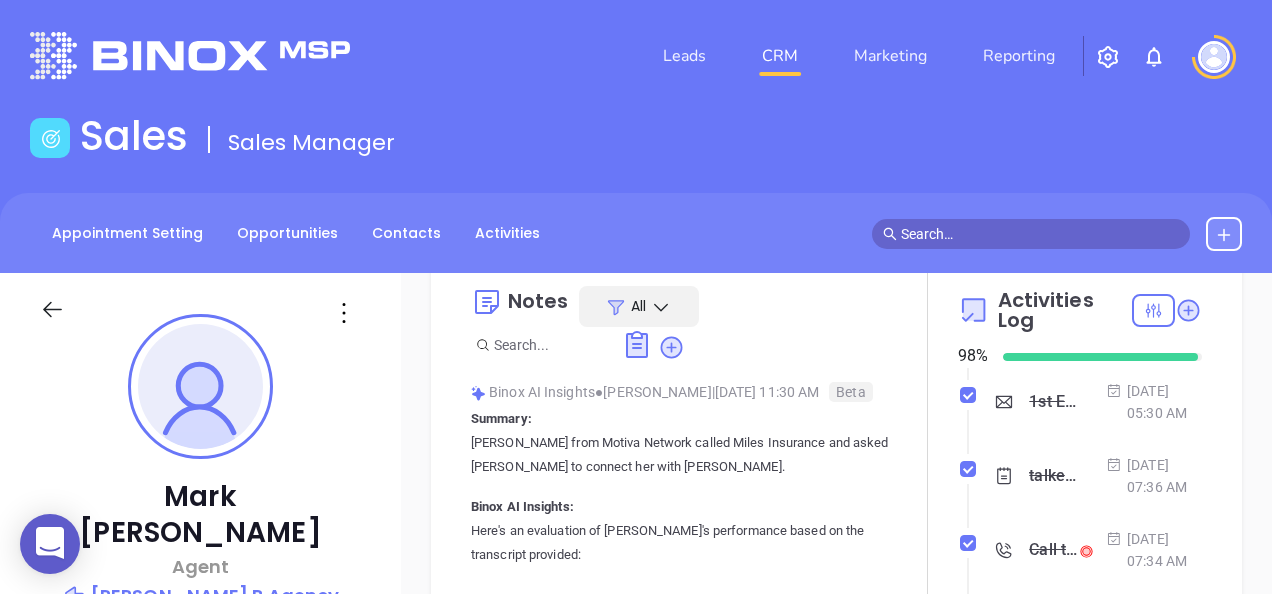click on "Call to Mark Kendall" at bounding box center (1053, 180) 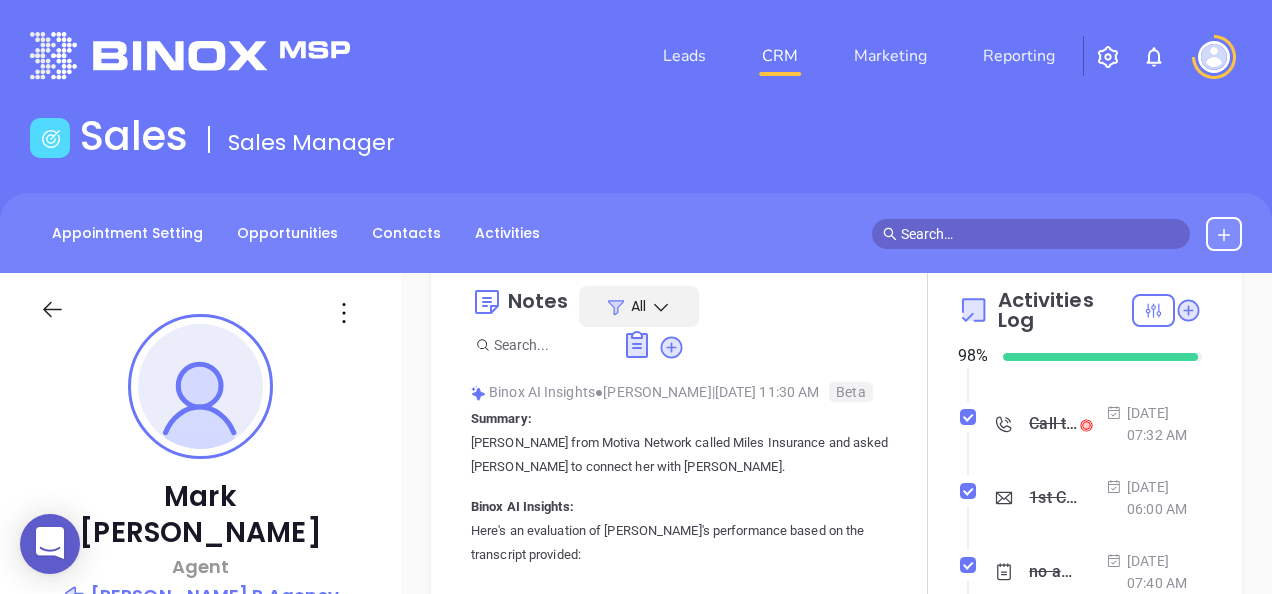 scroll, scrollTop: 1700, scrollLeft: 0, axis: vertical 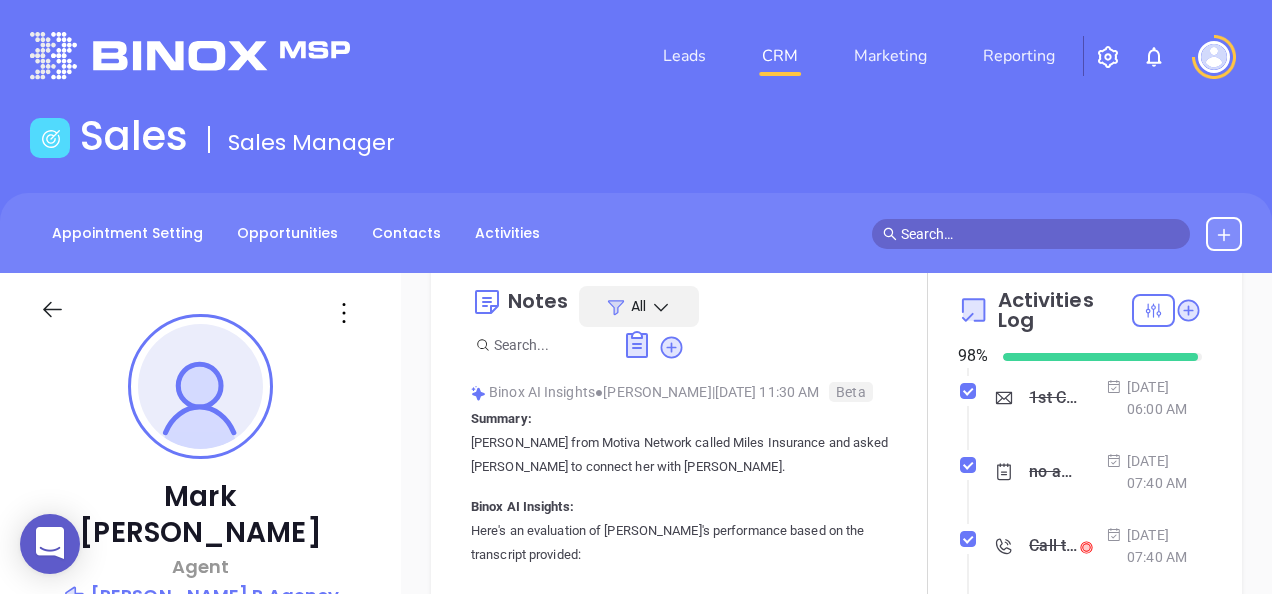 click on "Call to Mark Kendall" at bounding box center [1053, 250] 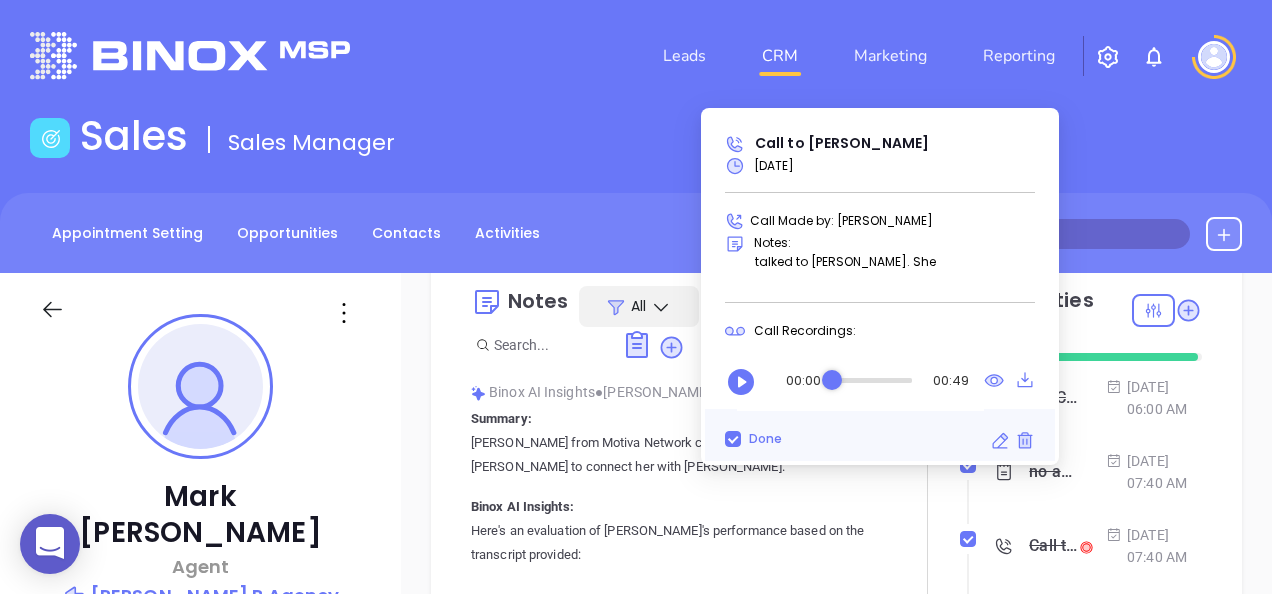 click on "Call to Mark Kendall" at bounding box center [1053, 250] 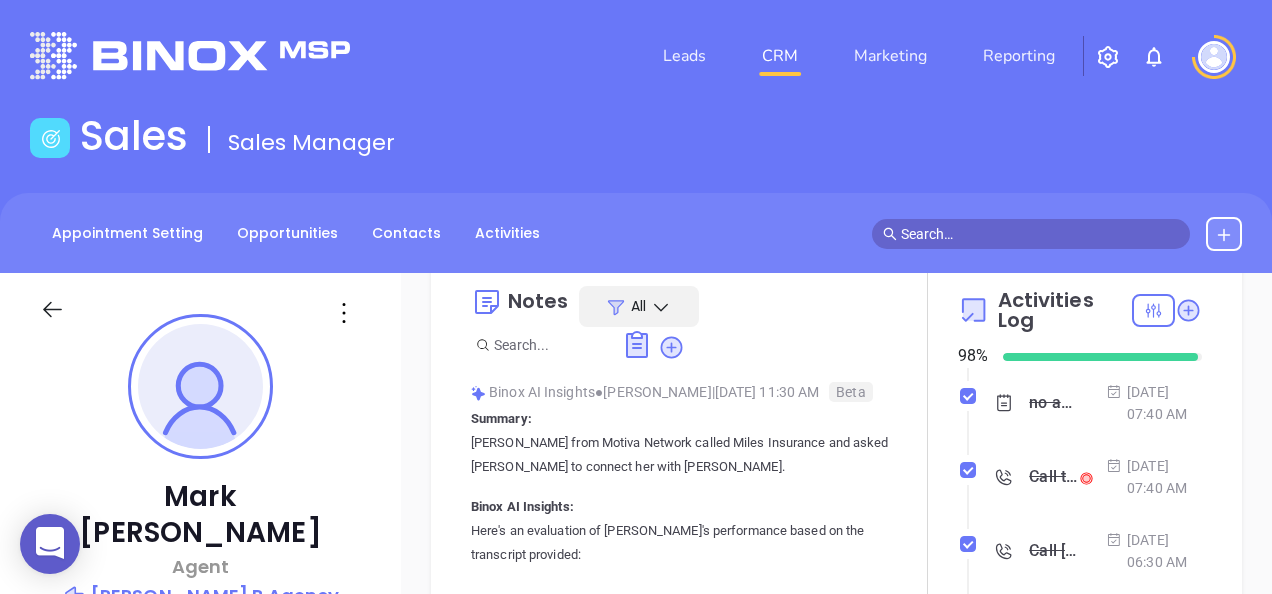 scroll, scrollTop: 1800, scrollLeft: 0, axis: vertical 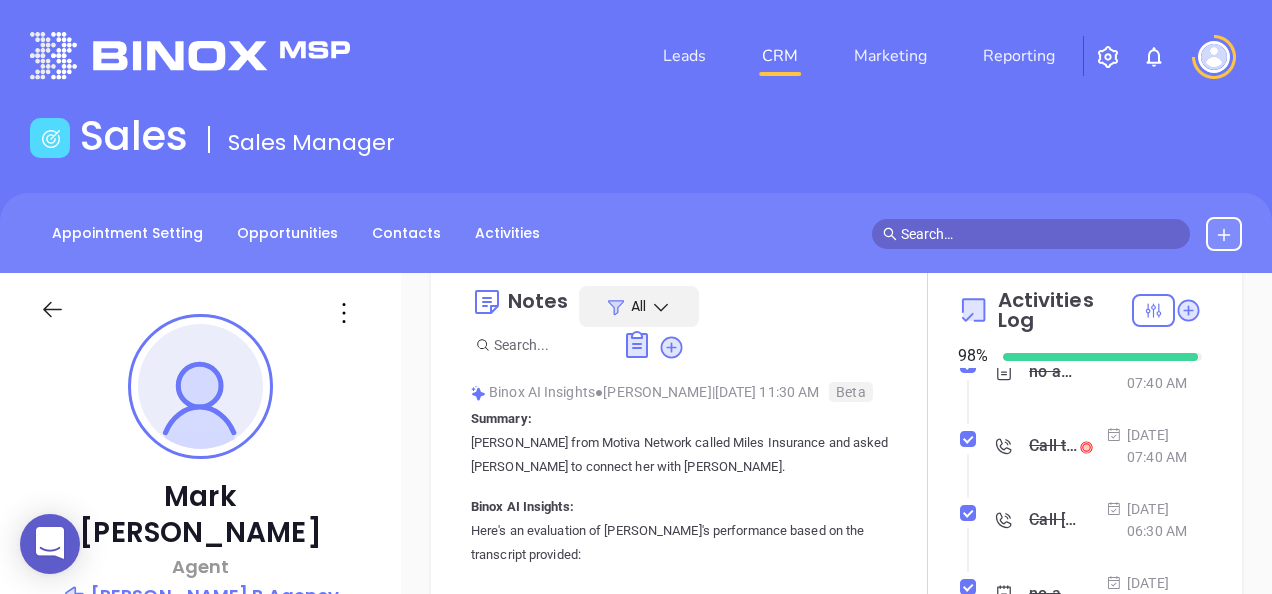 click on "Call to Mark Kendall" at bounding box center [1053, 224] 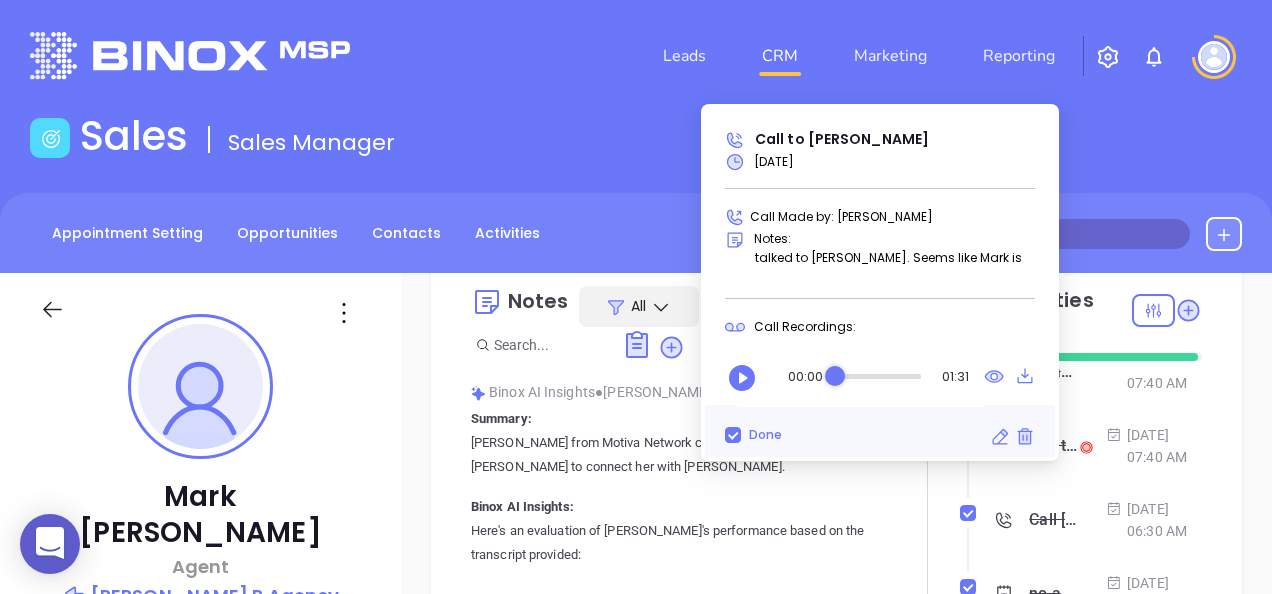 click on "Oct 17, 2024 | 07:32 AM" at bounding box center [1154, 224] 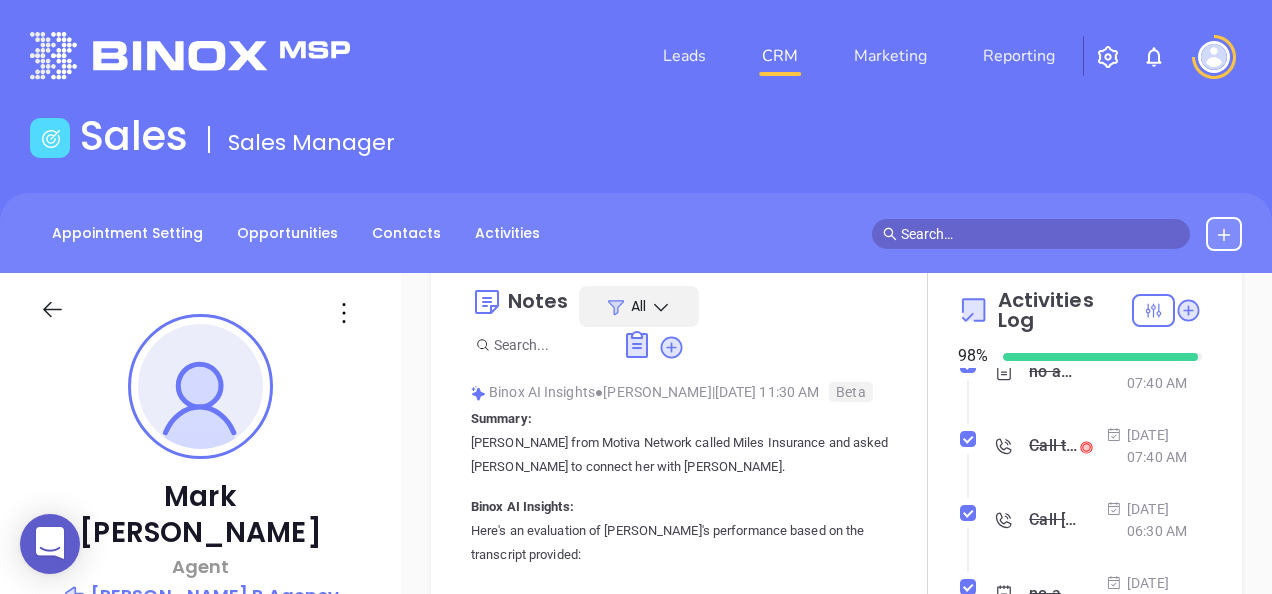 click on "Call to Mark Kendall" at bounding box center [1053, 224] 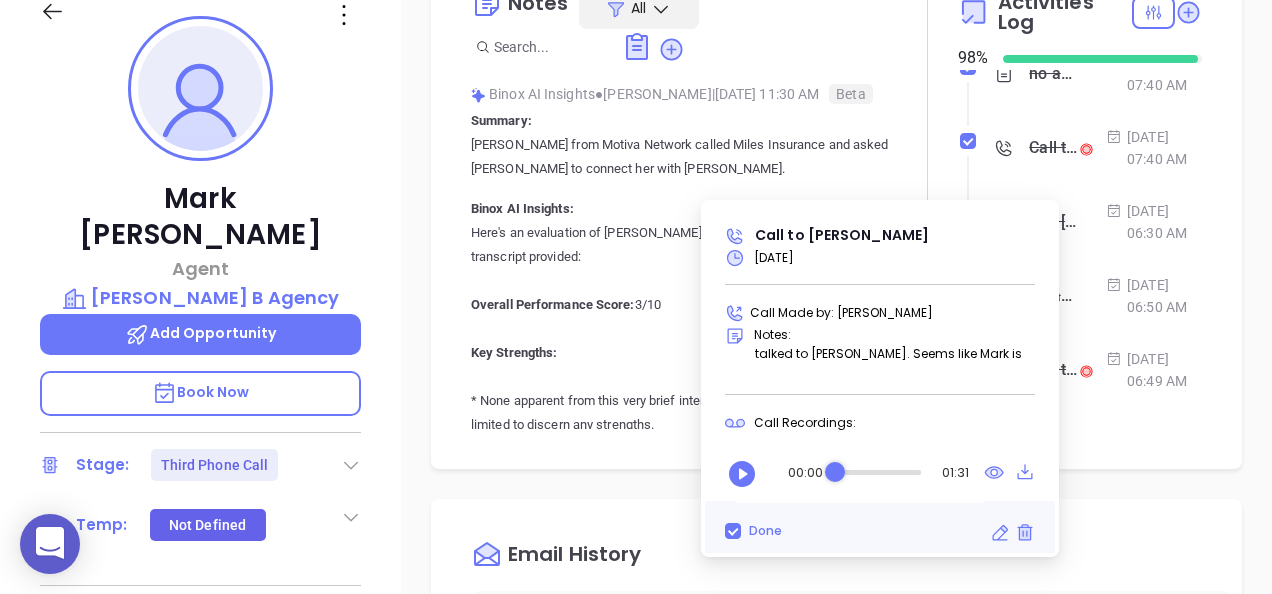scroll, scrollTop: 300, scrollLeft: 0, axis: vertical 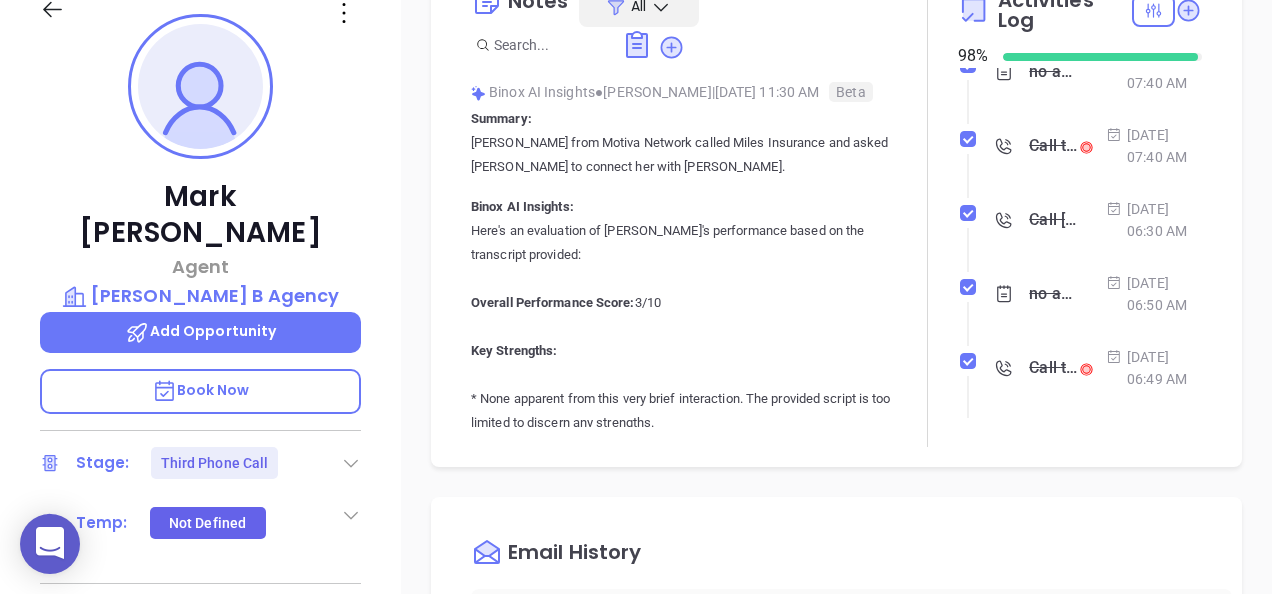 click on "Call to Mark Kendall Oct 17, 2024 | 07:32 AM" at bounding box center [1082, -57] 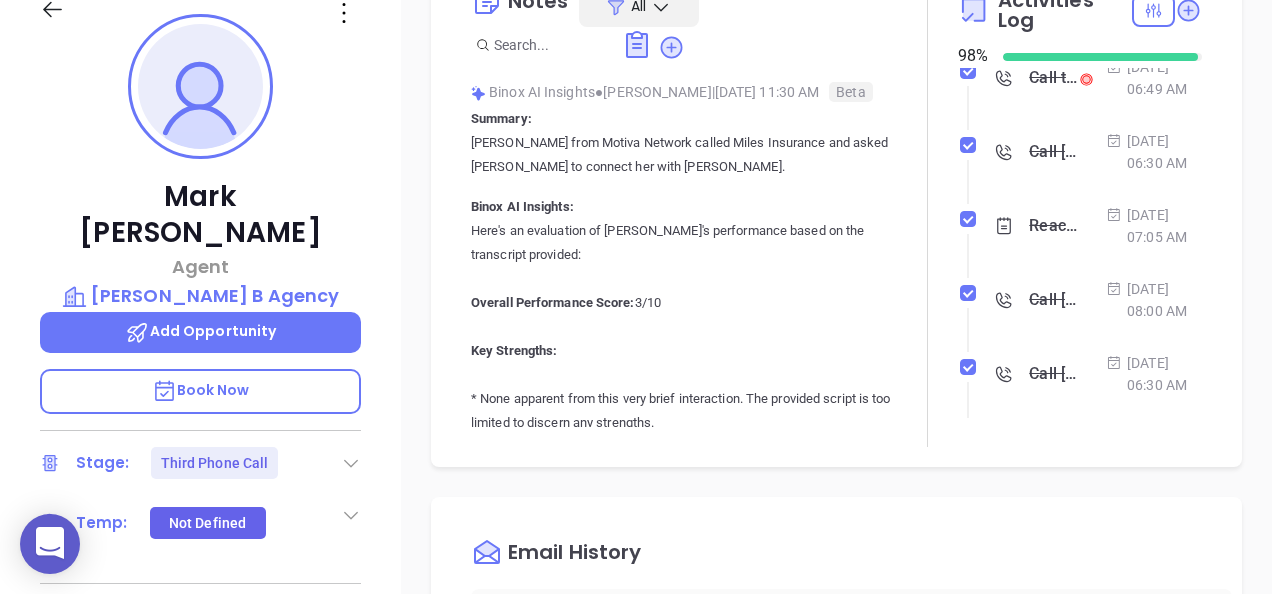 scroll, scrollTop: 2100, scrollLeft: 0, axis: vertical 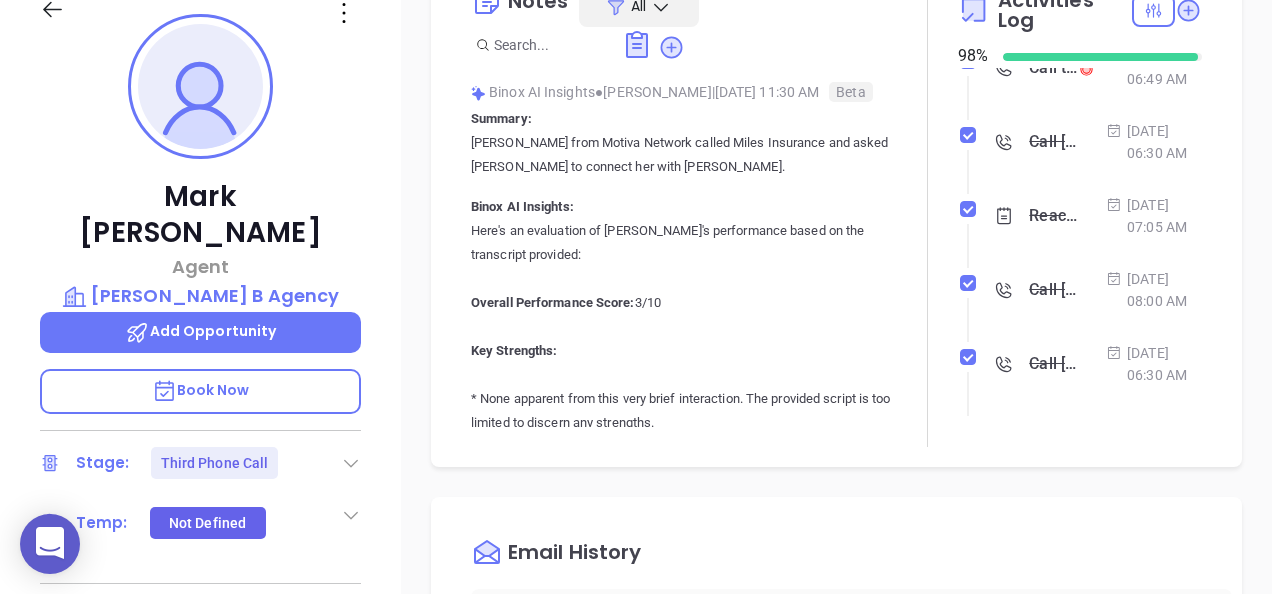 click on "Call to Mark Kendall" at bounding box center (1053, -154) 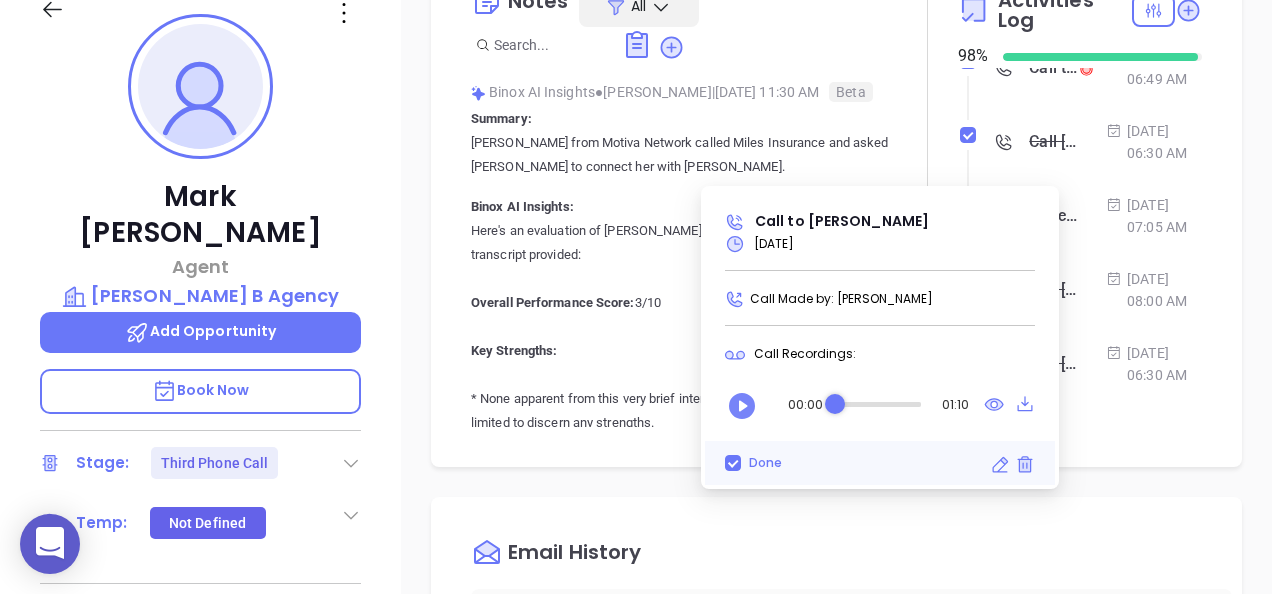 click 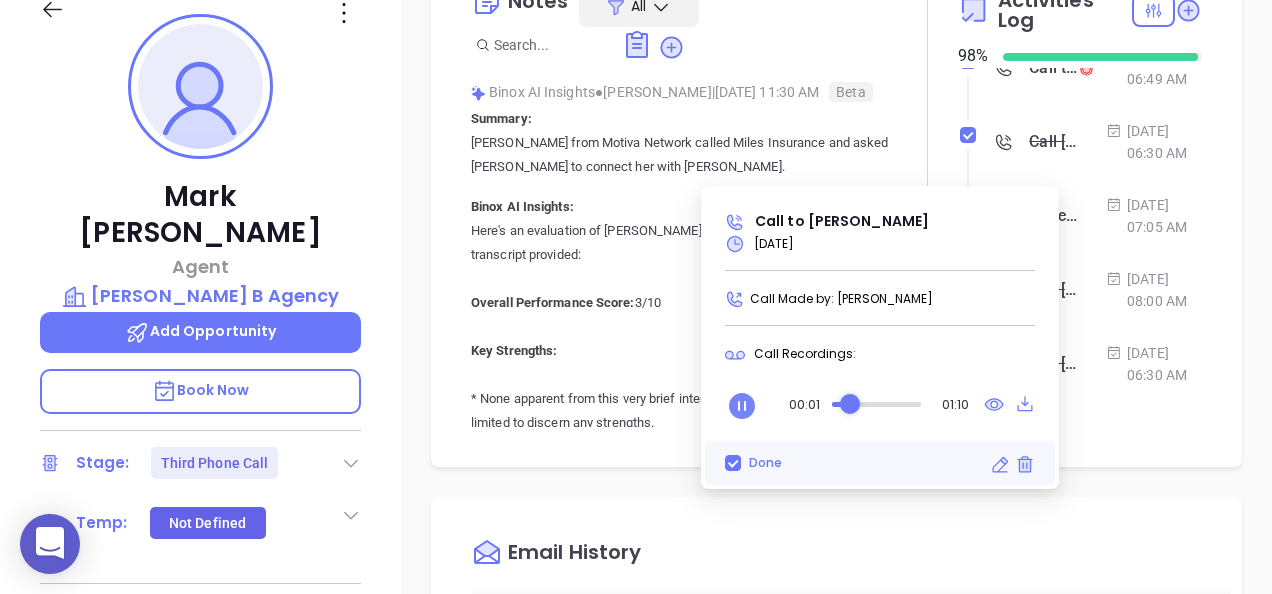 click at bounding box center [876, 404] 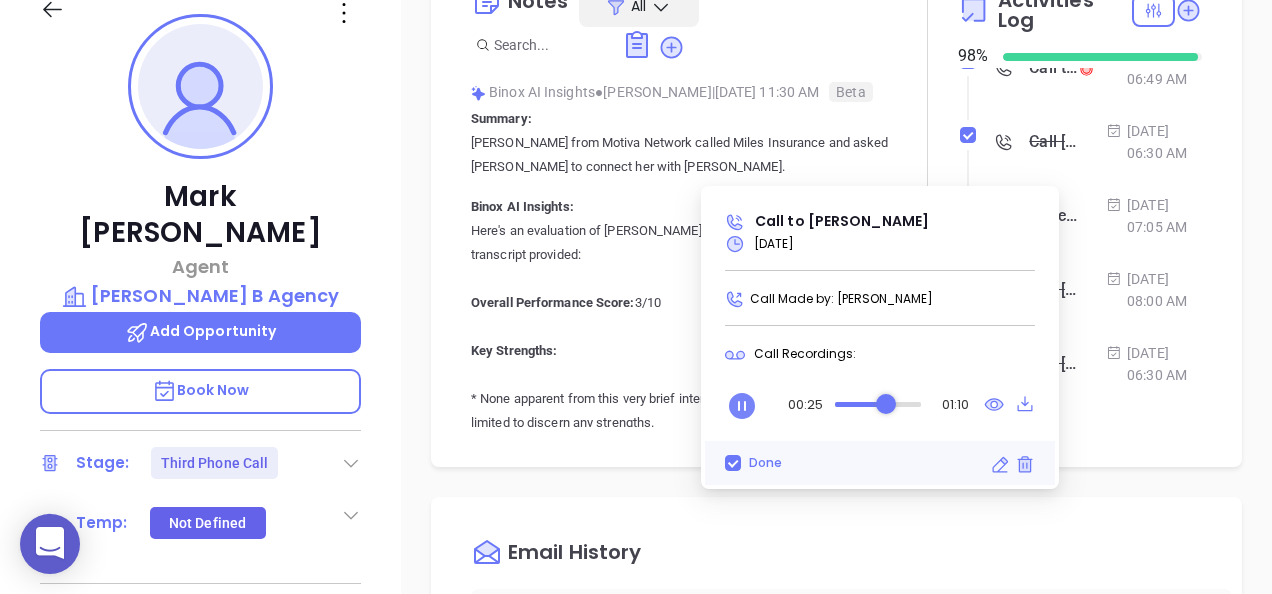 click at bounding box center [878, 404] 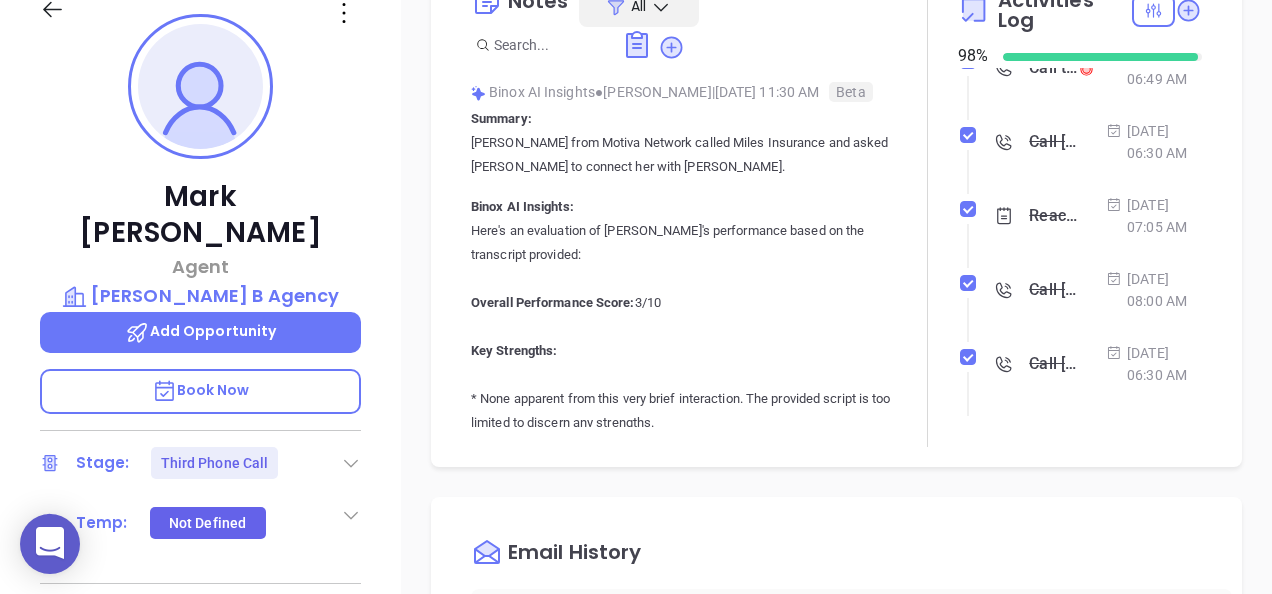 click on "Email History  Email Date Subject Email to Status           No data No data" at bounding box center [836, 661] 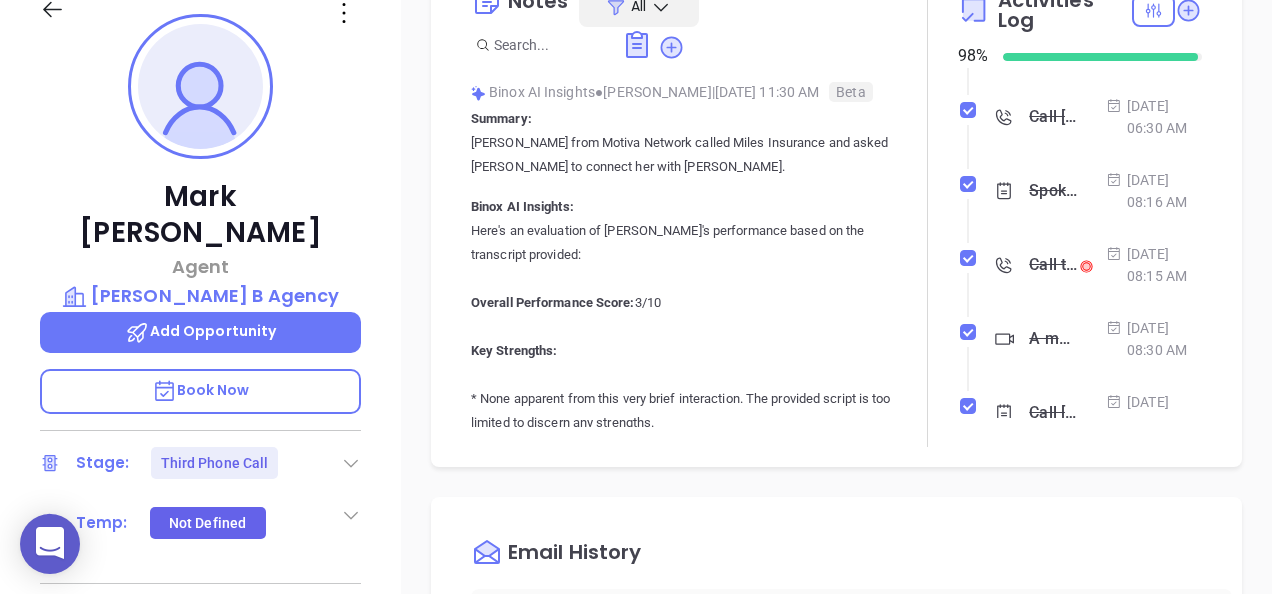 scroll, scrollTop: 2400, scrollLeft: 0, axis: vertical 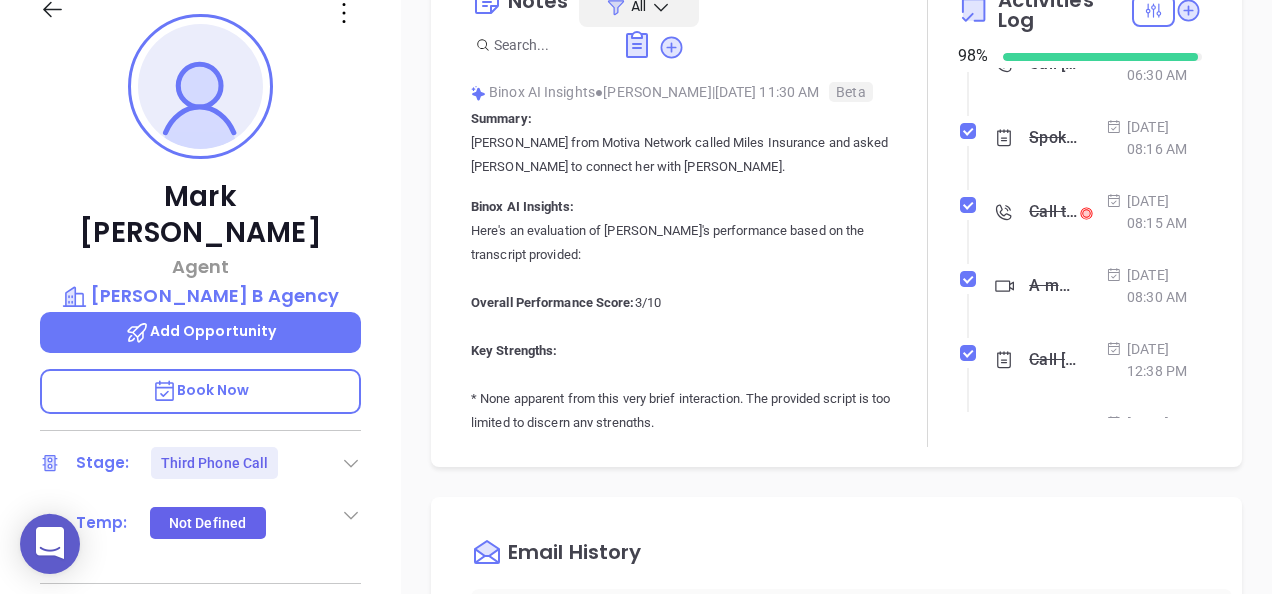 click on "Call to Mark Kendall" at bounding box center (1053, -232) 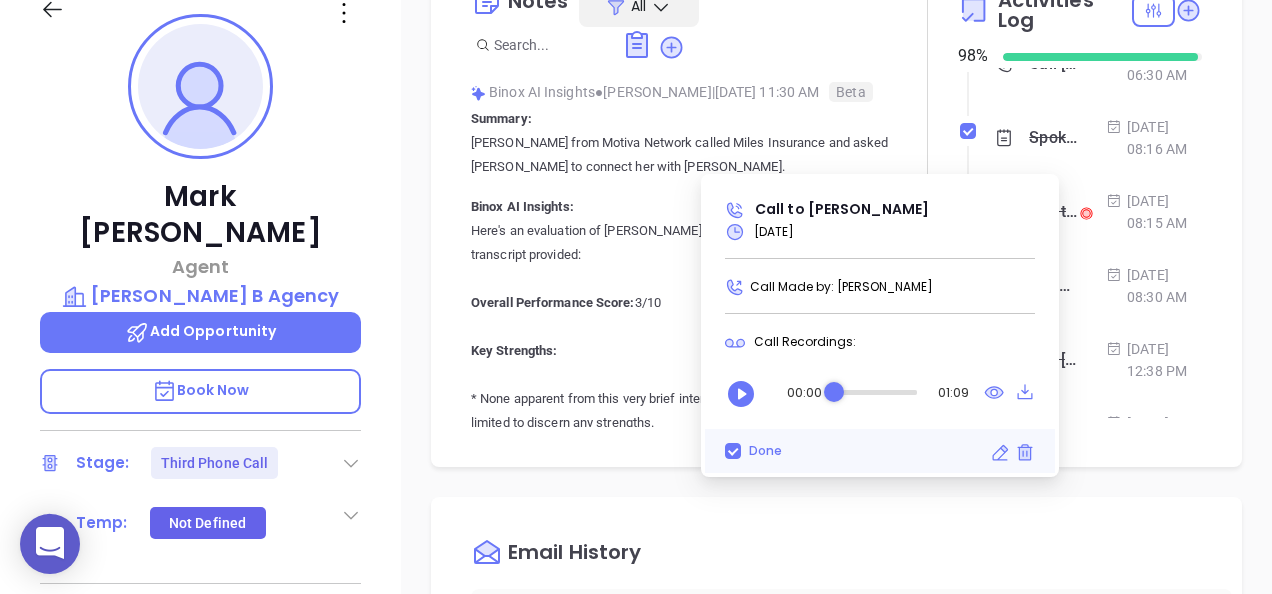 click on "Notes All   Binox AI Insights   ●   Karina Genovez  |  Jul 7, 2025  11:30 AM Beta
Summary:
Karina from Motiva Network called Miles Insurance and asked Barb to connect her with Mark Kendall.
Binox AI Insights:
Here's an evaluation of Karina's performance based on the transcript provided: Overall Performance Score:  3/10 Key Strengths: *   None apparent from this very brief interaction. The provided script is too limited to discern any strengths. Areas Needing Improvement/Missed Opportunities: *    Lack of Authority:  Karina's opening is too simple and lacks a compelling reason for Barb to connect her with Mark Kendall. *    No Urgency Established:  There's no indication of why Karina's call is important or time-sensitive. *    Missed Opportunity for Curiosity:  Karina did not attempt to pique Barb's interest or find a mutual connection. *    No Value Proposition: *    No Next Step: *    Weak Introduction: Actionable Recommendations: *    *" at bounding box center (836, 206) 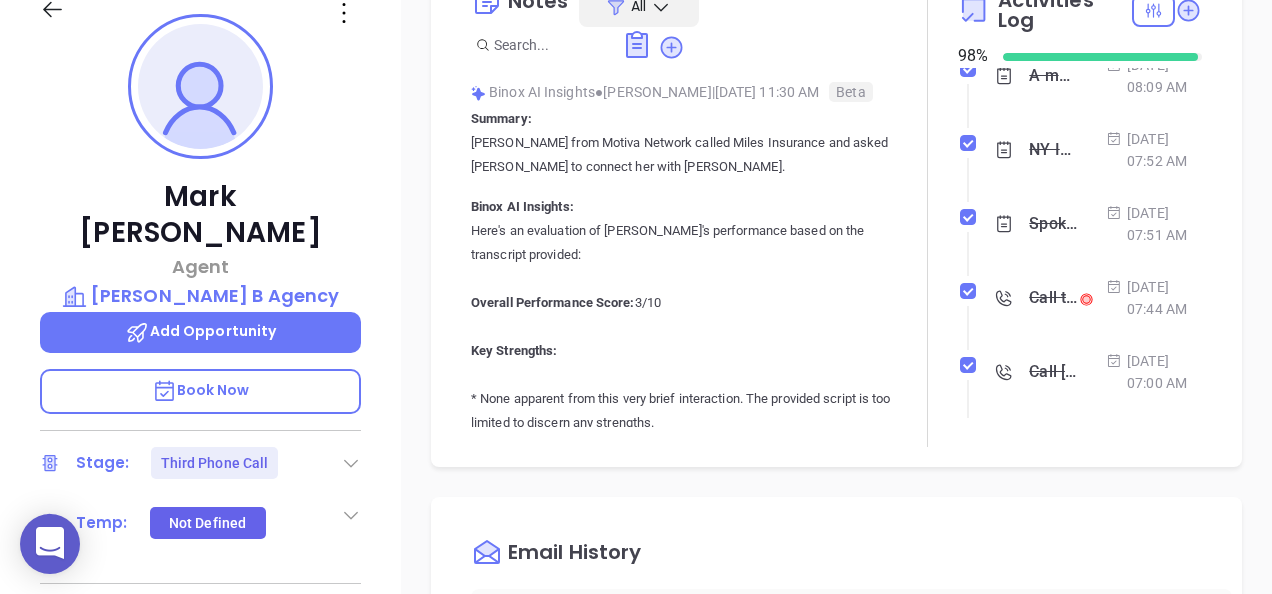 scroll, scrollTop: 3000, scrollLeft: 0, axis: vertical 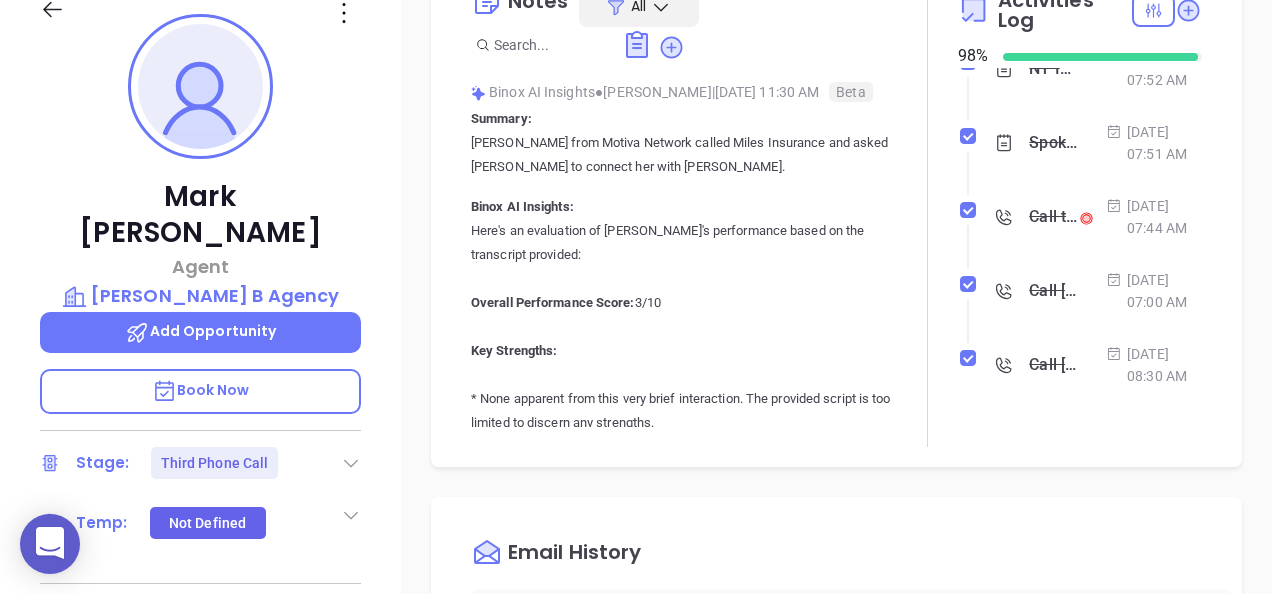 click on "Call to Mark Kendall" at bounding box center [1053, -375] 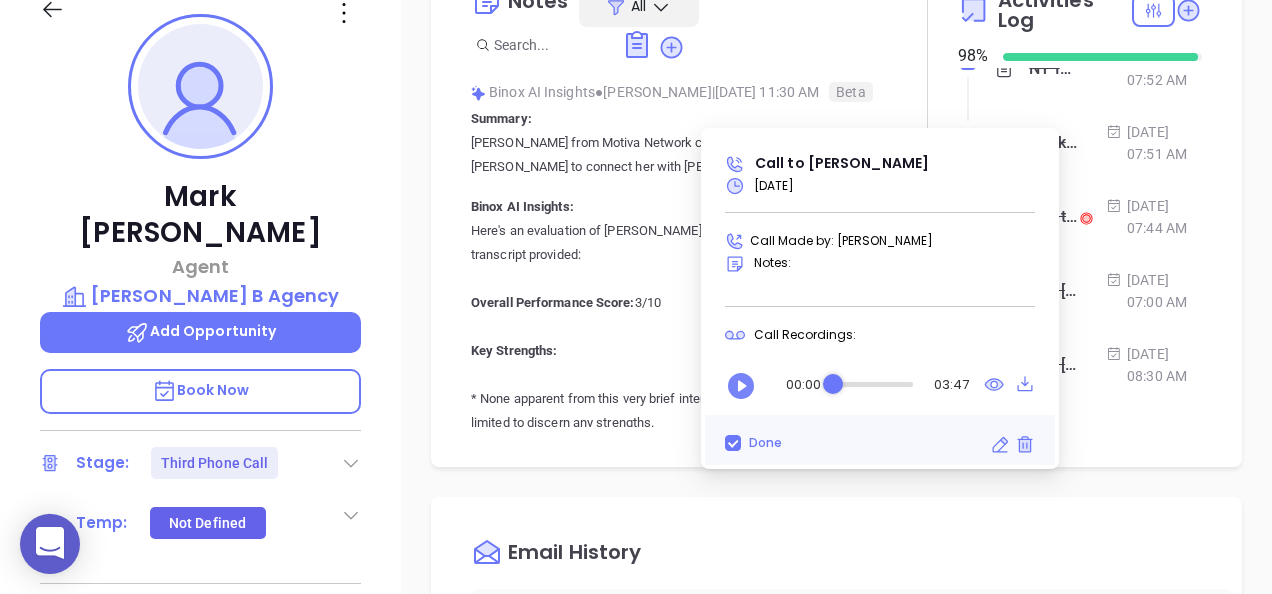 click 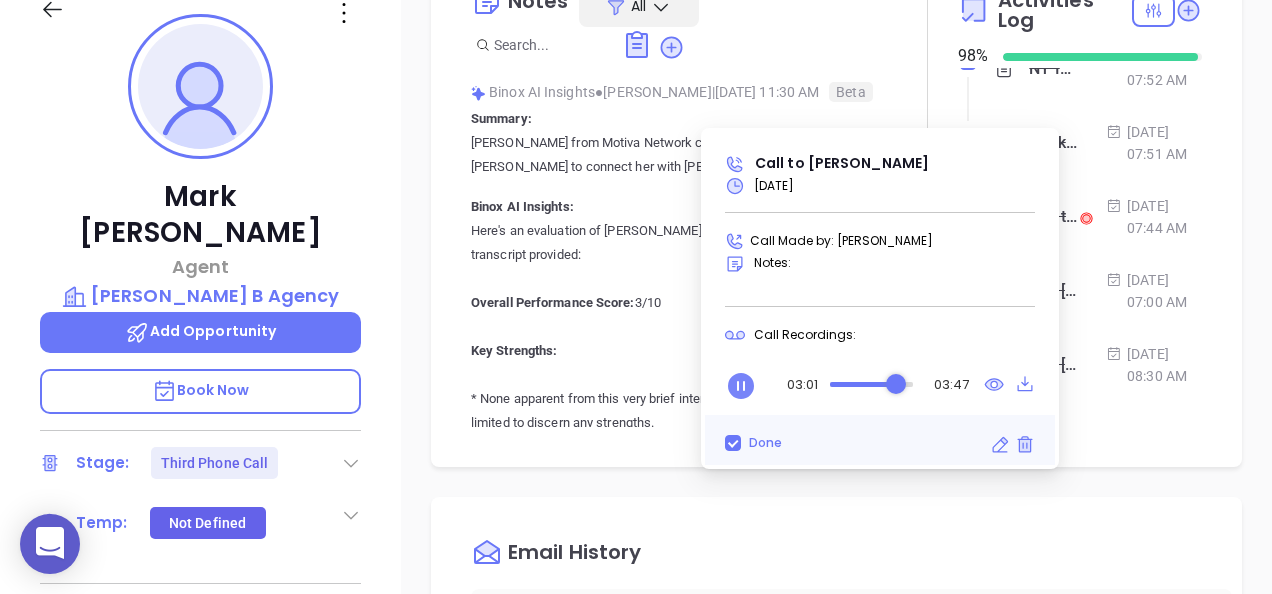 click 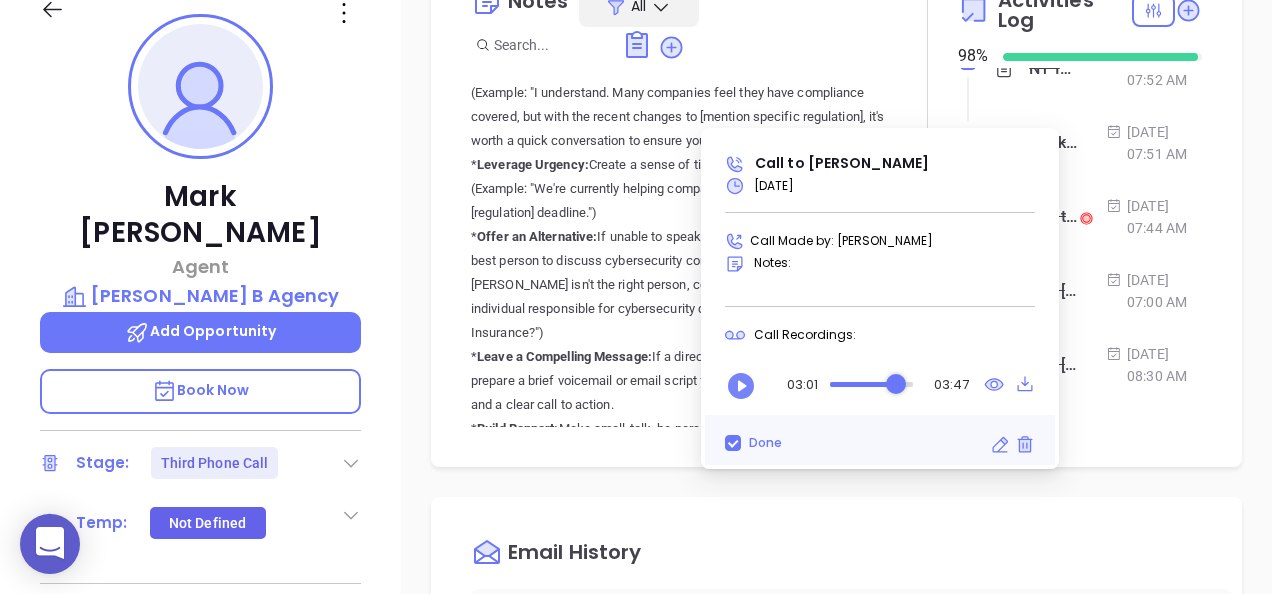 scroll, scrollTop: 3100, scrollLeft: 0, axis: vertical 